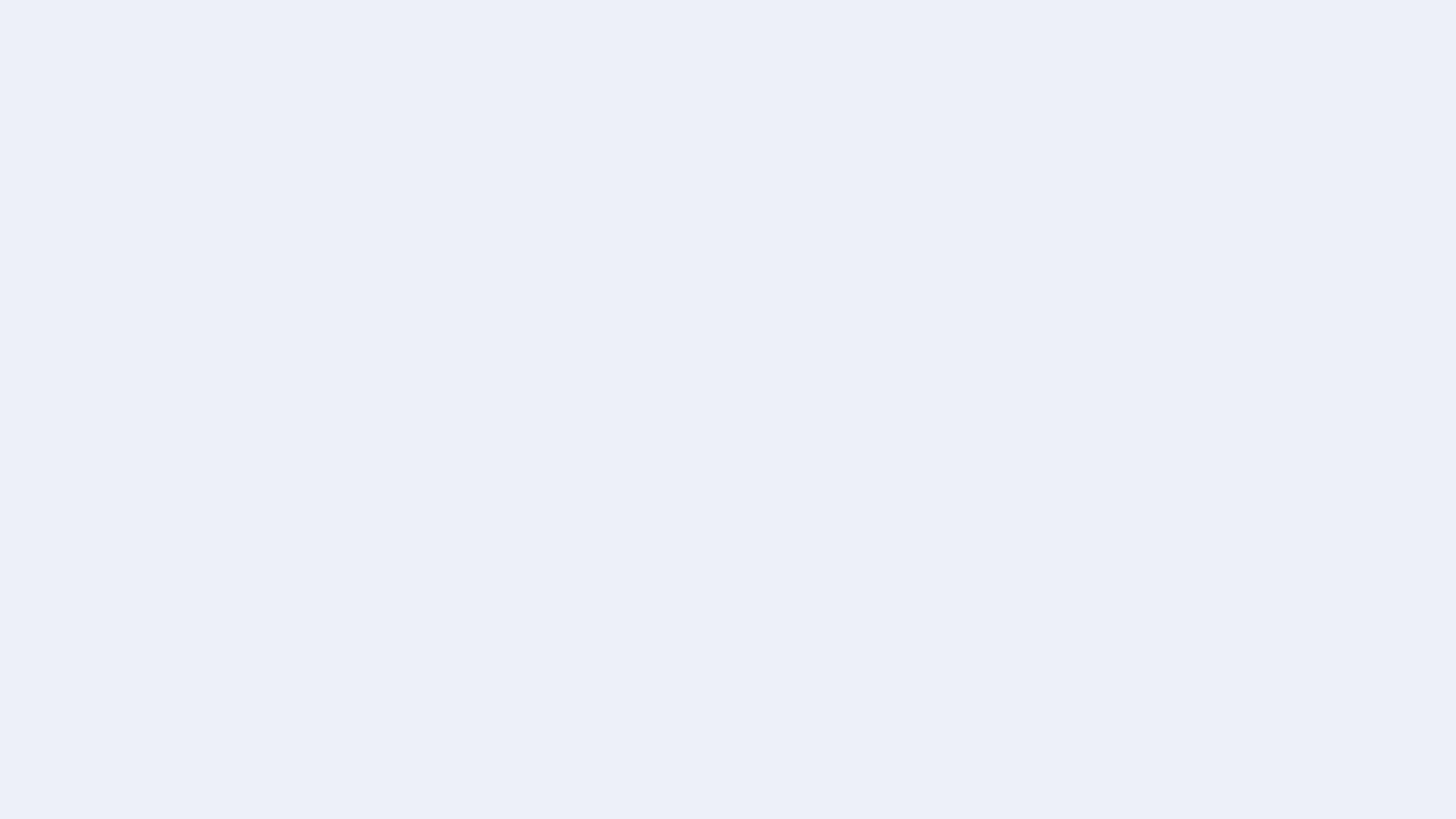 scroll, scrollTop: 0, scrollLeft: 0, axis: both 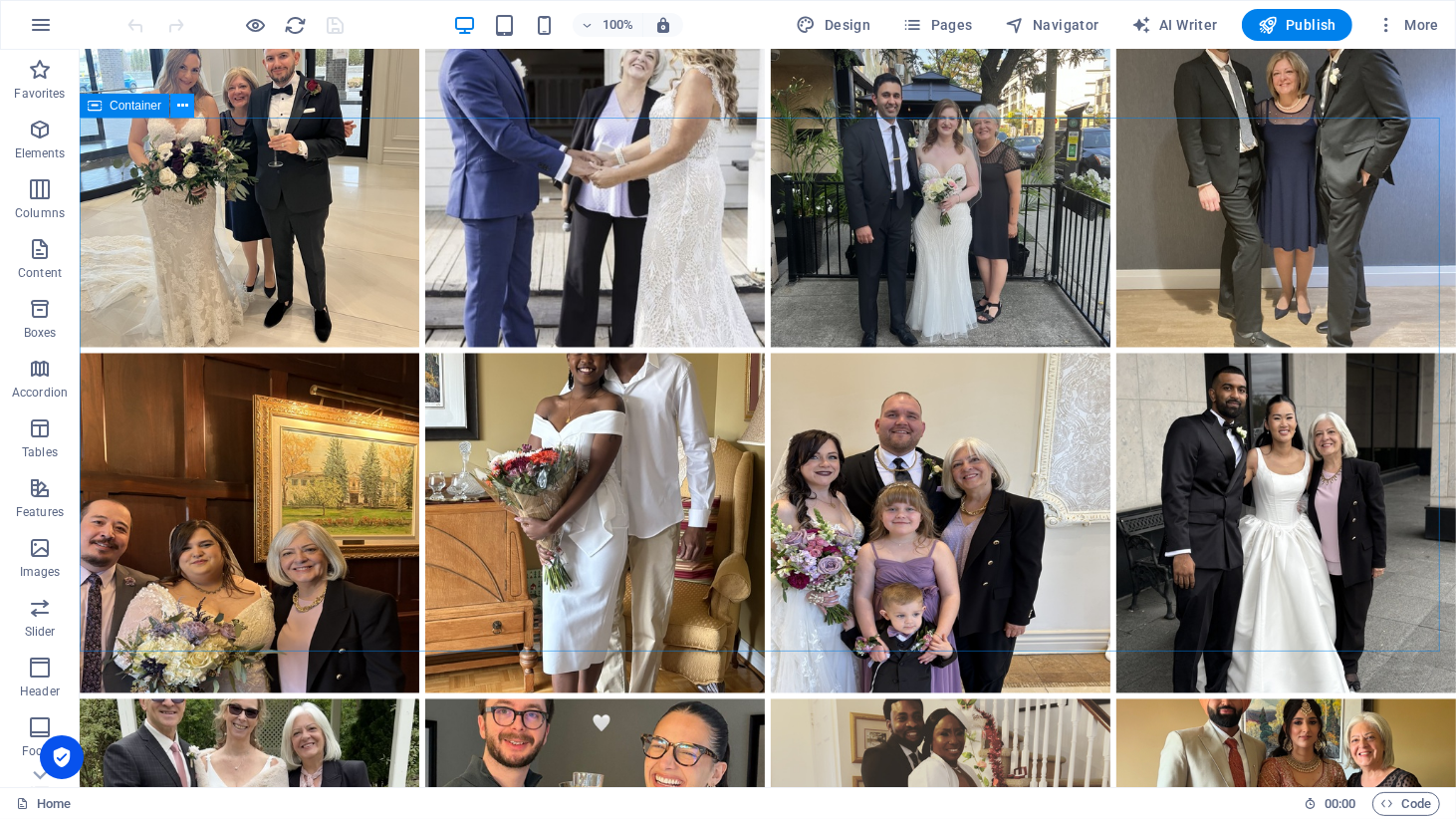 click at bounding box center (182, 106) 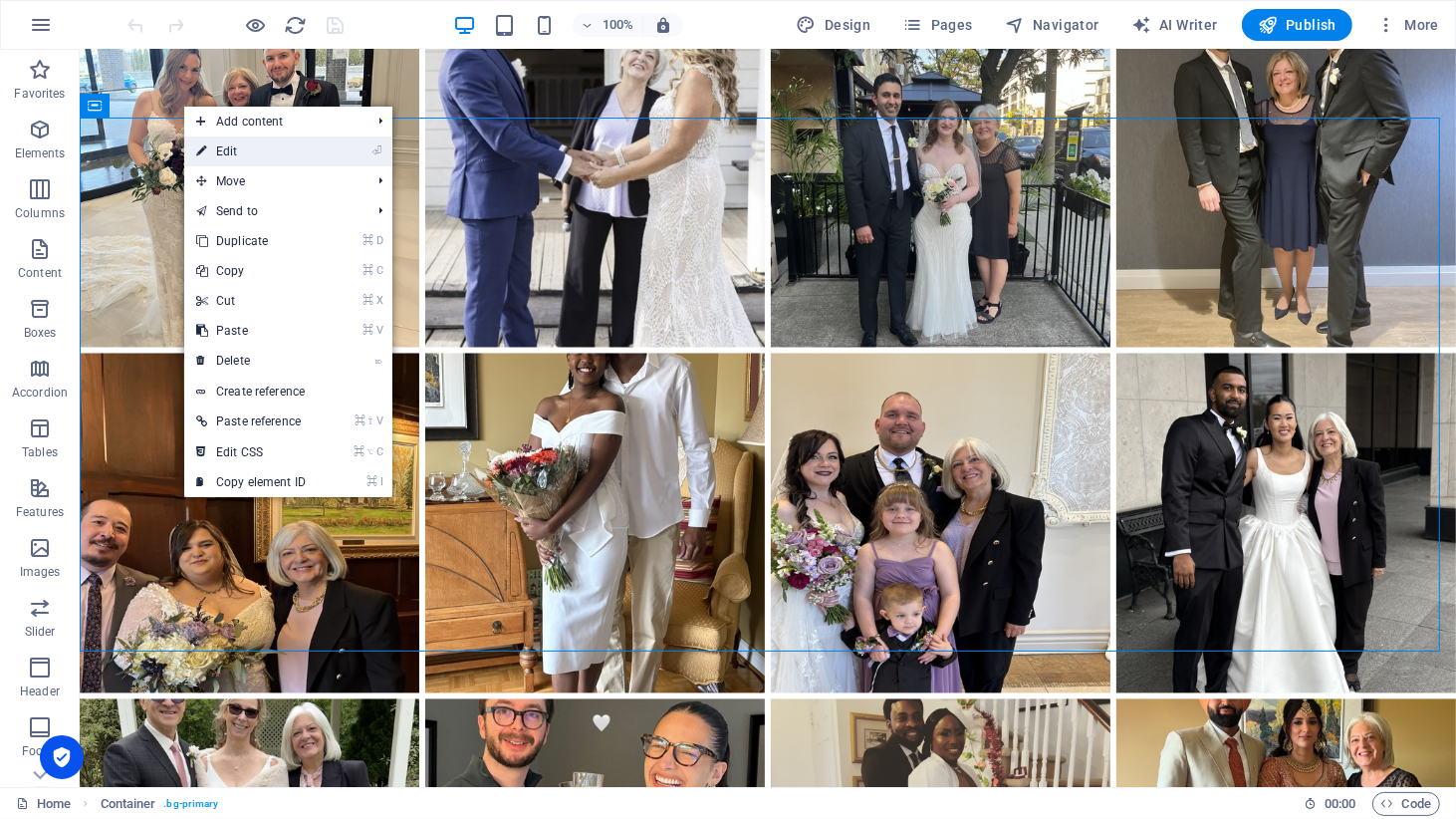 click on "⏎  Edit" at bounding box center (251, 151) 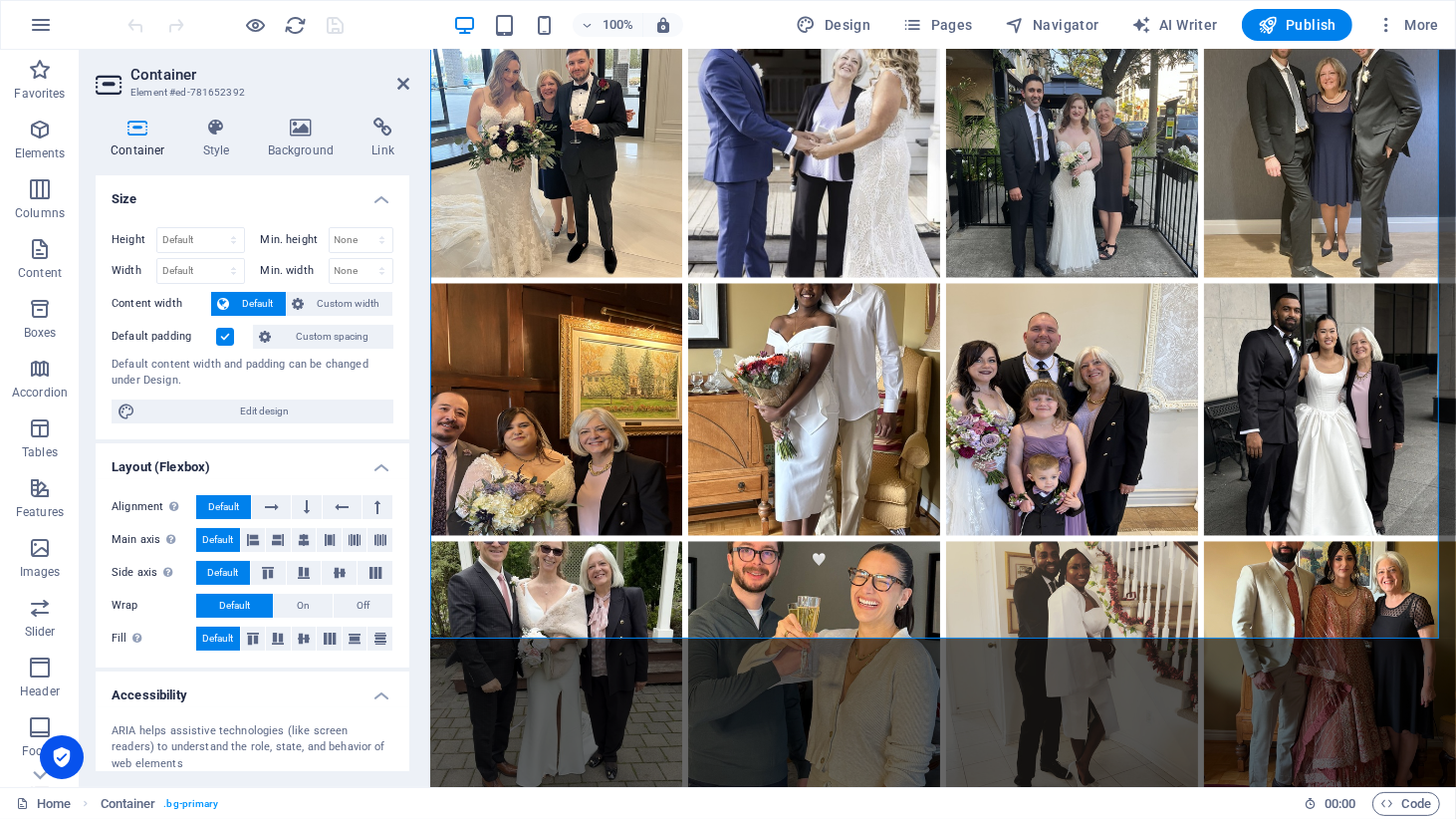 scroll, scrollTop: 2760, scrollLeft: 0, axis: vertical 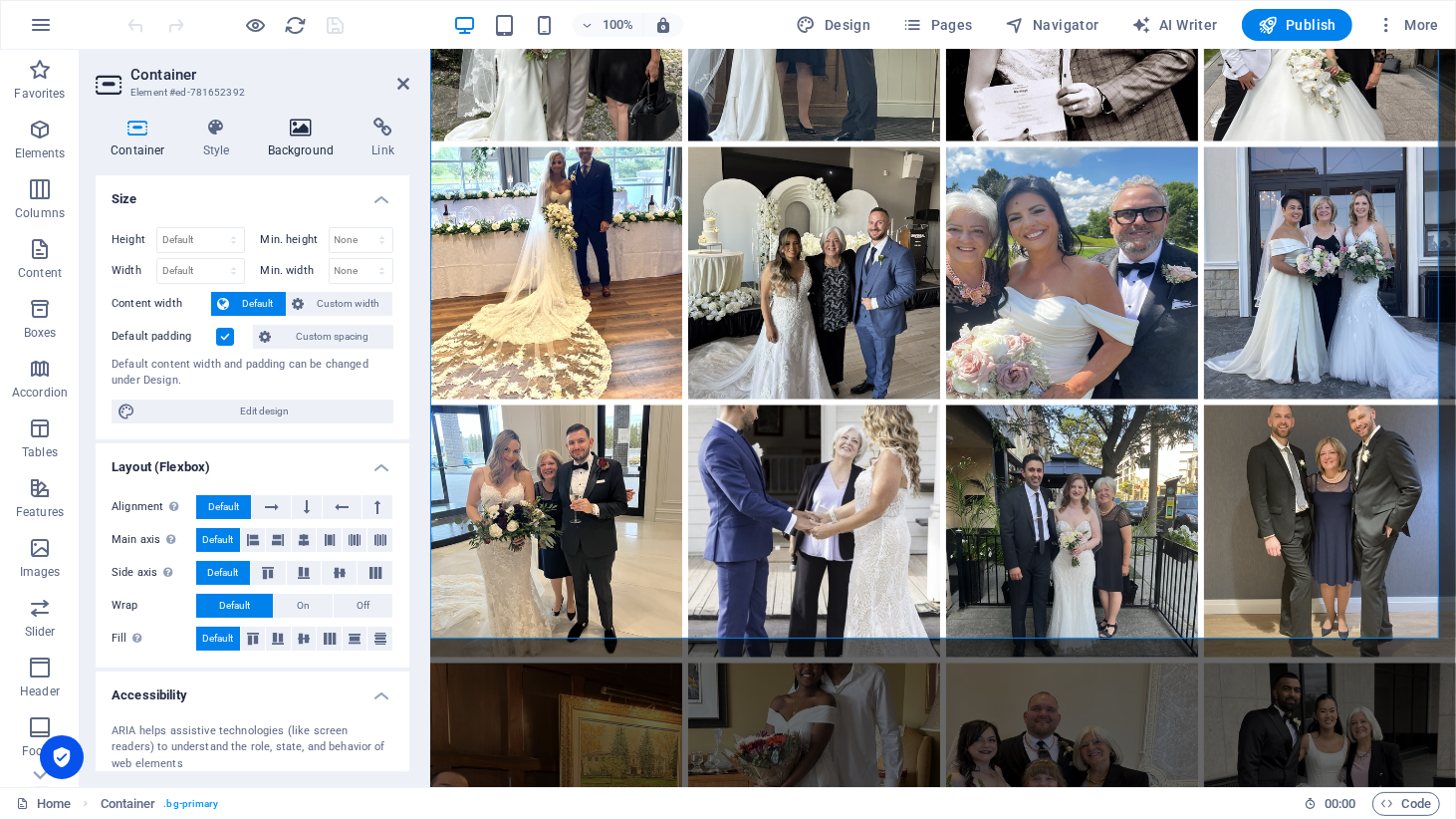 click at bounding box center [301, 128] 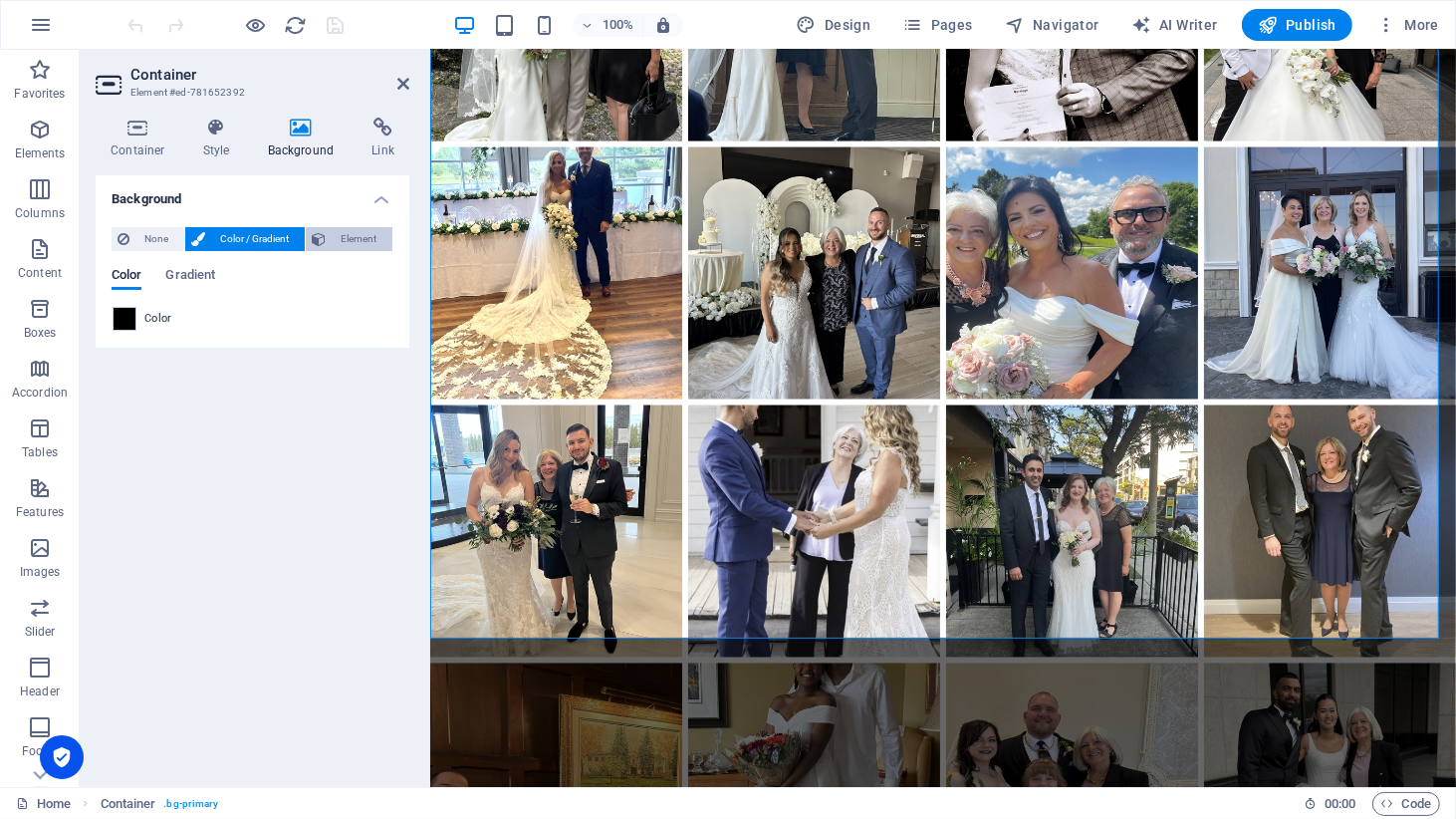 click on "Element" at bounding box center (359, 239) 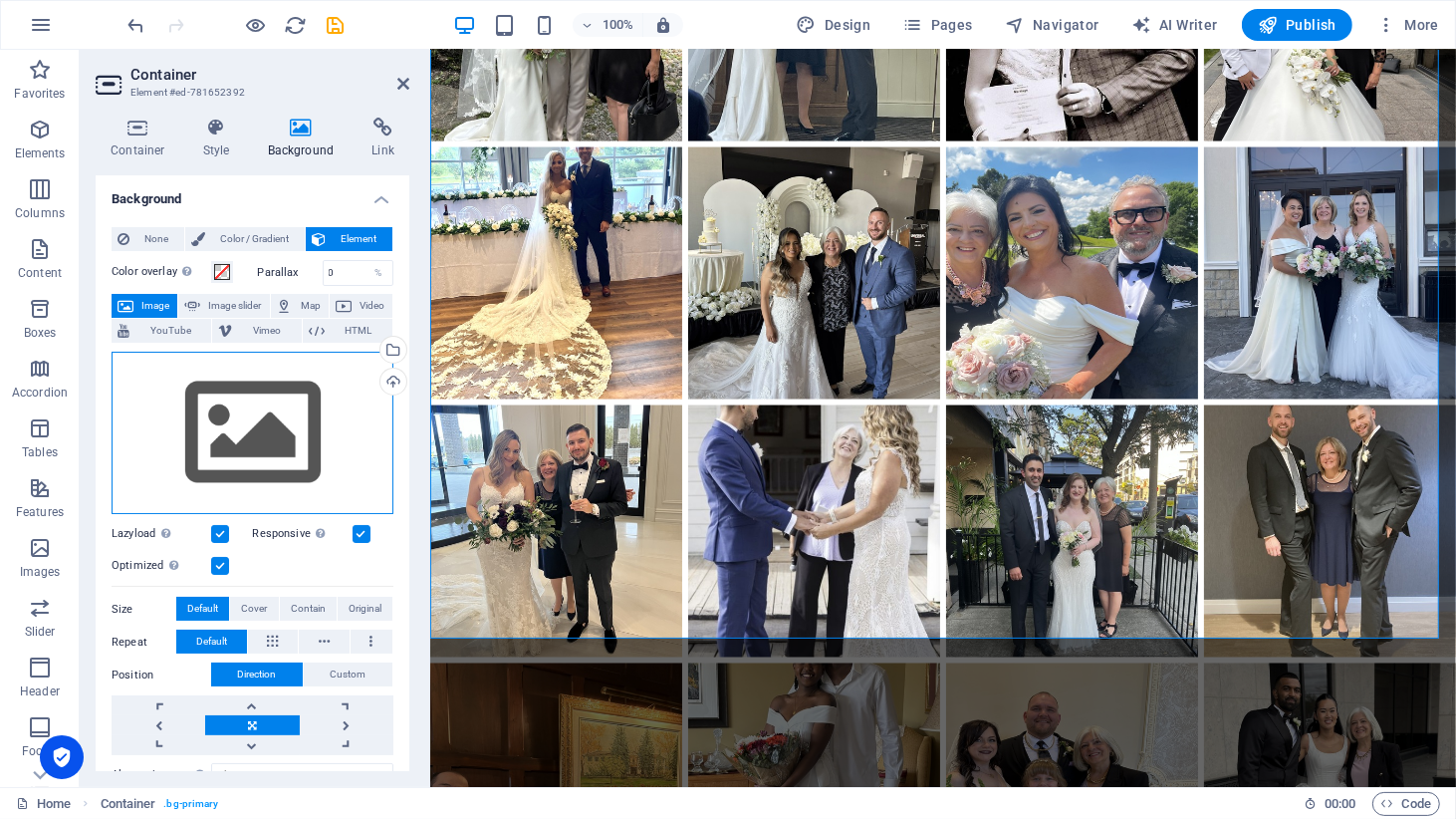 click on "Drag files here, click to choose files or select files from Files or our free stock photos & videos" at bounding box center (252, 433) 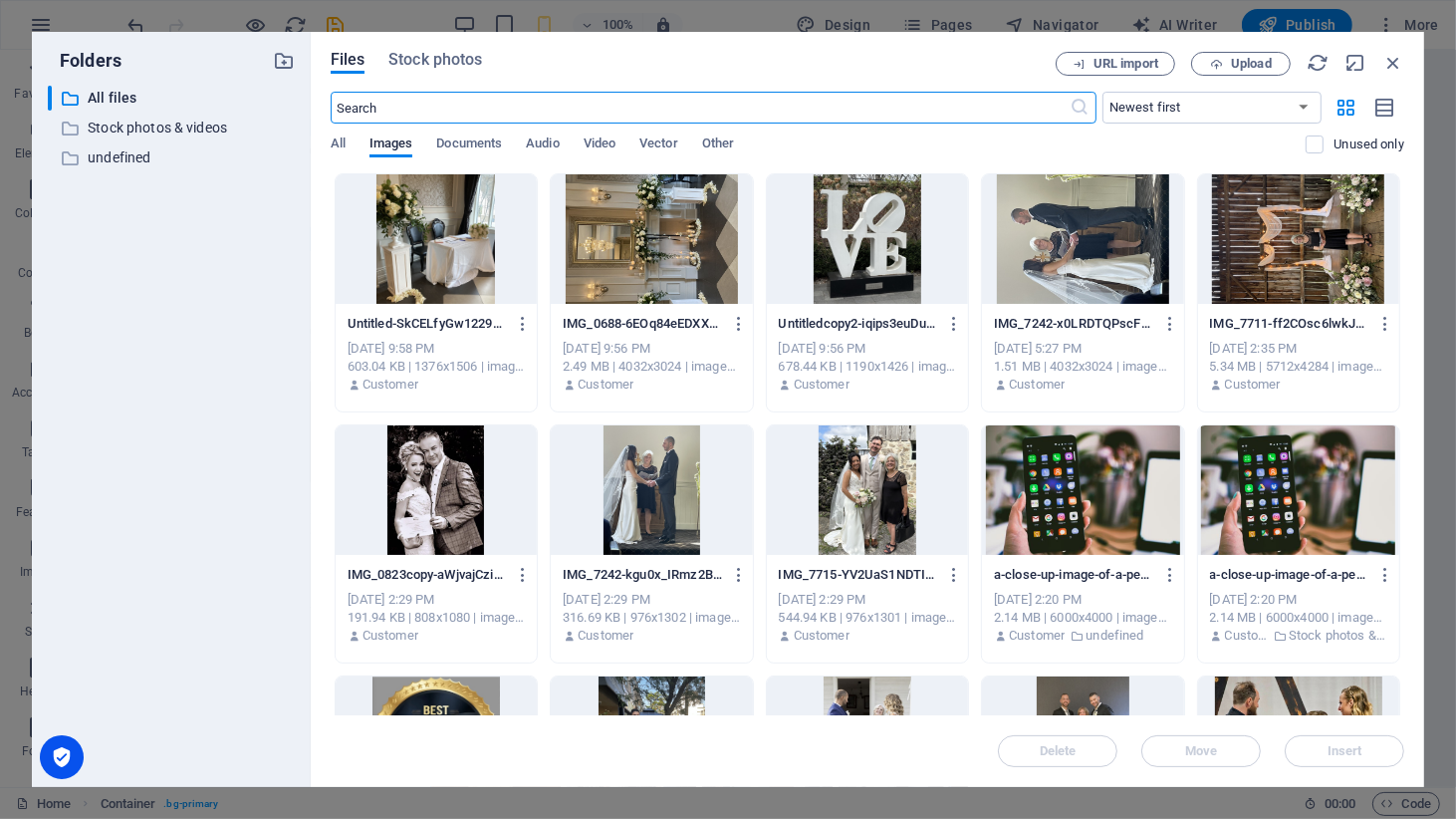 scroll, scrollTop: 2748, scrollLeft: 0, axis: vertical 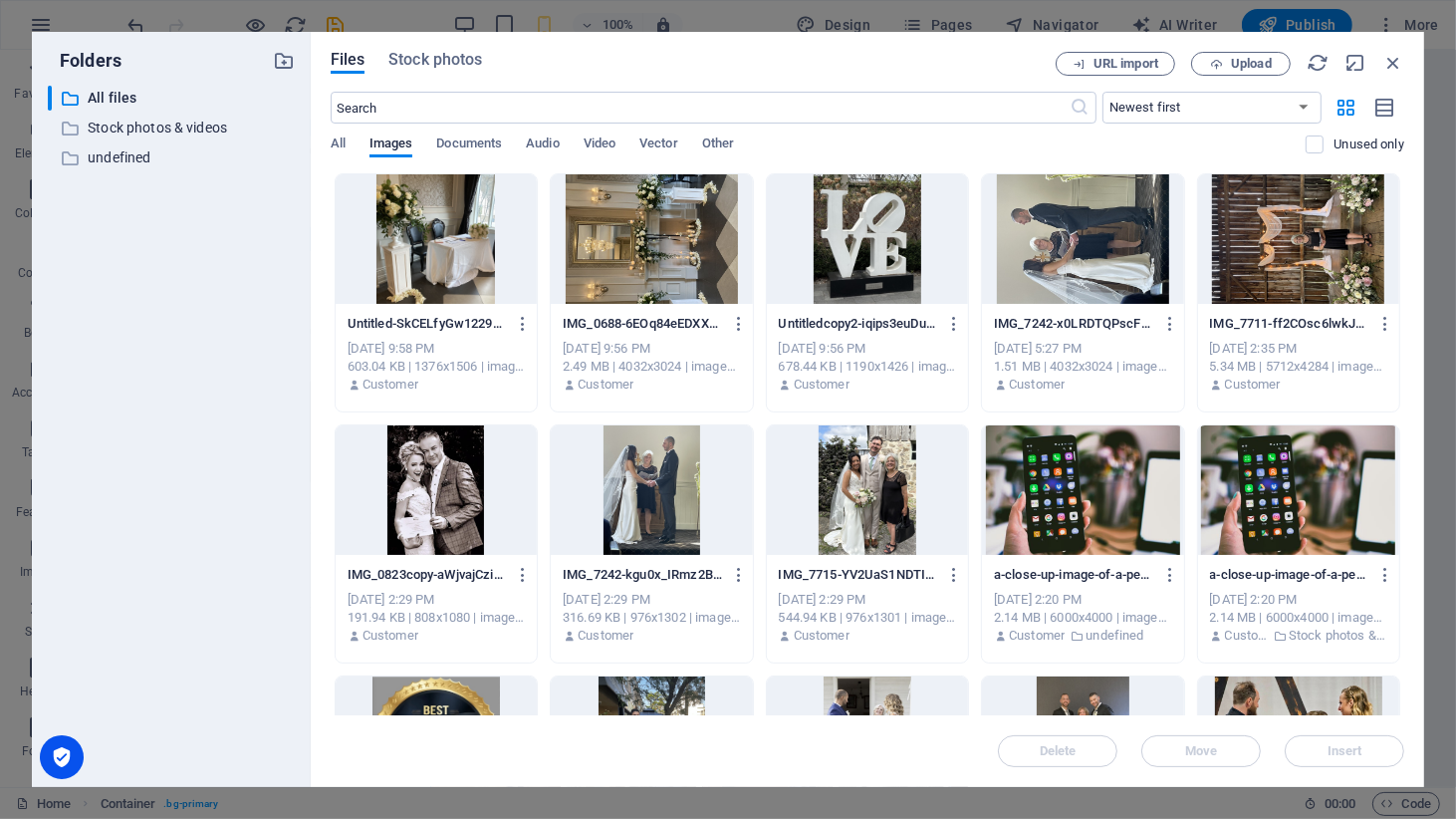 click at bounding box center (436, 239) 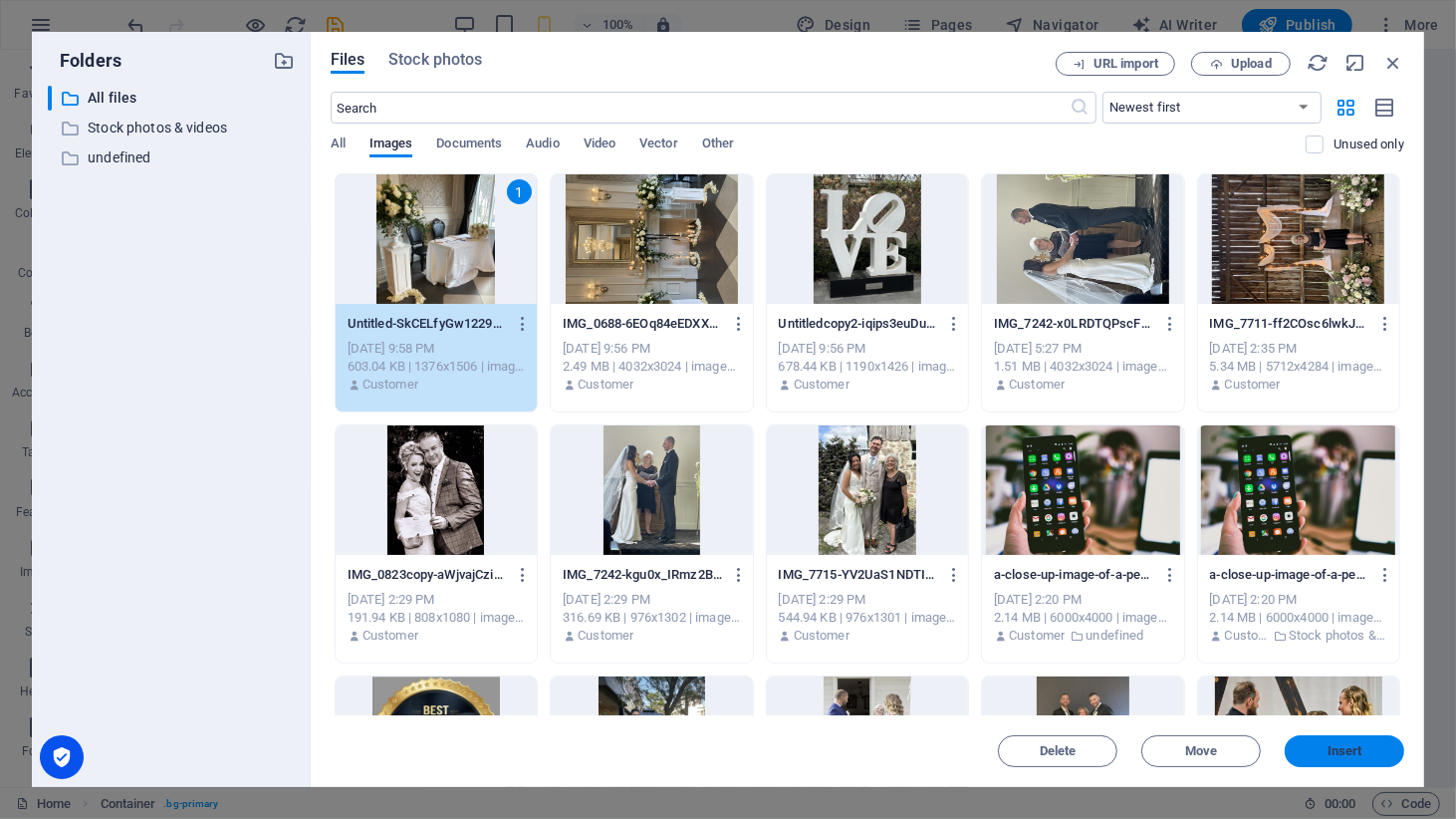 click on "Insert" at bounding box center [1344, 751] 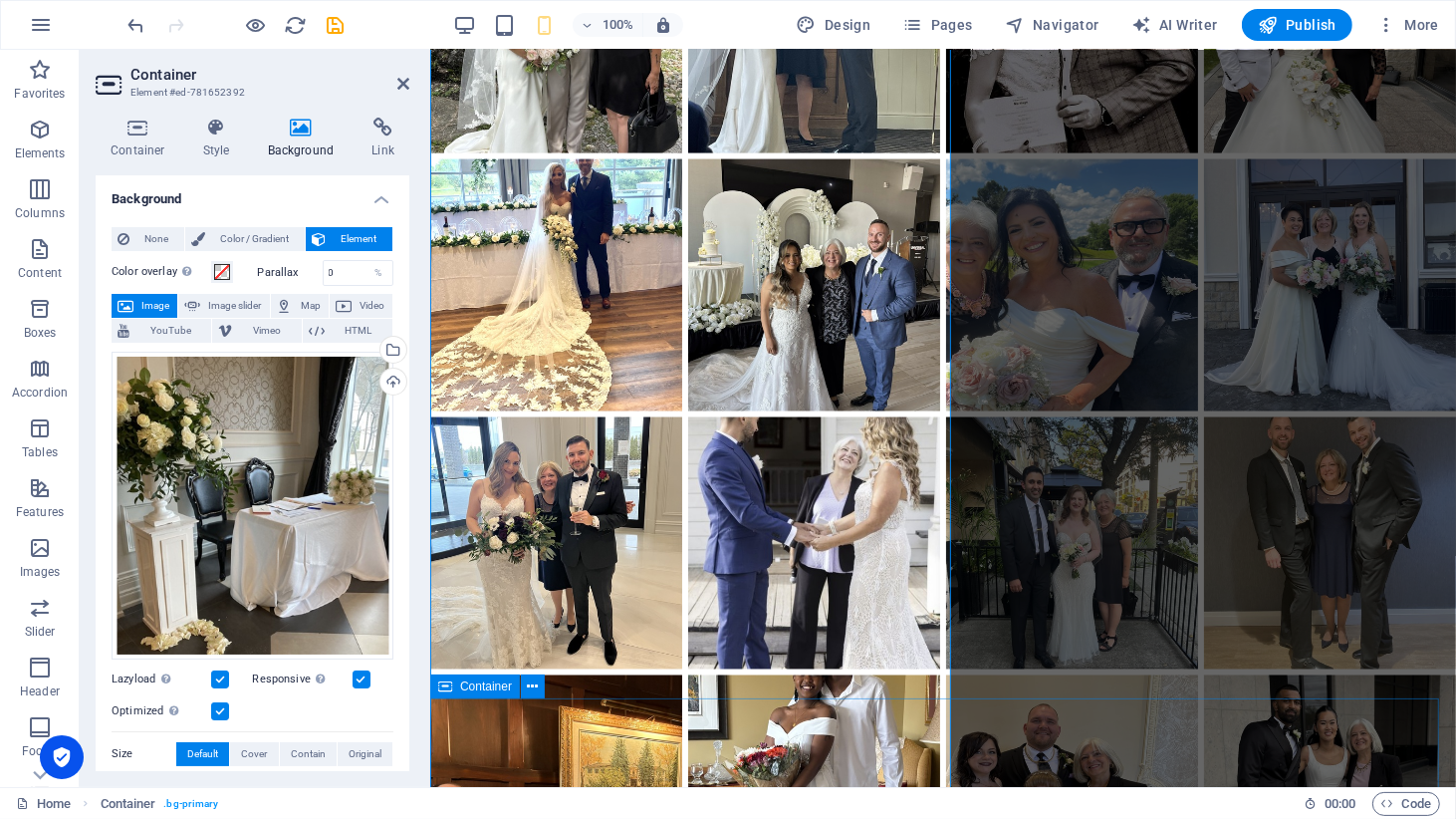scroll, scrollTop: 2760, scrollLeft: 0, axis: vertical 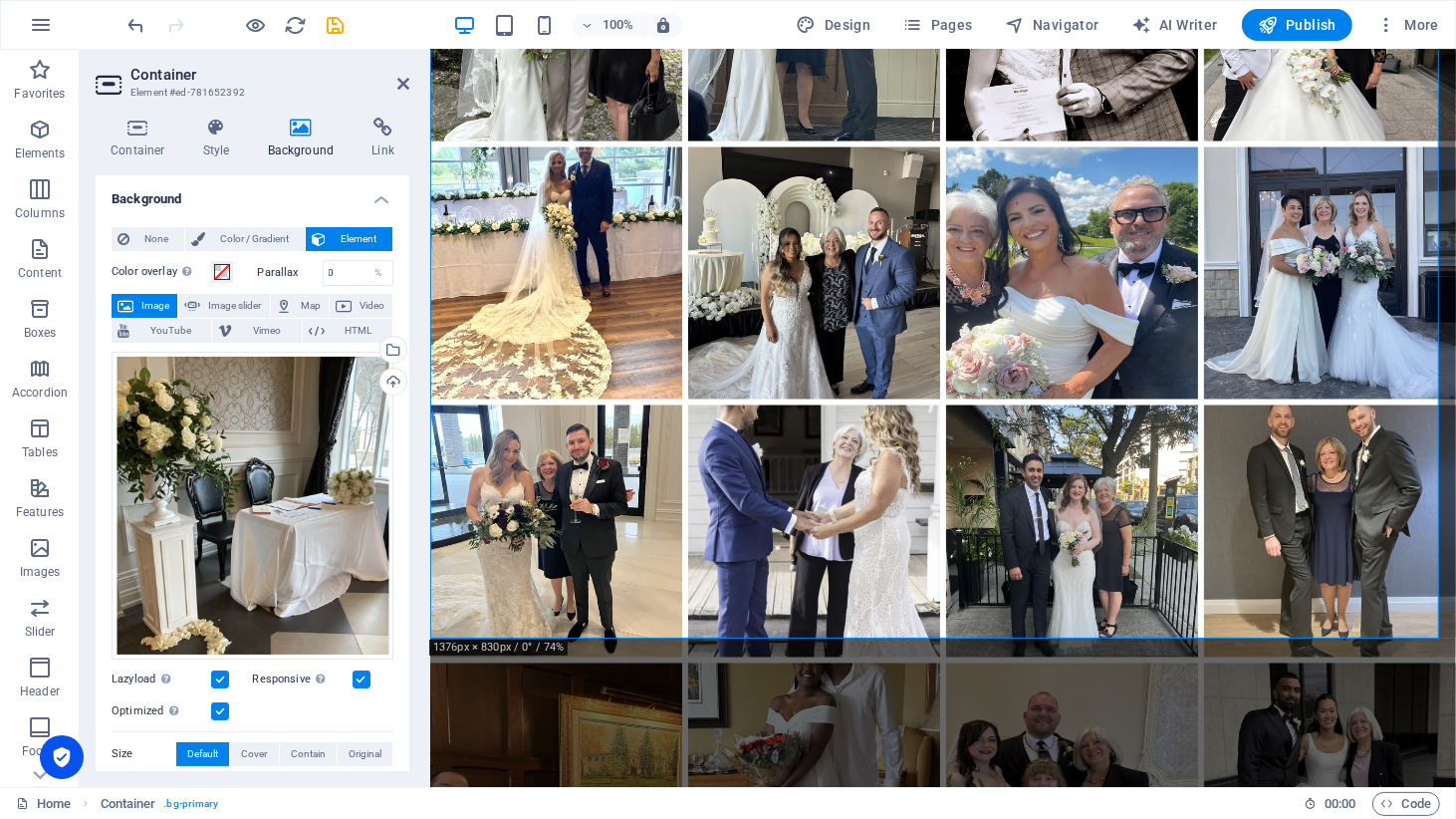 click on "Container Element #ed-781652392
Container Style Background Link Size Height Default px rem % vh vw Min. height None px rem % vh vw Width Default px rem % em vh vw Min. width None px rem % vh vw Content width Default Custom width Width Default px rem % em vh vw Min. width None px rem % vh vw Default padding Custom spacing Default content width and padding can be changed under Design. Edit design Layout (Flexbox) Alignment Determines the flex direction. Default Main axis Determine how elements should behave along the main axis inside this container (justify content). Default Side axis Control the vertical direction of the element inside of the container (align items). Default Wrap Default On Off Fill Controls the distances and direction of elements on the y-axis across several lines (align content). Default Accessibility ARIA helps assistive technologies (like screen readers) to understand the role, state, and behavior of web elements Role The ARIA role defines the purpose of an element.  None" at bounding box center [255, 418] 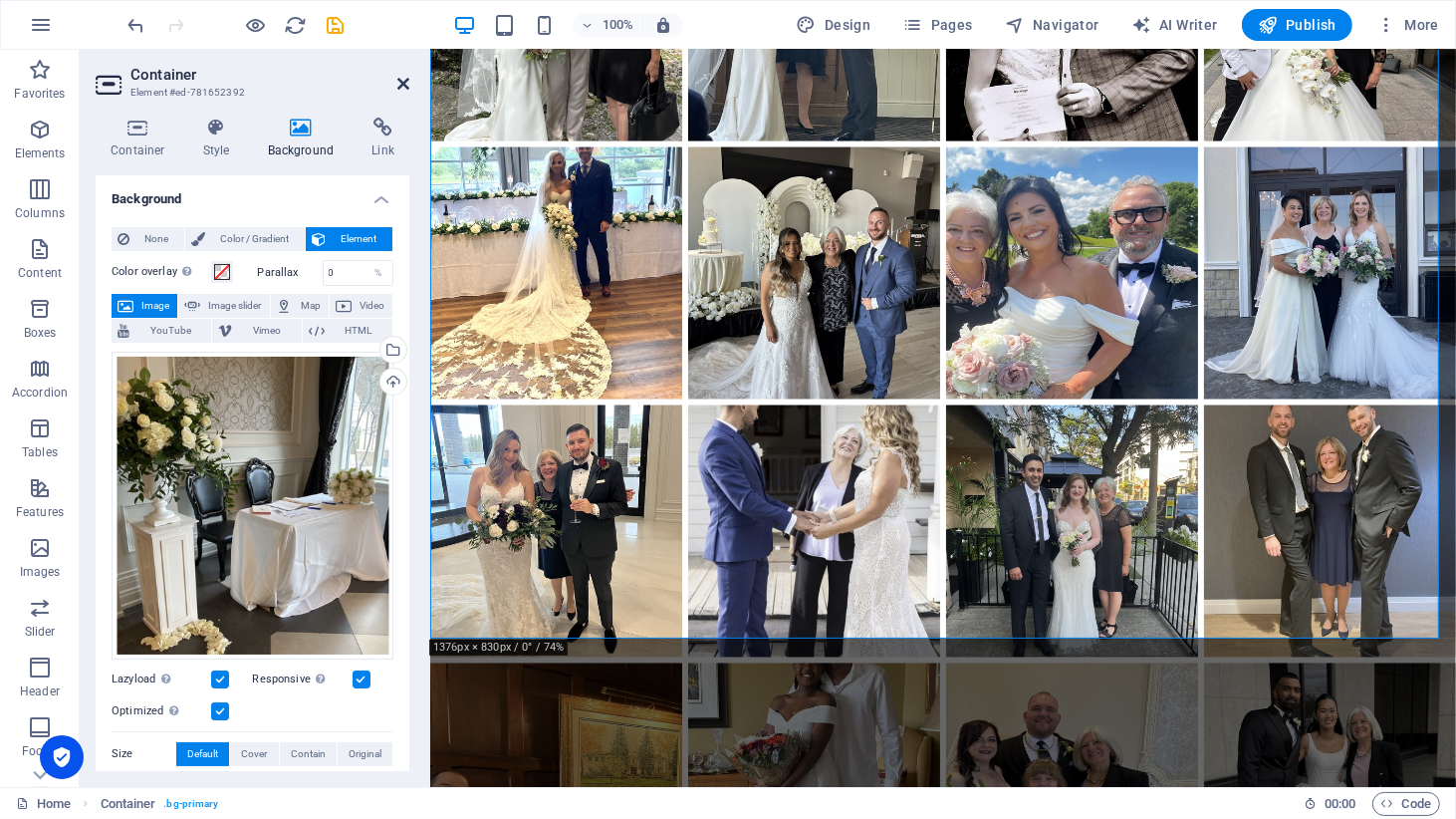 click at bounding box center (403, 84) 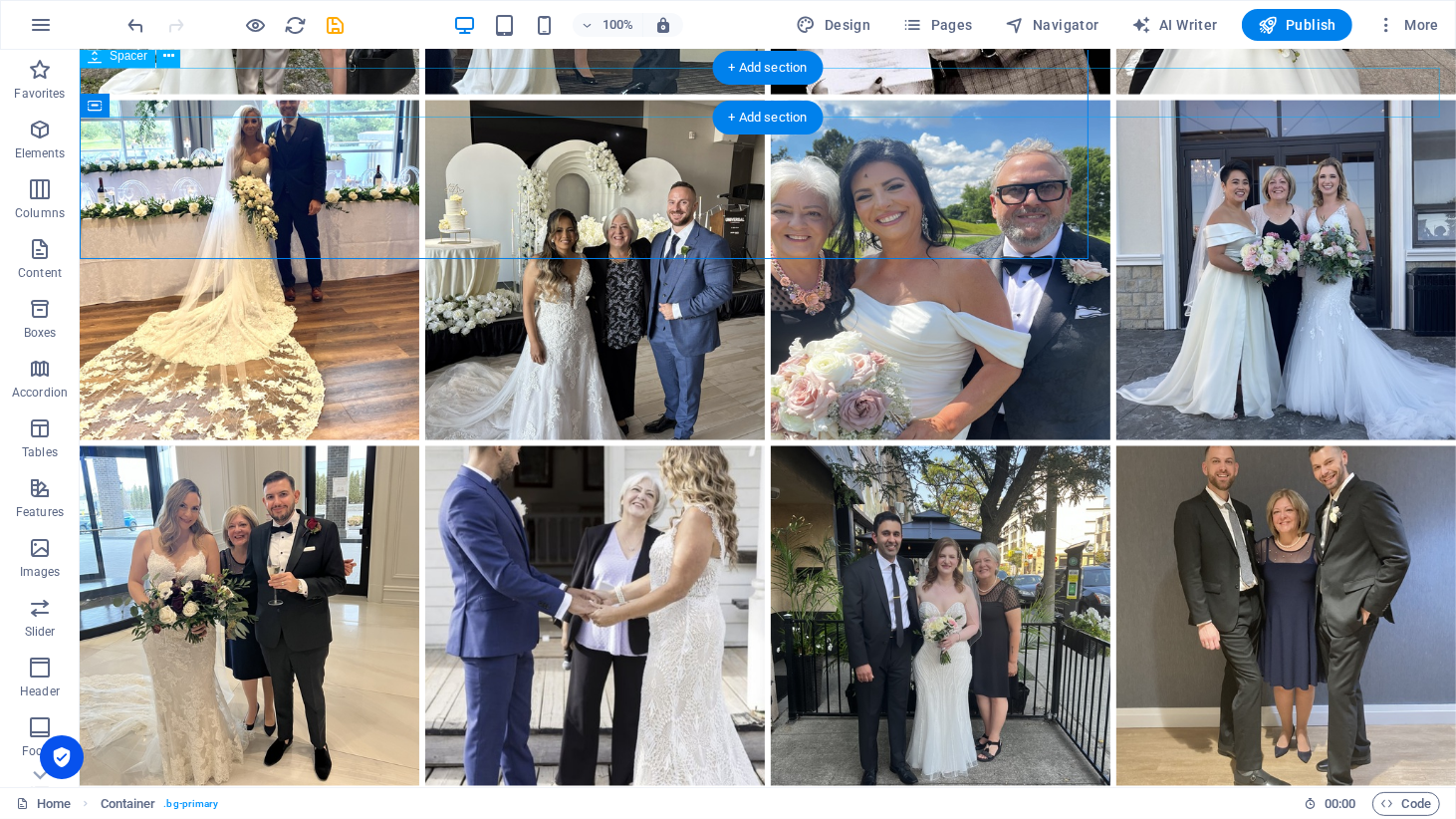 scroll, scrollTop: 3140, scrollLeft: 0, axis: vertical 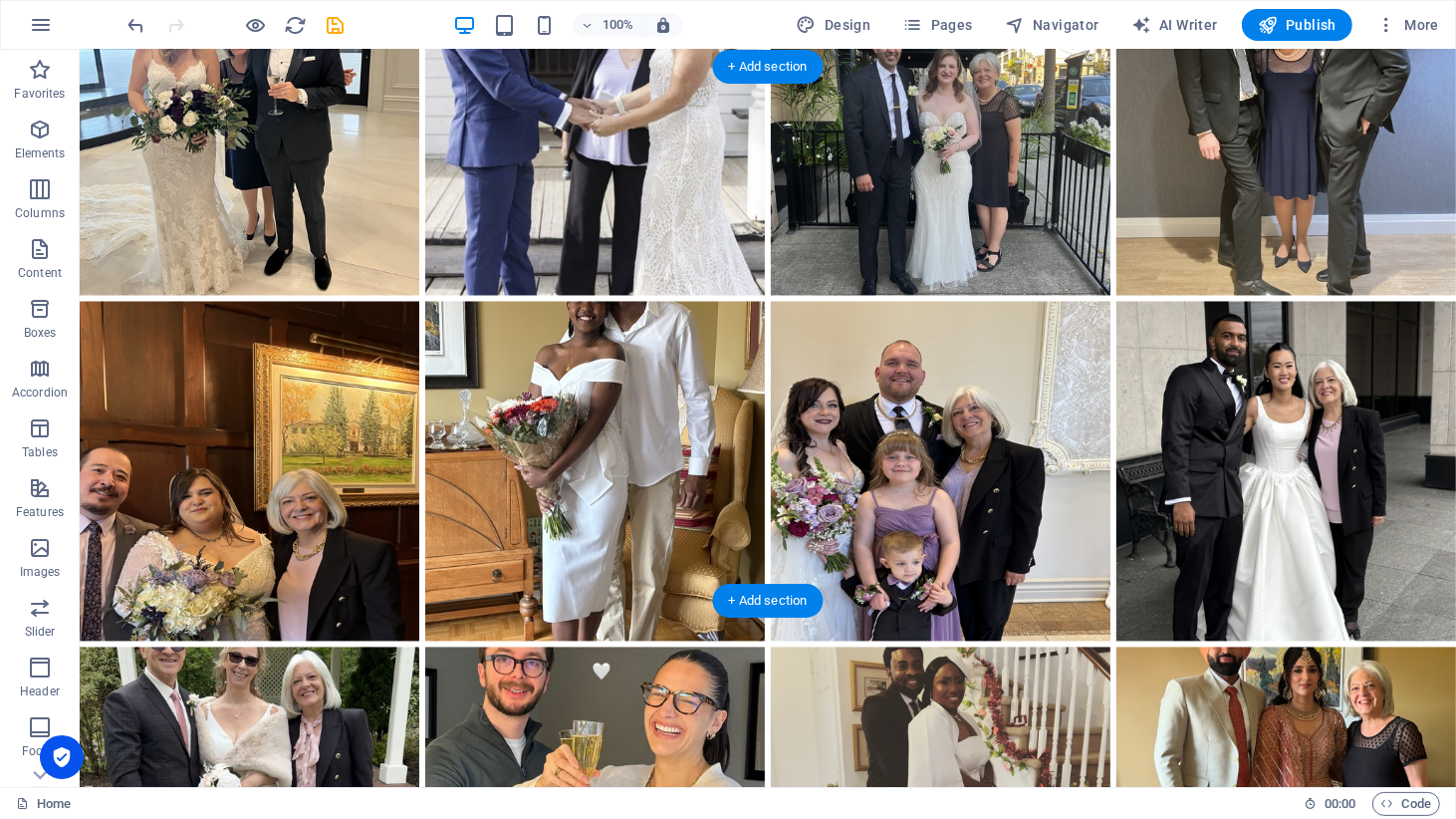 click at bounding box center (767, 1650) 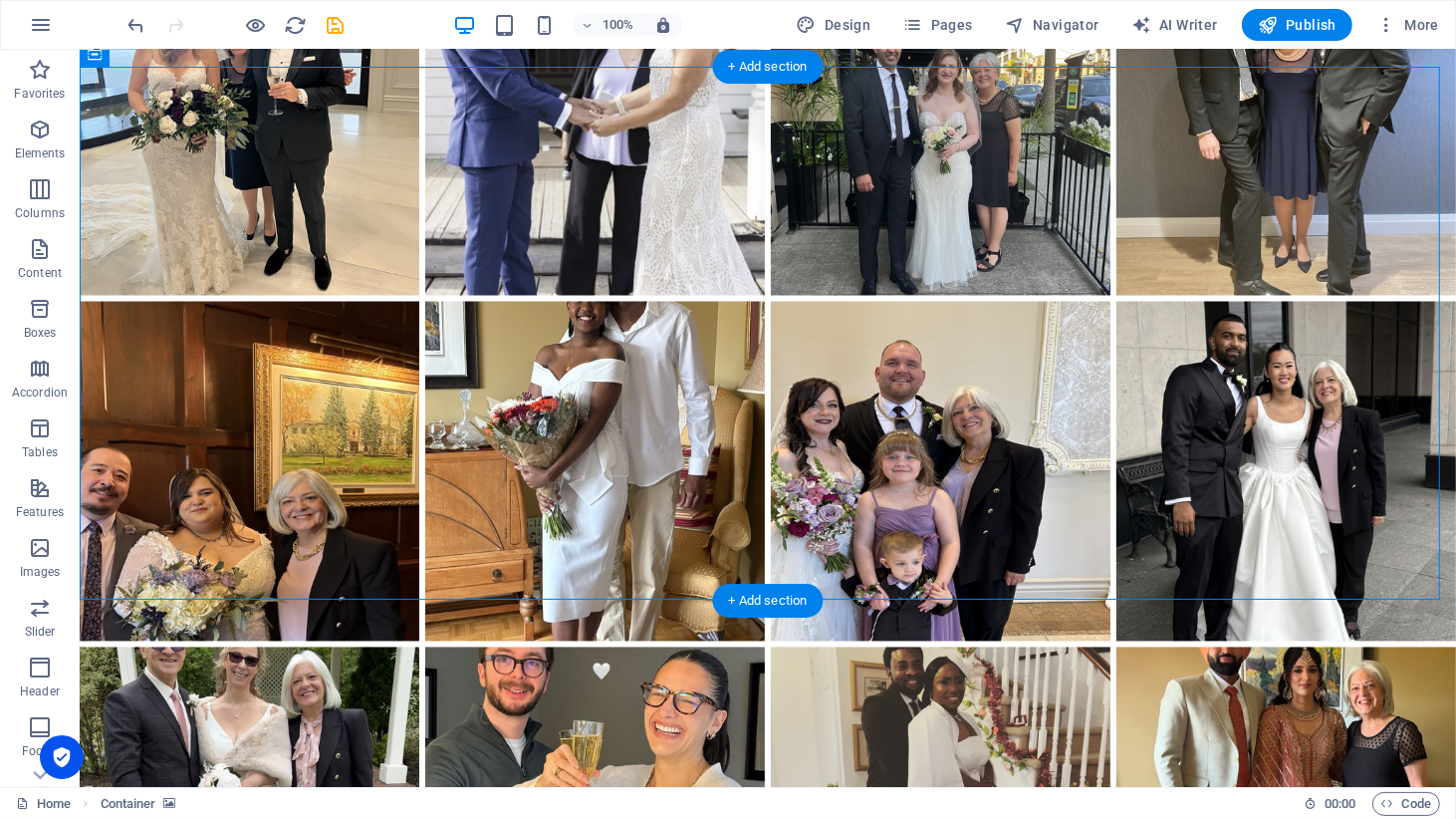 click at bounding box center [767, 1650] 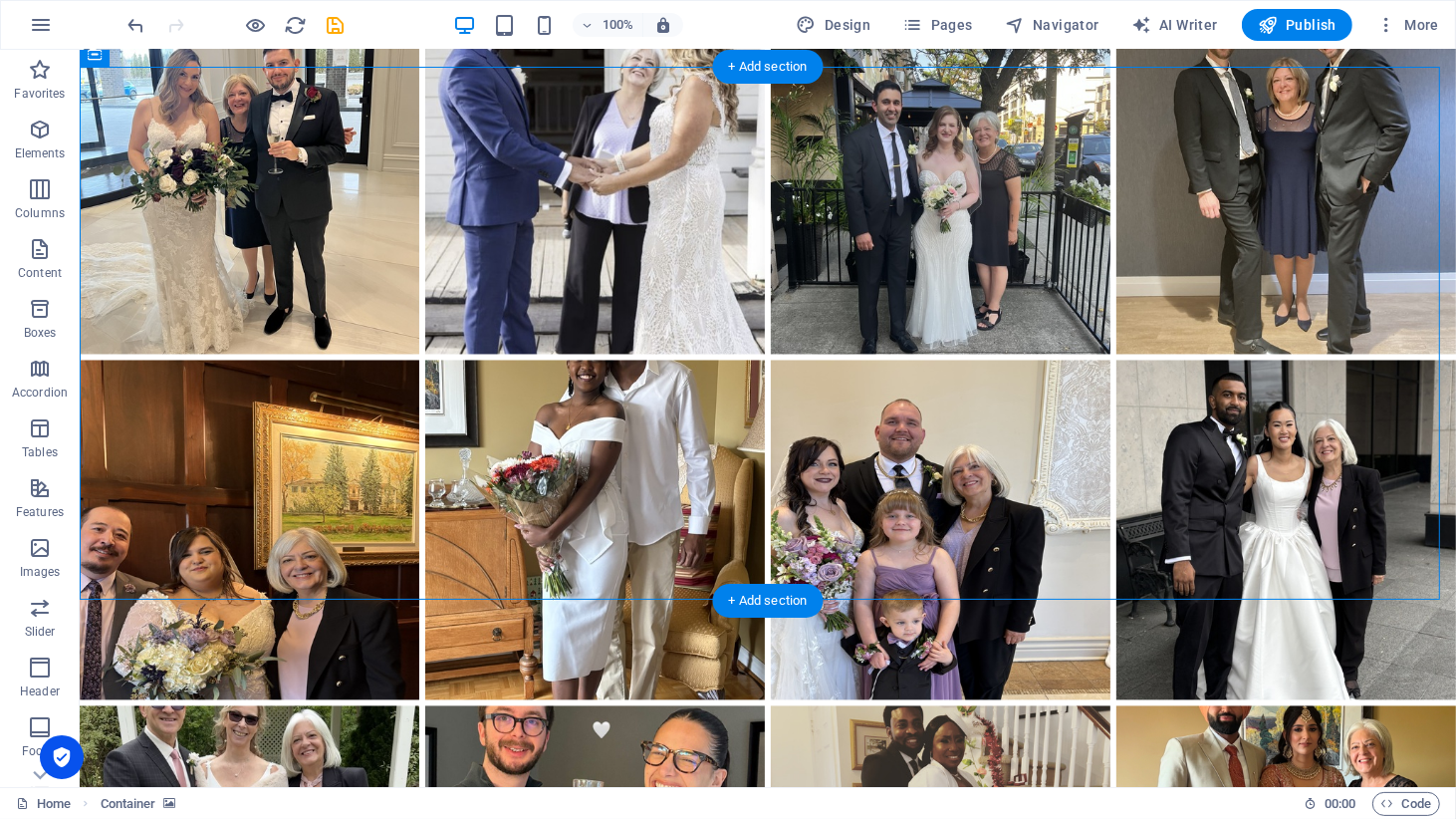 scroll, scrollTop: 2723, scrollLeft: 0, axis: vertical 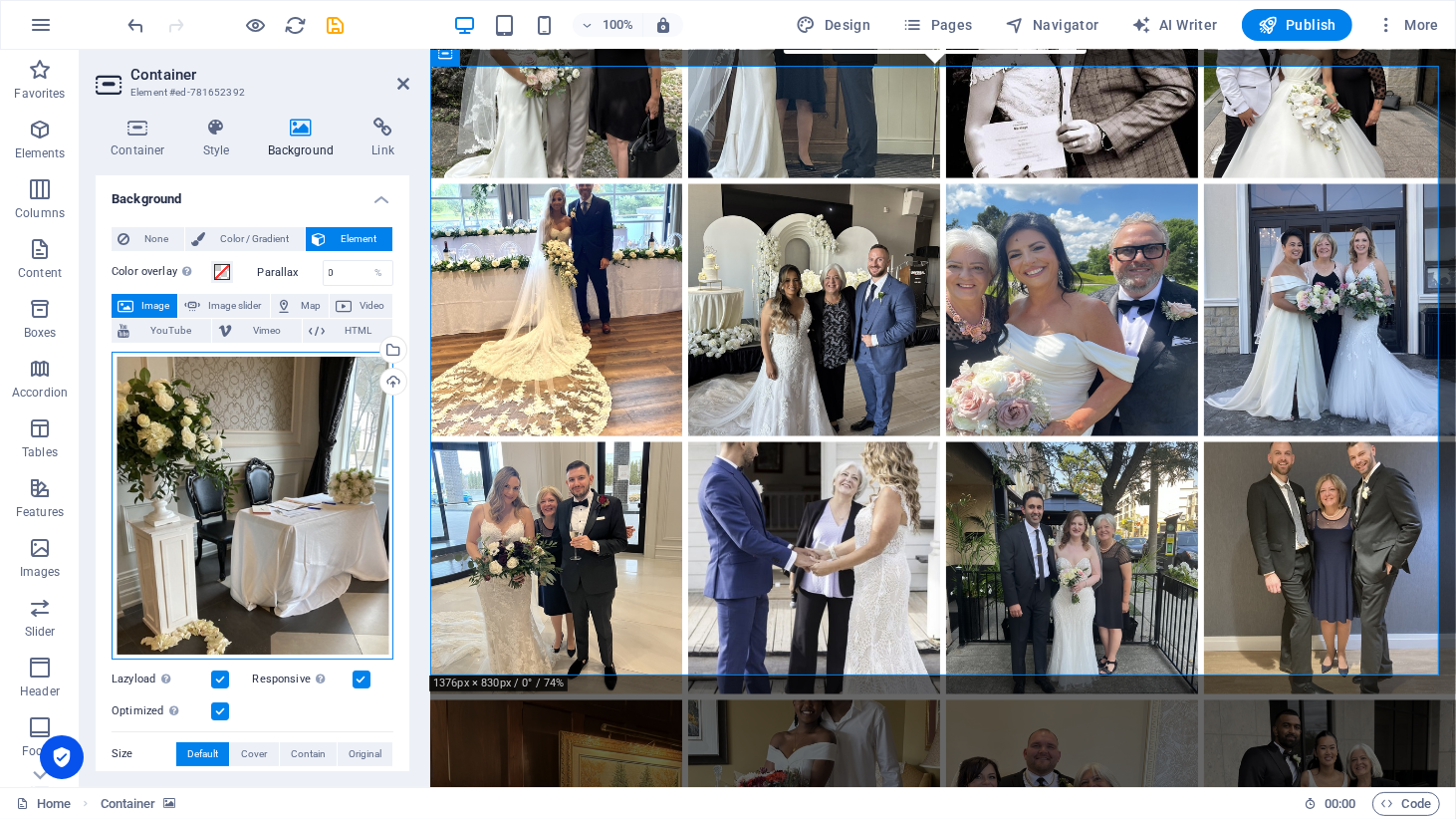 click on "Drag files here, click to choose files or select files from Files or our free stock photos & videos" at bounding box center (252, 505) 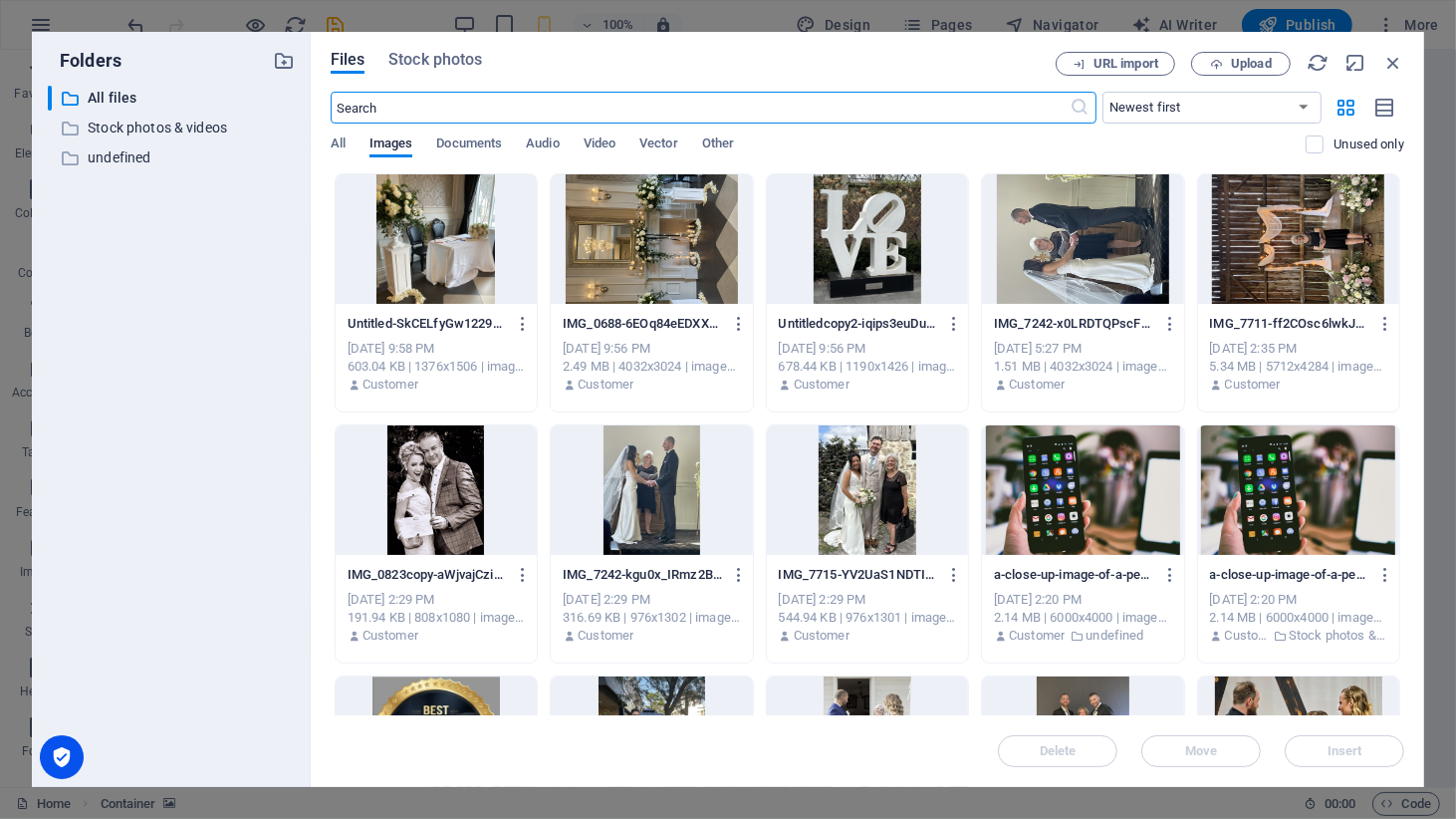 scroll, scrollTop: 2590, scrollLeft: 0, axis: vertical 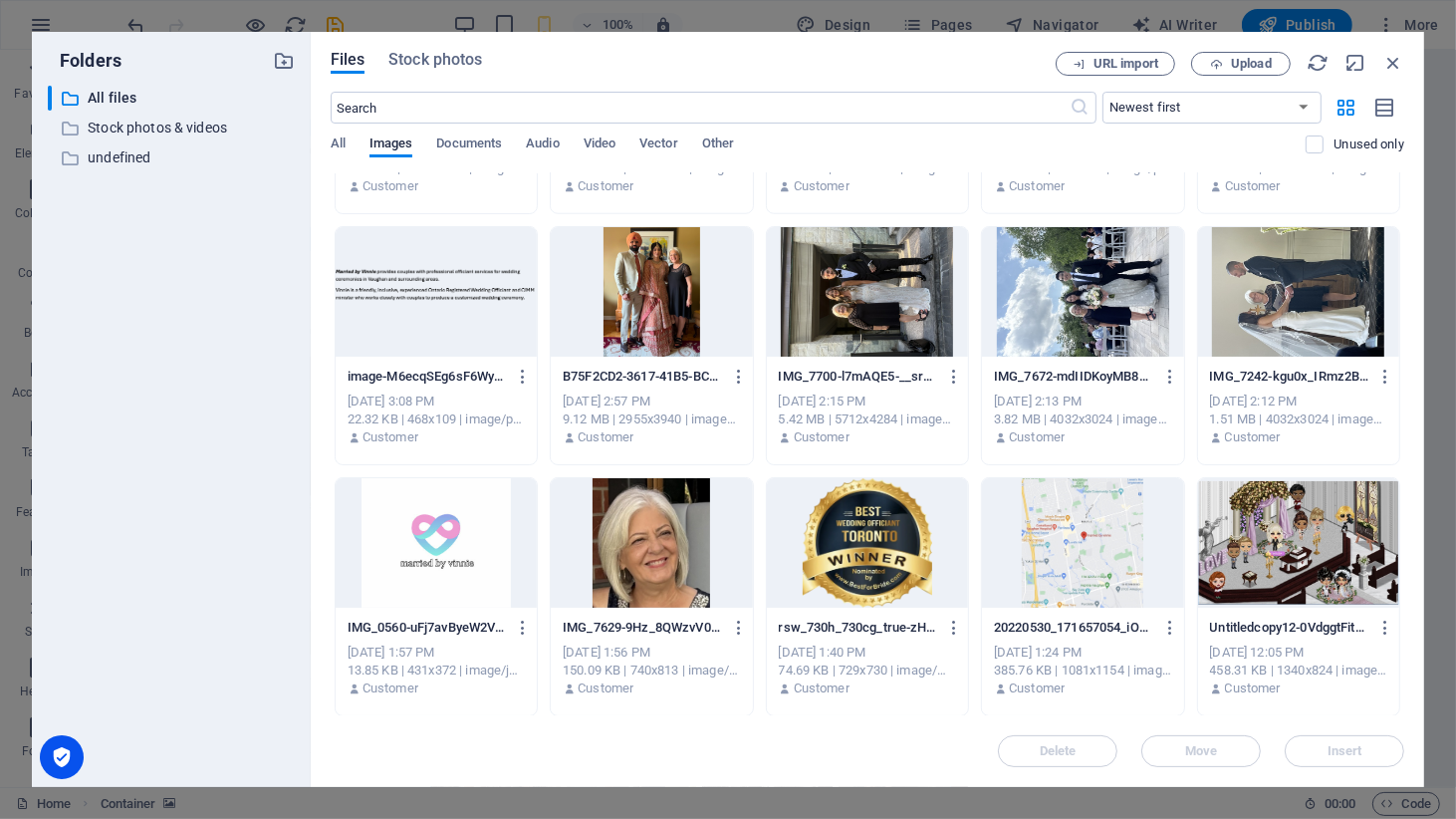 click at bounding box center (436, 543) 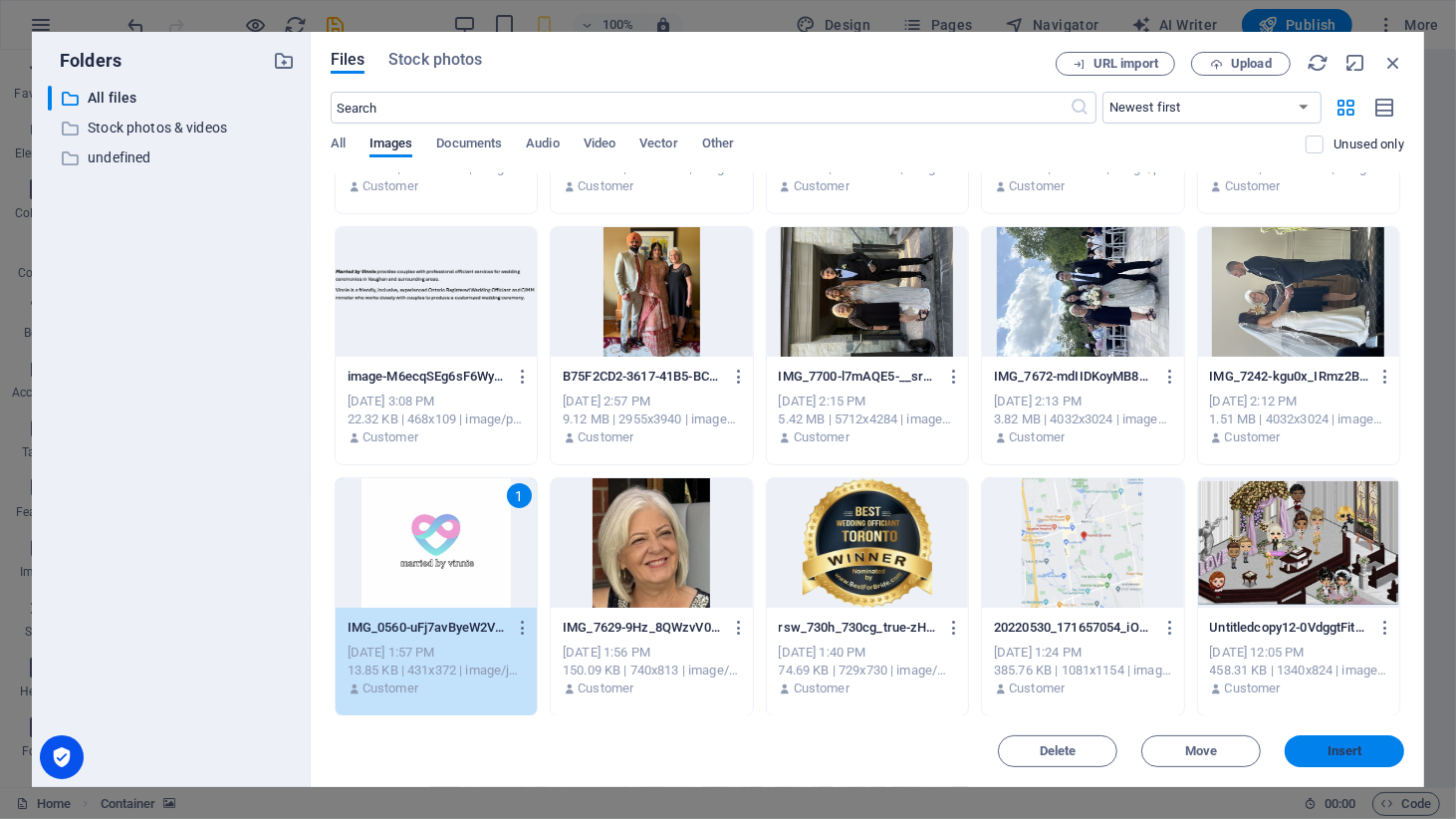 click on "Insert" at bounding box center [1344, 751] 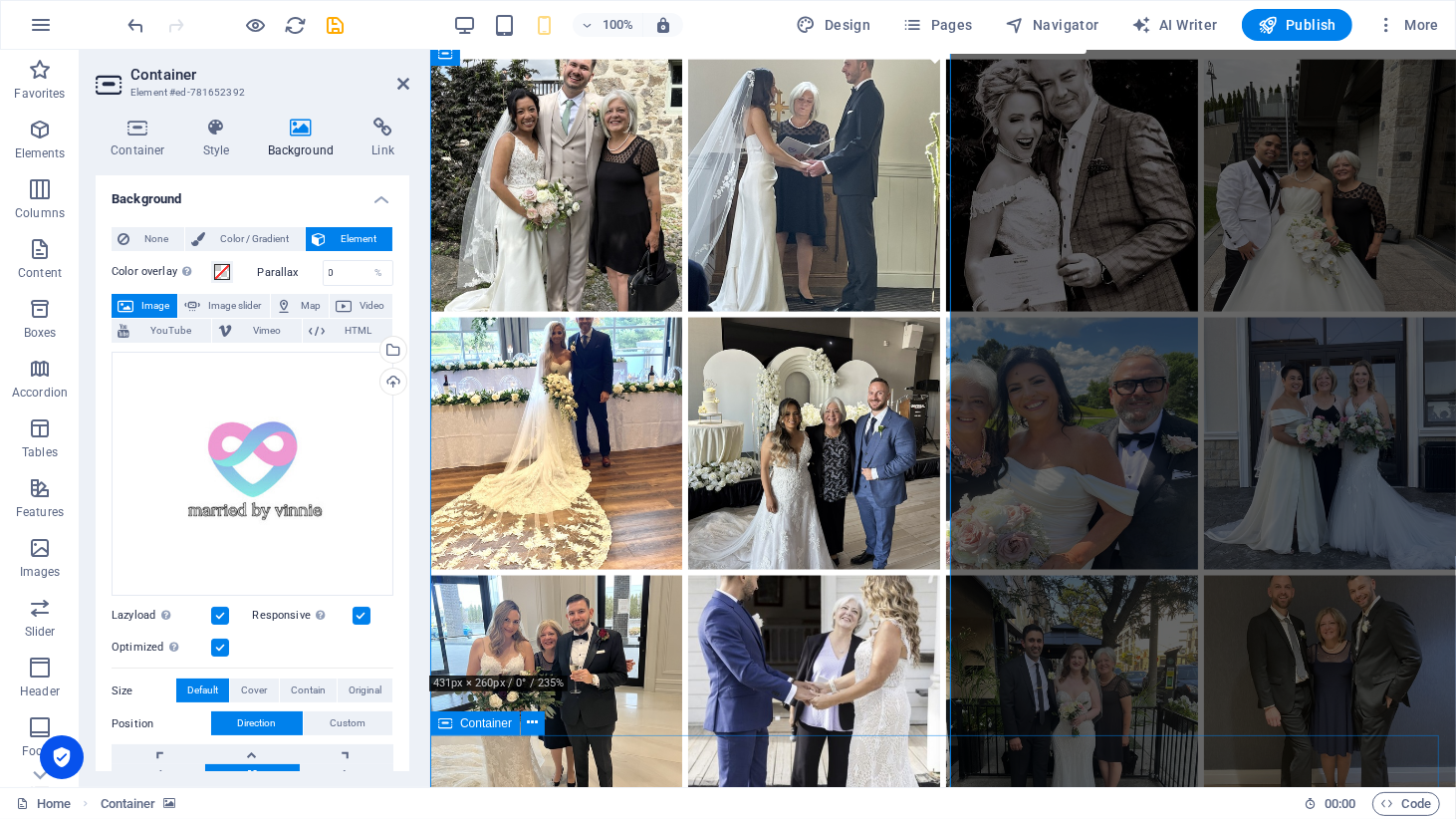scroll, scrollTop: 2723, scrollLeft: 0, axis: vertical 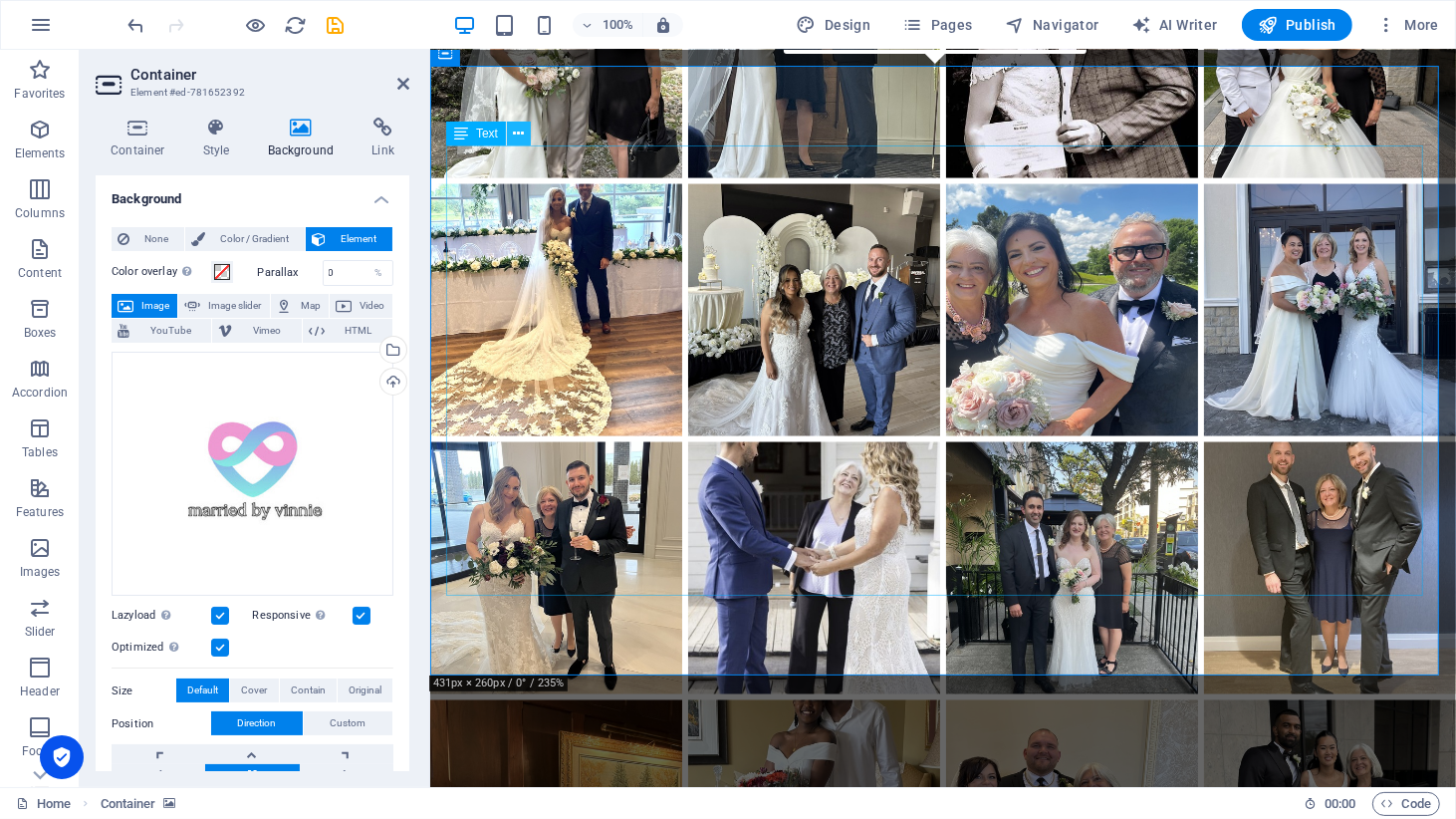 click at bounding box center (519, 134) 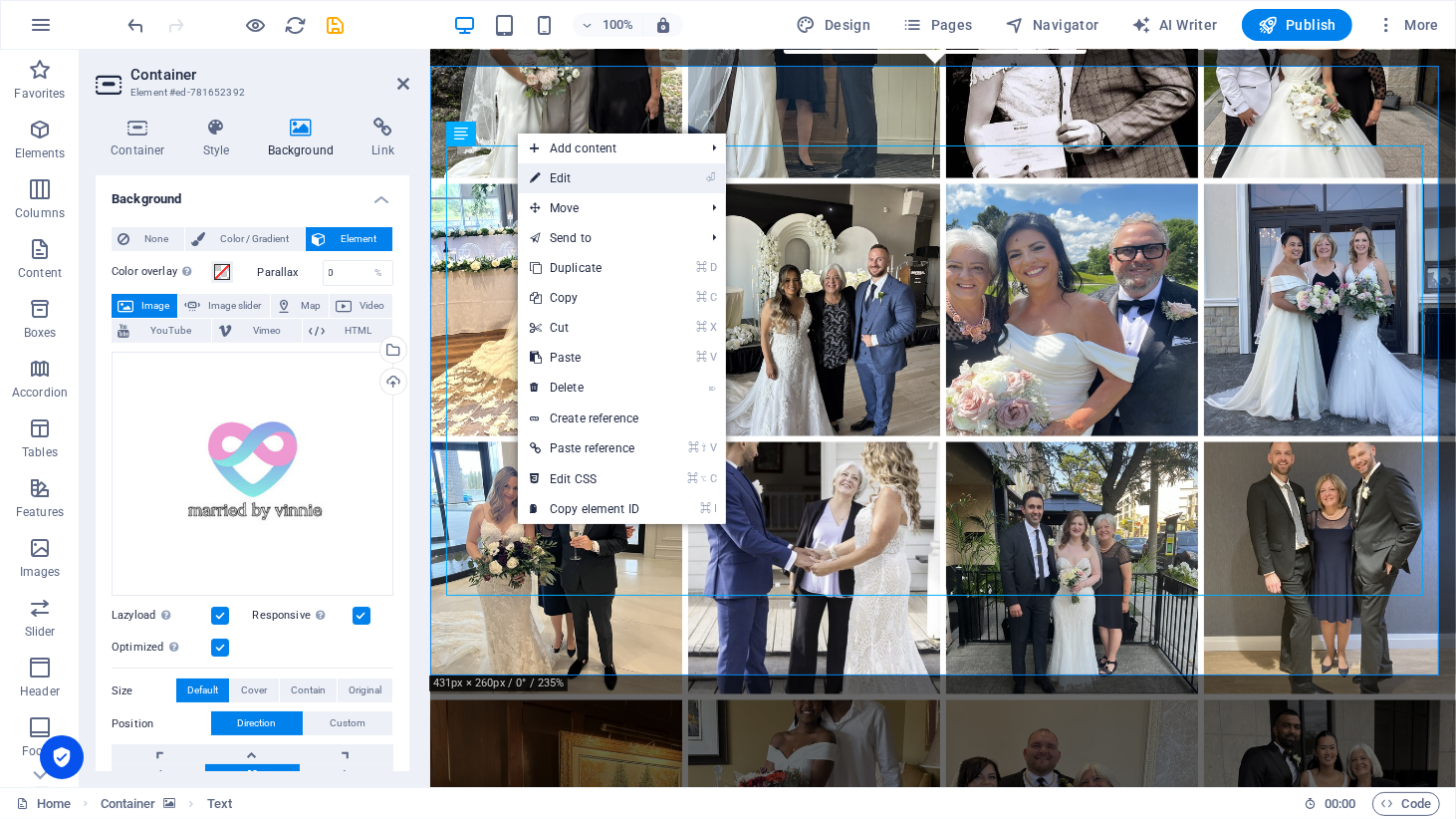click on "⏎  Edit" at bounding box center [585, 178] 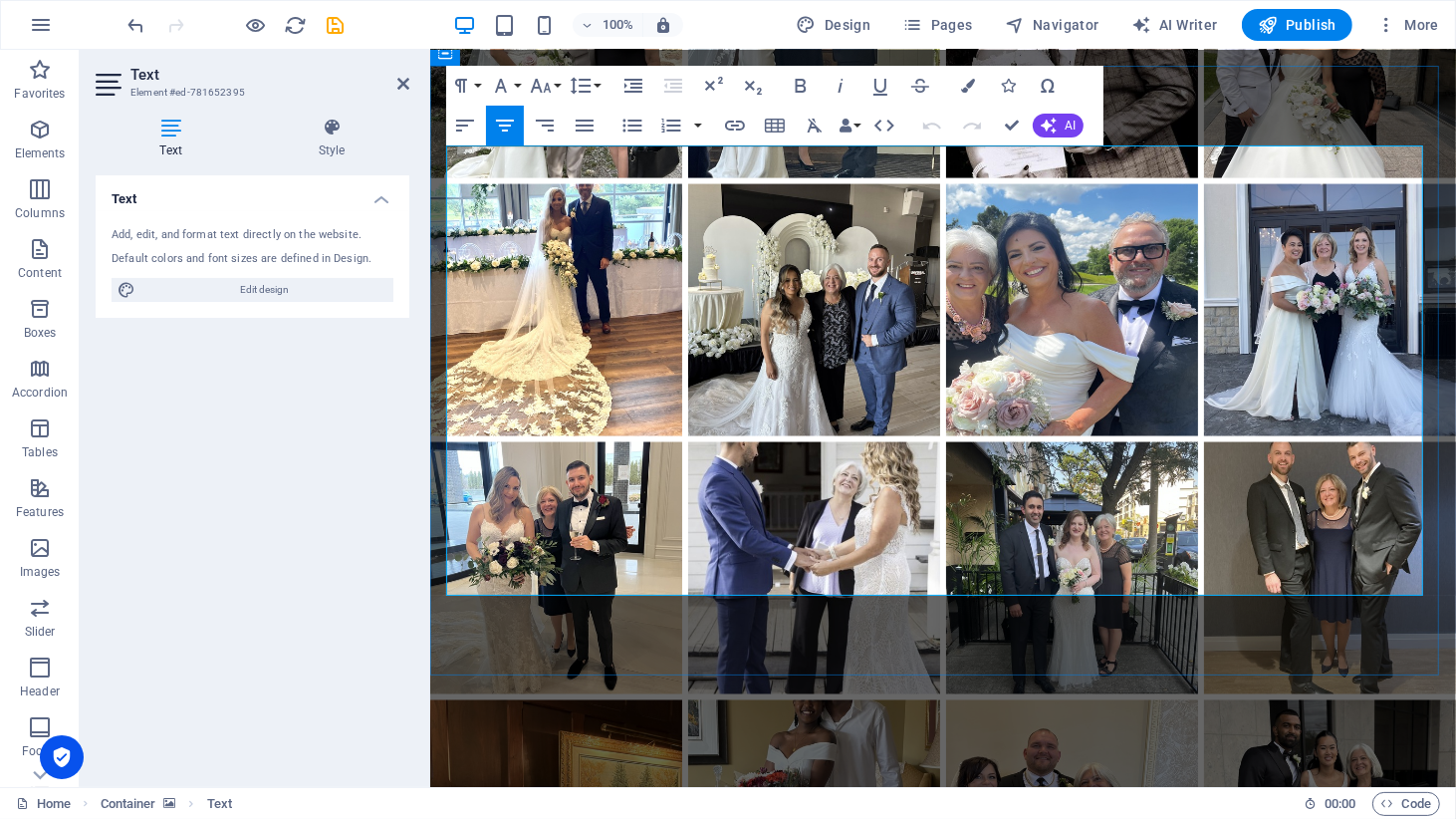 click on "What's it Like to Work with [PERSON_NAME]" at bounding box center (942, 2255) 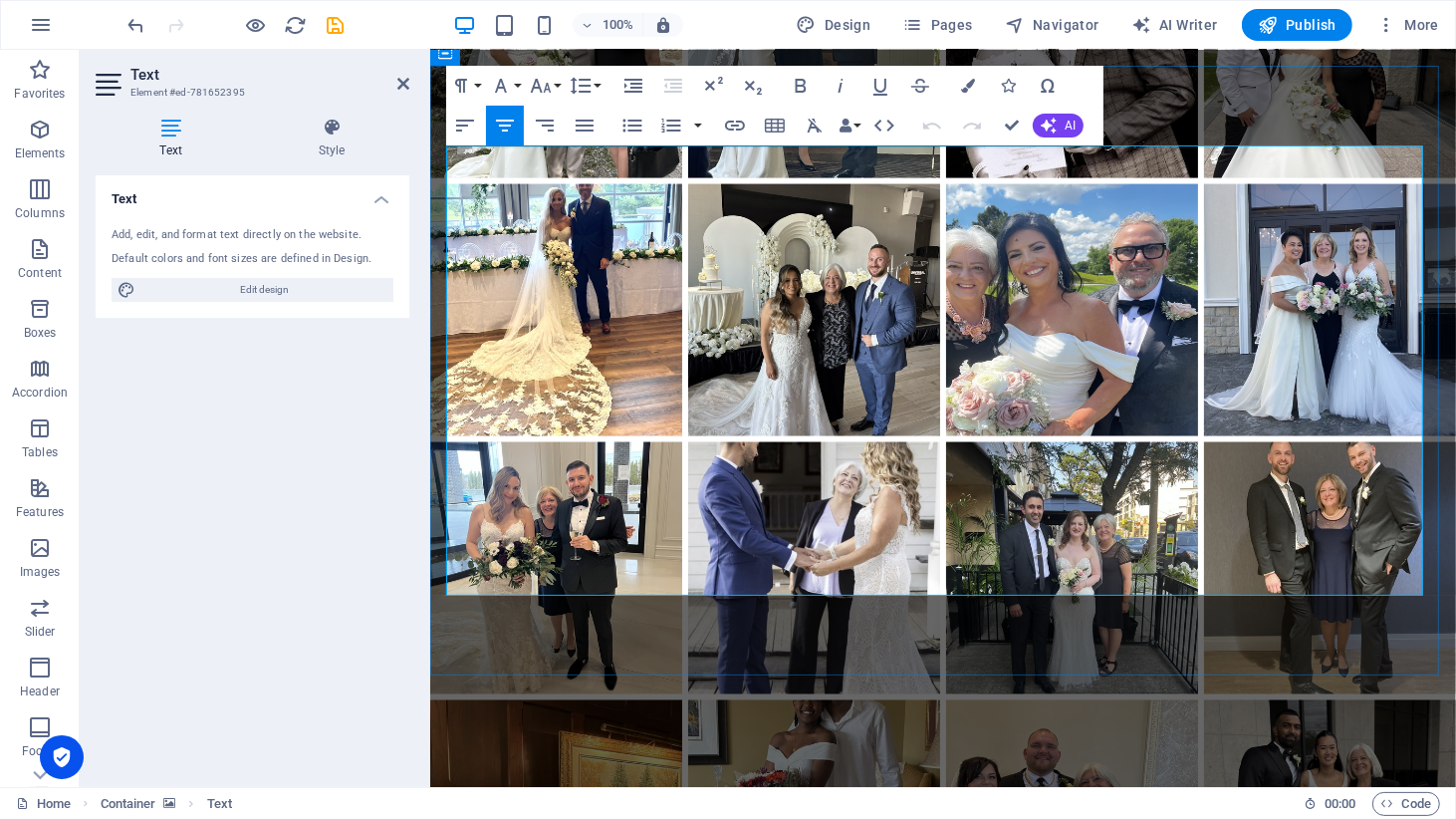 drag, startPoint x: 495, startPoint y: 227, endPoint x: 753, endPoint y: 240, distance: 258.32731 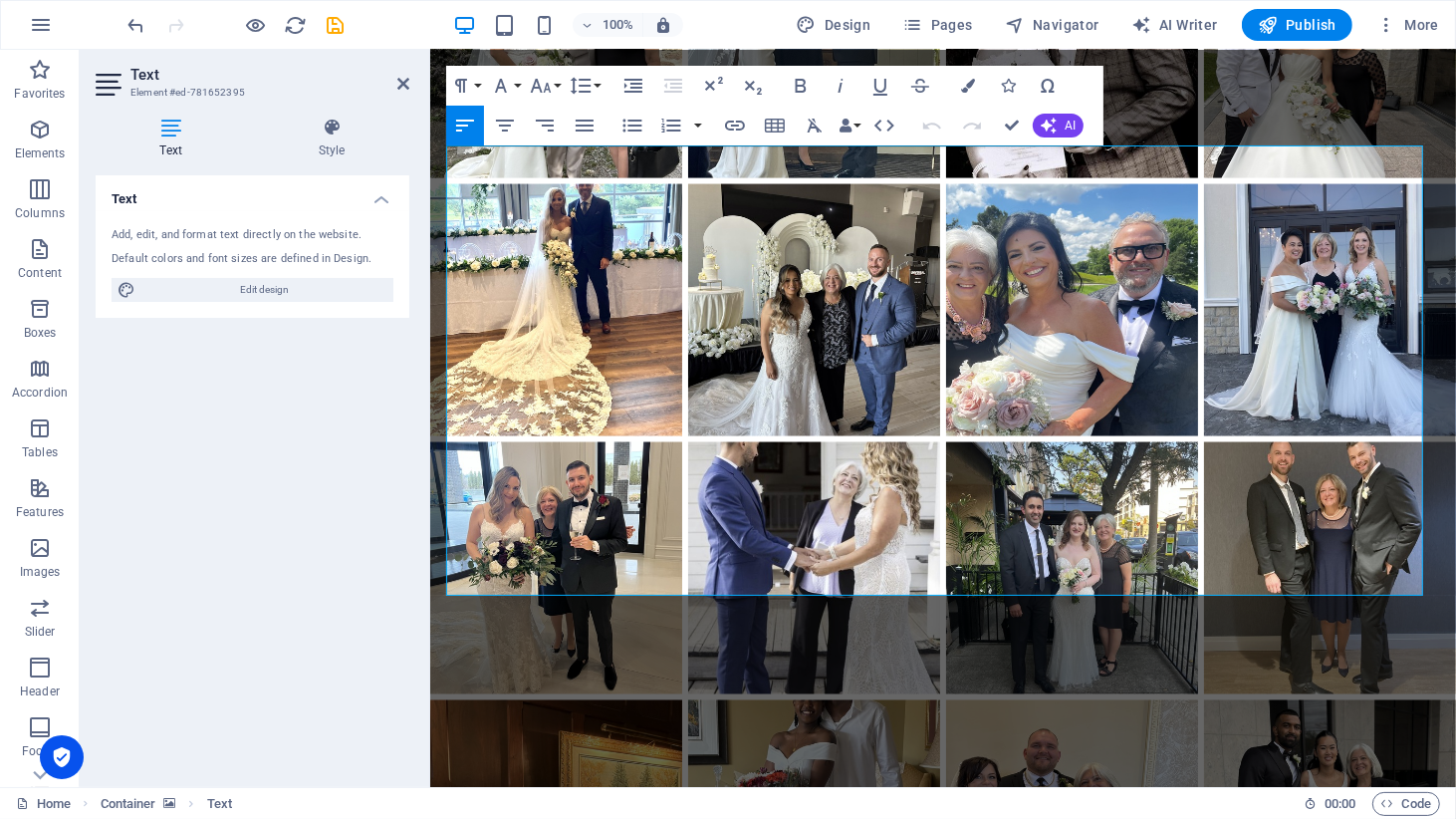 scroll, scrollTop: 2723, scrollLeft: 10, axis: both 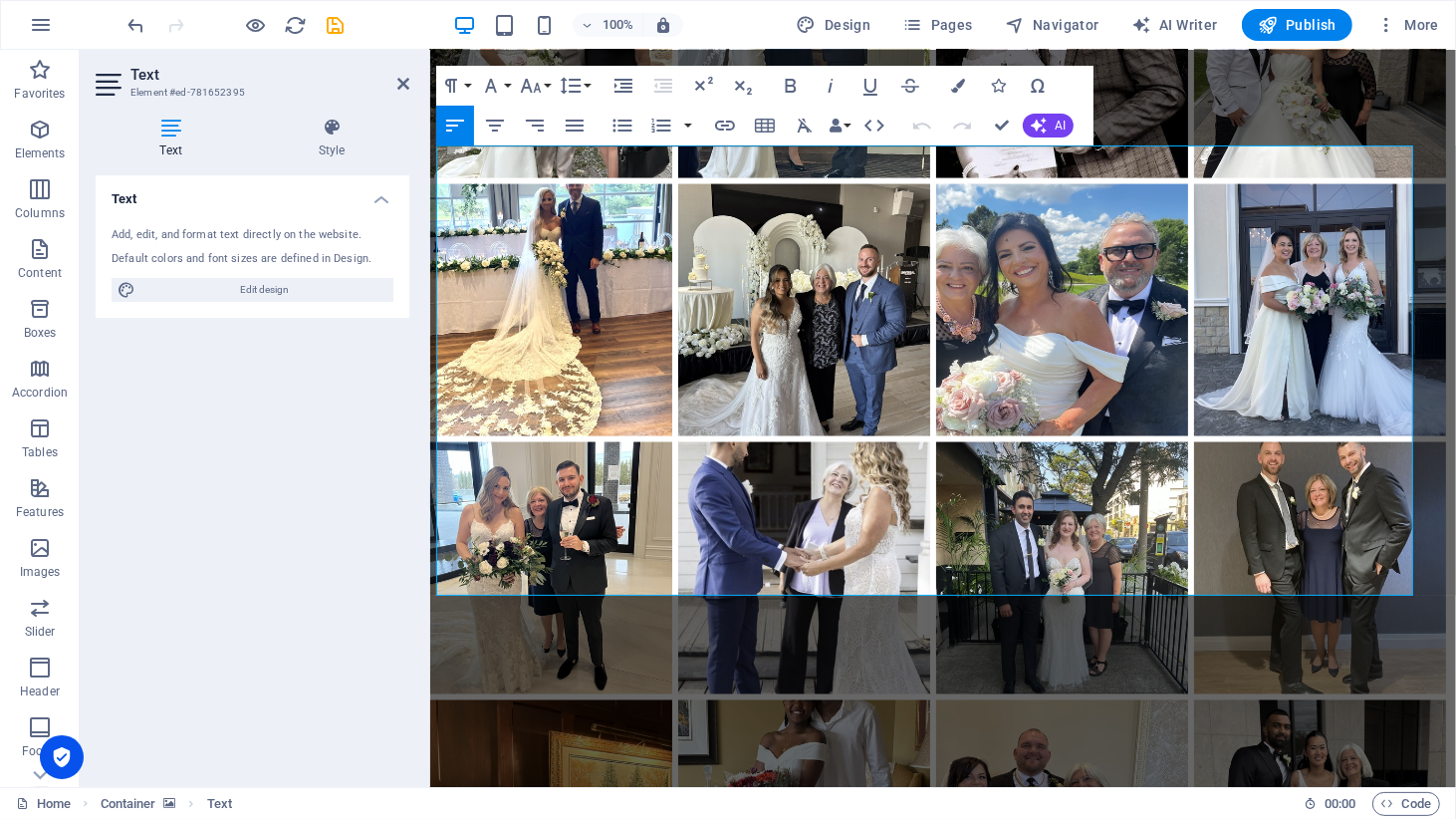 drag, startPoint x: 449, startPoint y: 231, endPoint x: 1507, endPoint y: 640, distance: 1134.3038 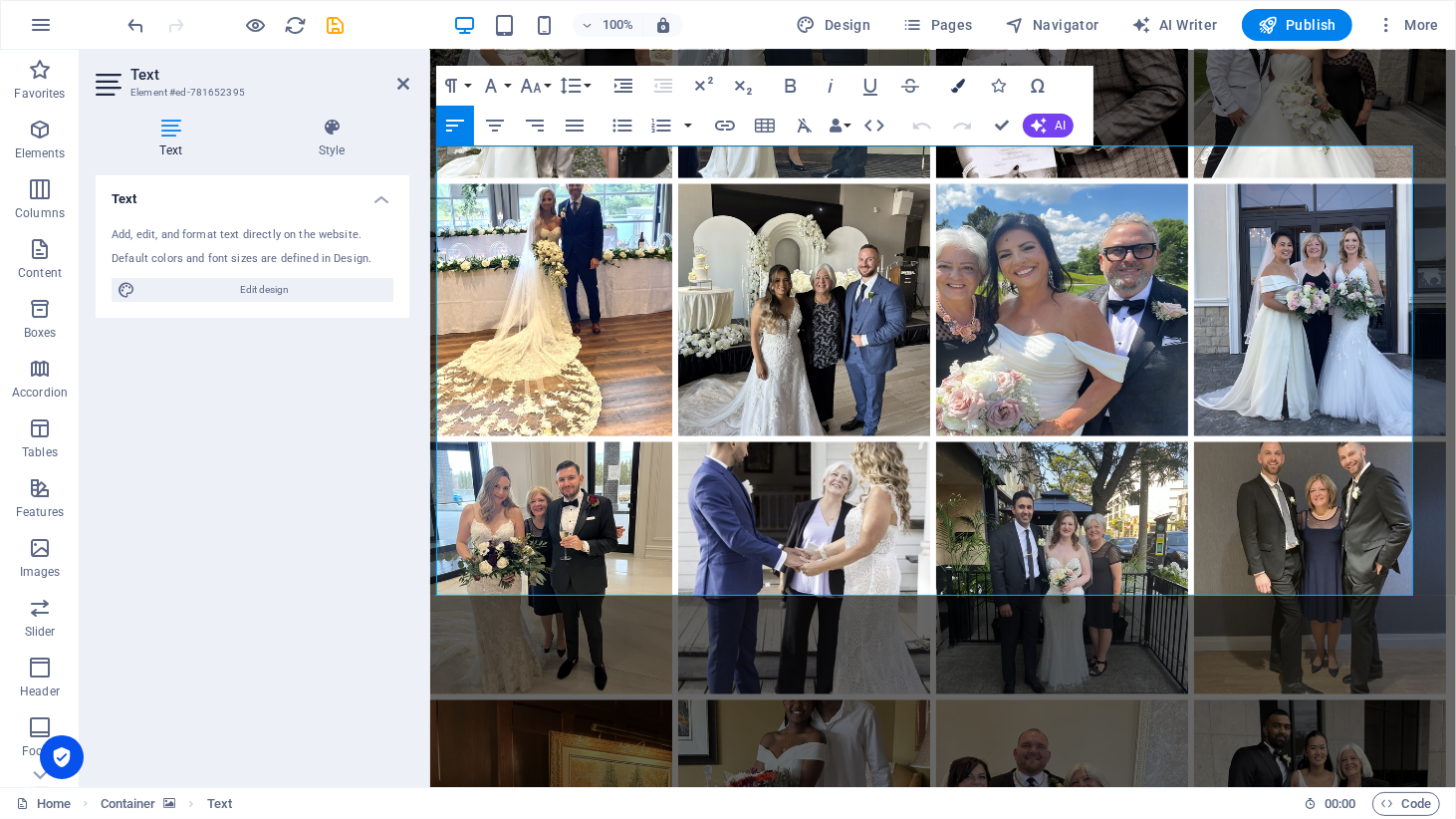 click at bounding box center (958, 86) 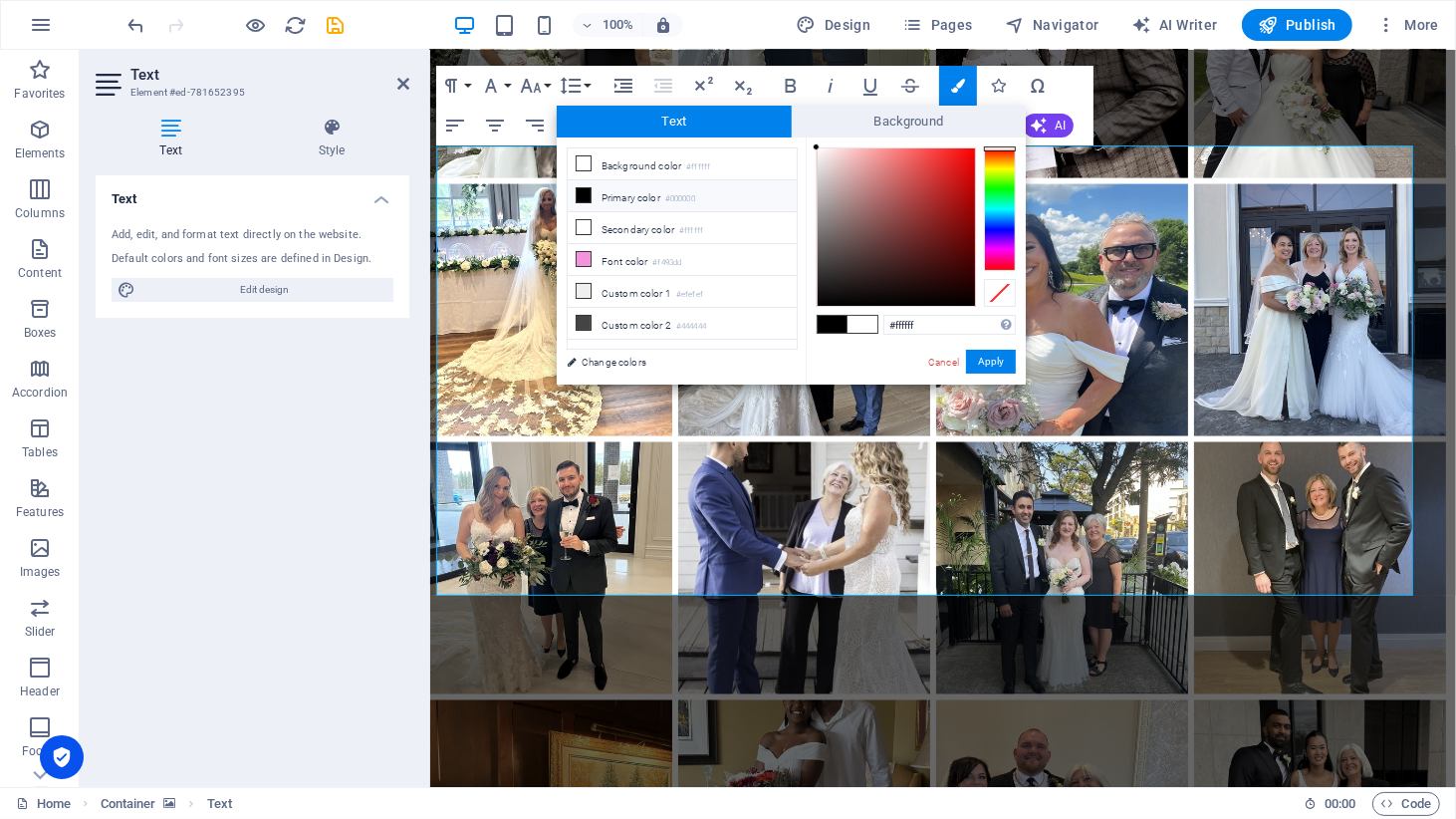 click at bounding box center [584, 195] 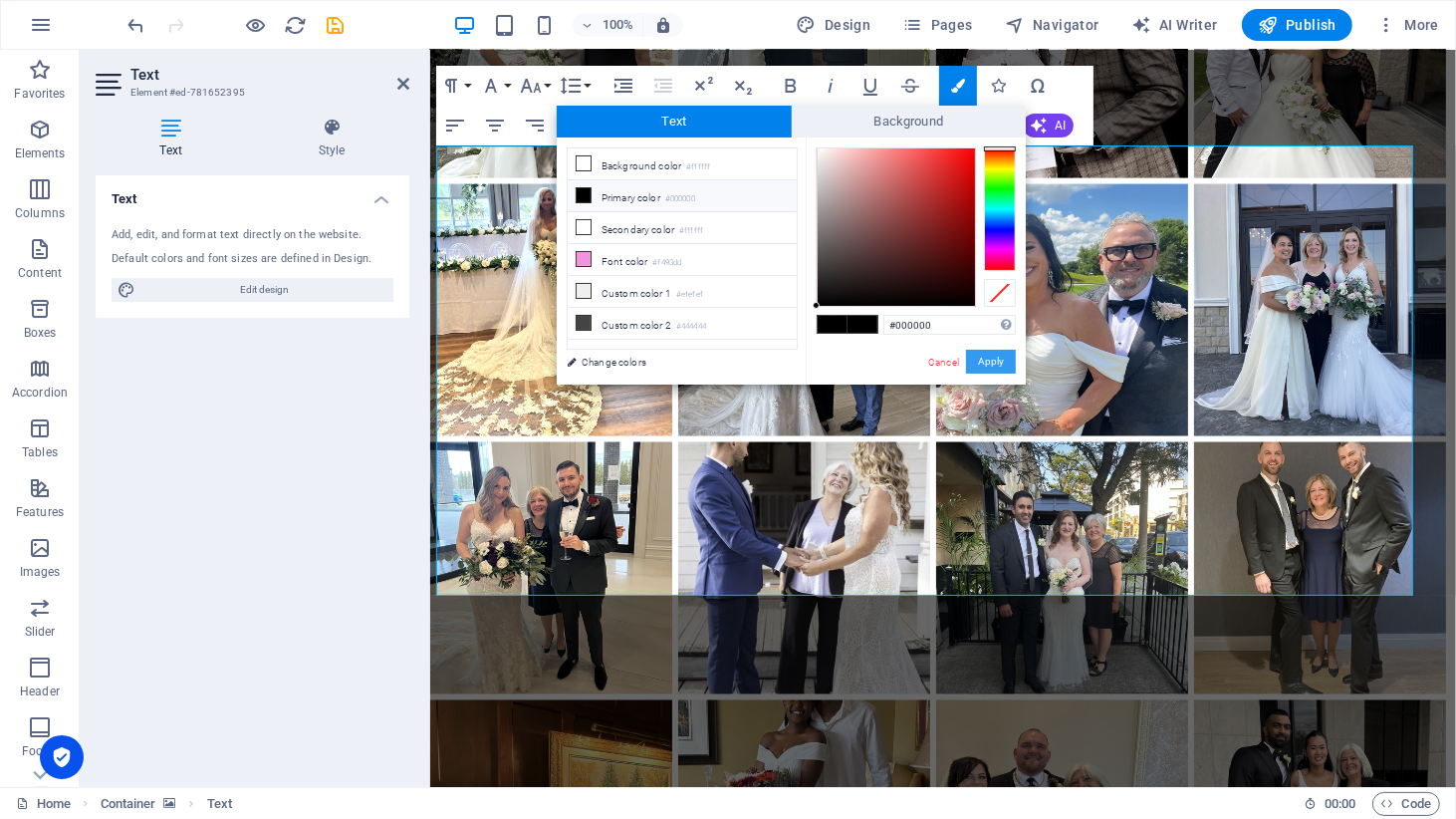 click on "Apply" at bounding box center [991, 362] 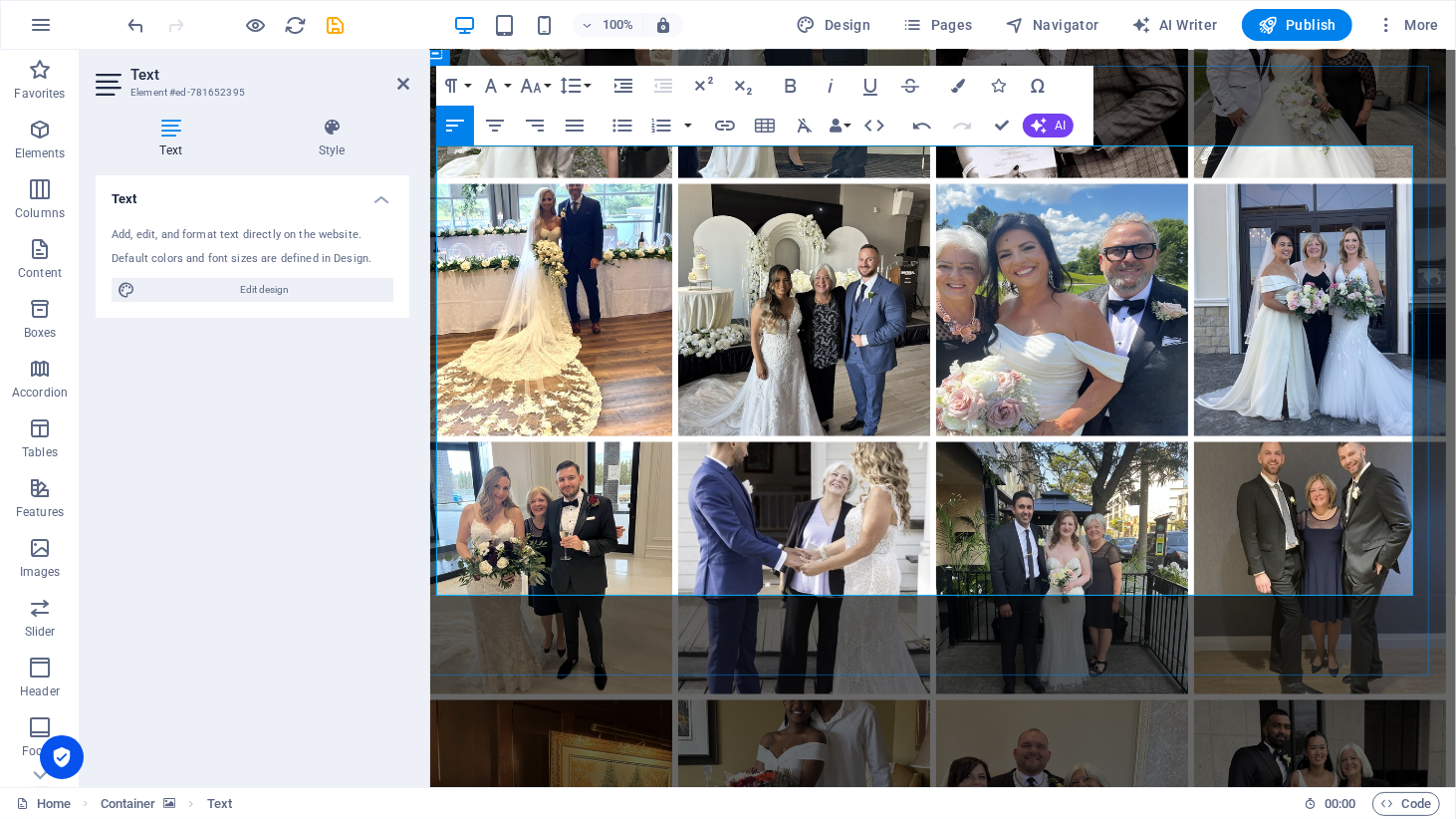 click at bounding box center (932, 2690) 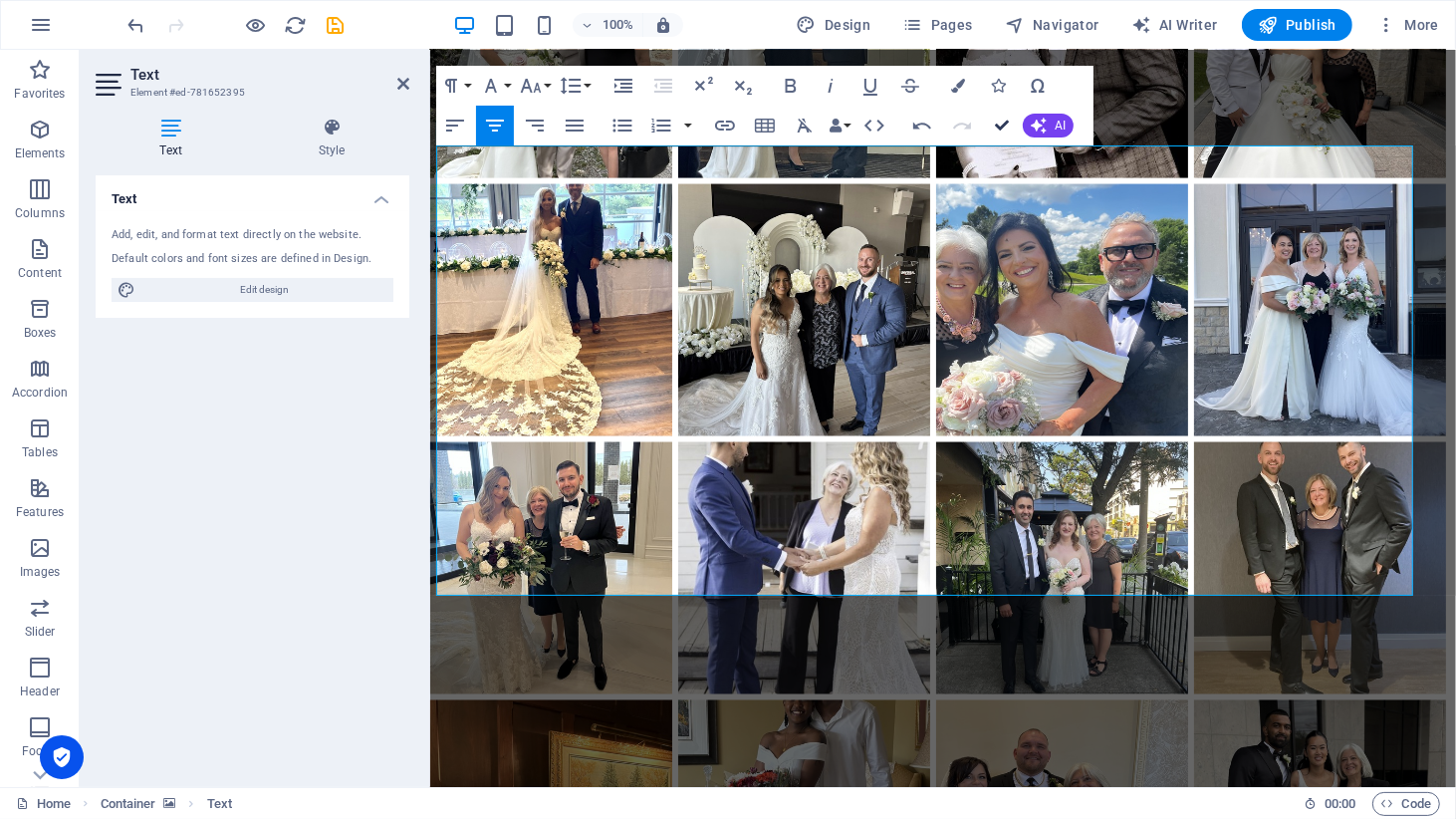 scroll, scrollTop: 3191, scrollLeft: 2, axis: both 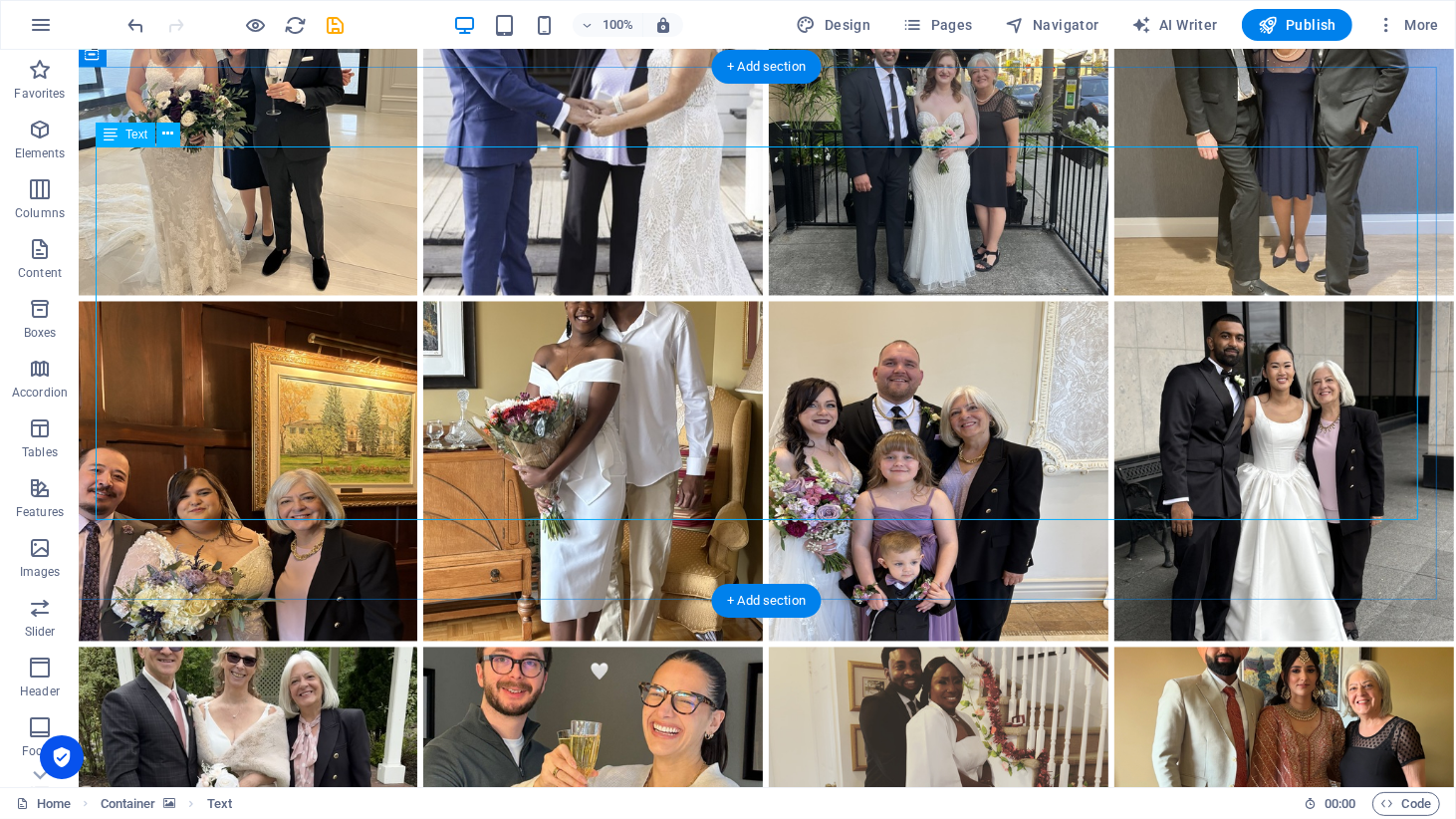 click on "What's it Like to Work with [PERSON_NAME] We begin with a free consultation where you share your vision for your ceremony, and together we determine the best package for your needs. Once the [MEDICAL_DATA] is paid, you will receive a comprehensive wedding package with all of the necessary information and instructions on how to proceed. About four weeks before the big day, I remind you to apply for your marriage licence and to make your ceremony selections, and then using your choices, I craft a beautiful ceremony which may include the telling your love story.   We then collaborate until the draft is perfect. On the day of the wedding, I arrive about 20-30 minutes before the ceremony to coordinate with other vendors and to set up. Right after the ceremony, you receive a record of solemnization, and I handle sending your signed licence to the Registrar’s Office.   I also like to get a photo of us together. post-wedding process hassle-free." at bounding box center (765, 2183) 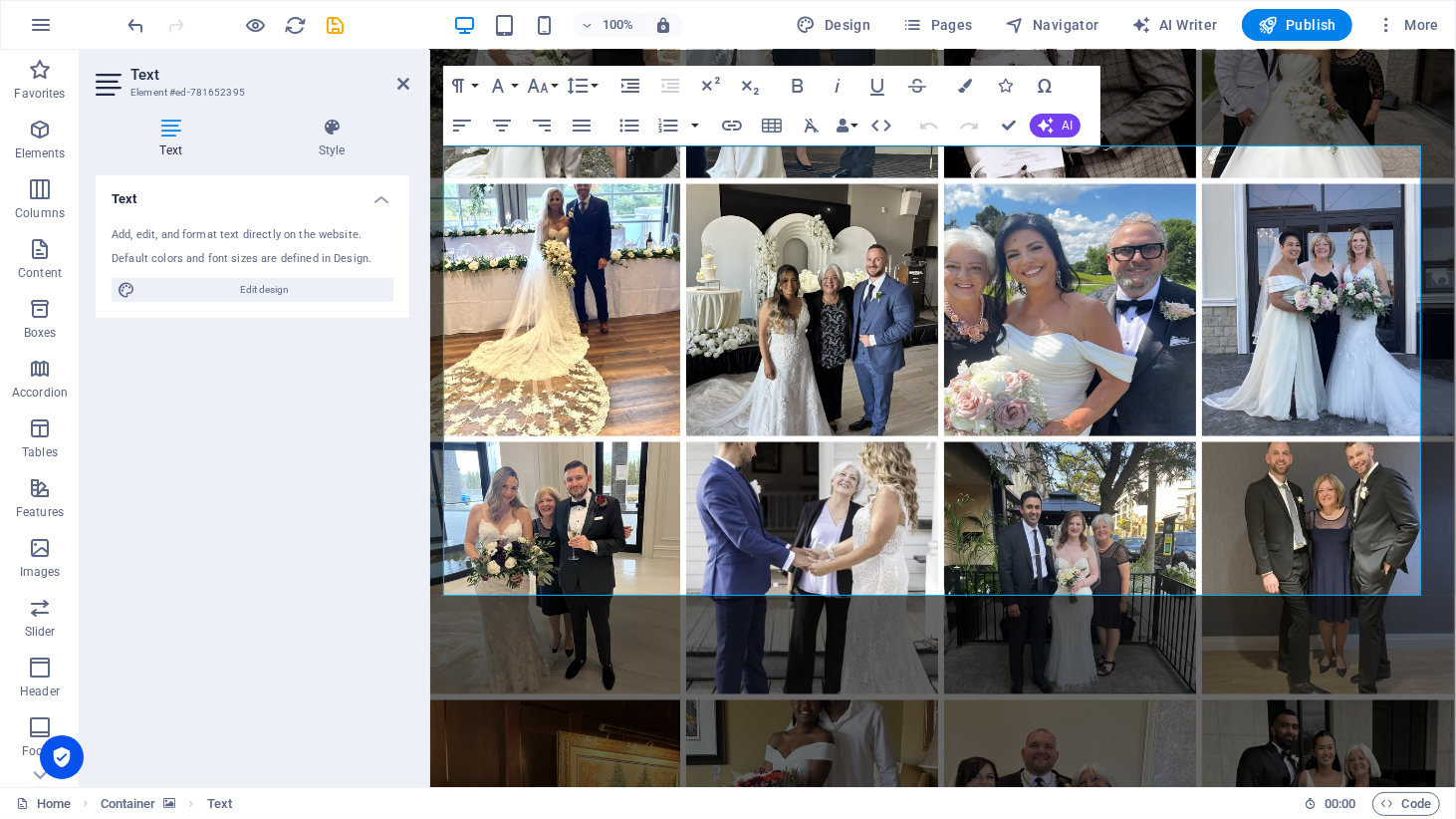 click at bounding box center (940, 1598) 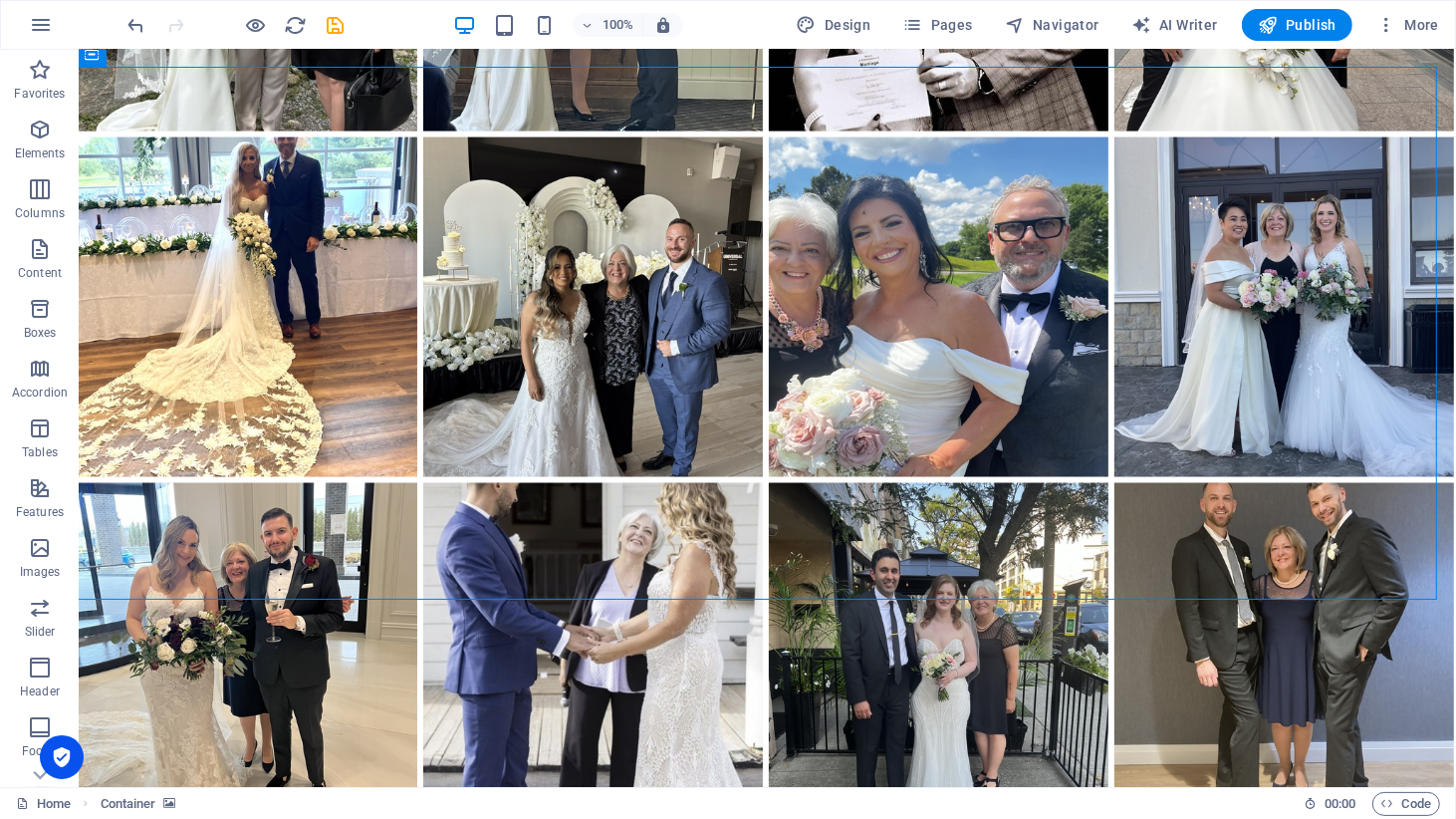 scroll, scrollTop: 3191, scrollLeft: 2, axis: both 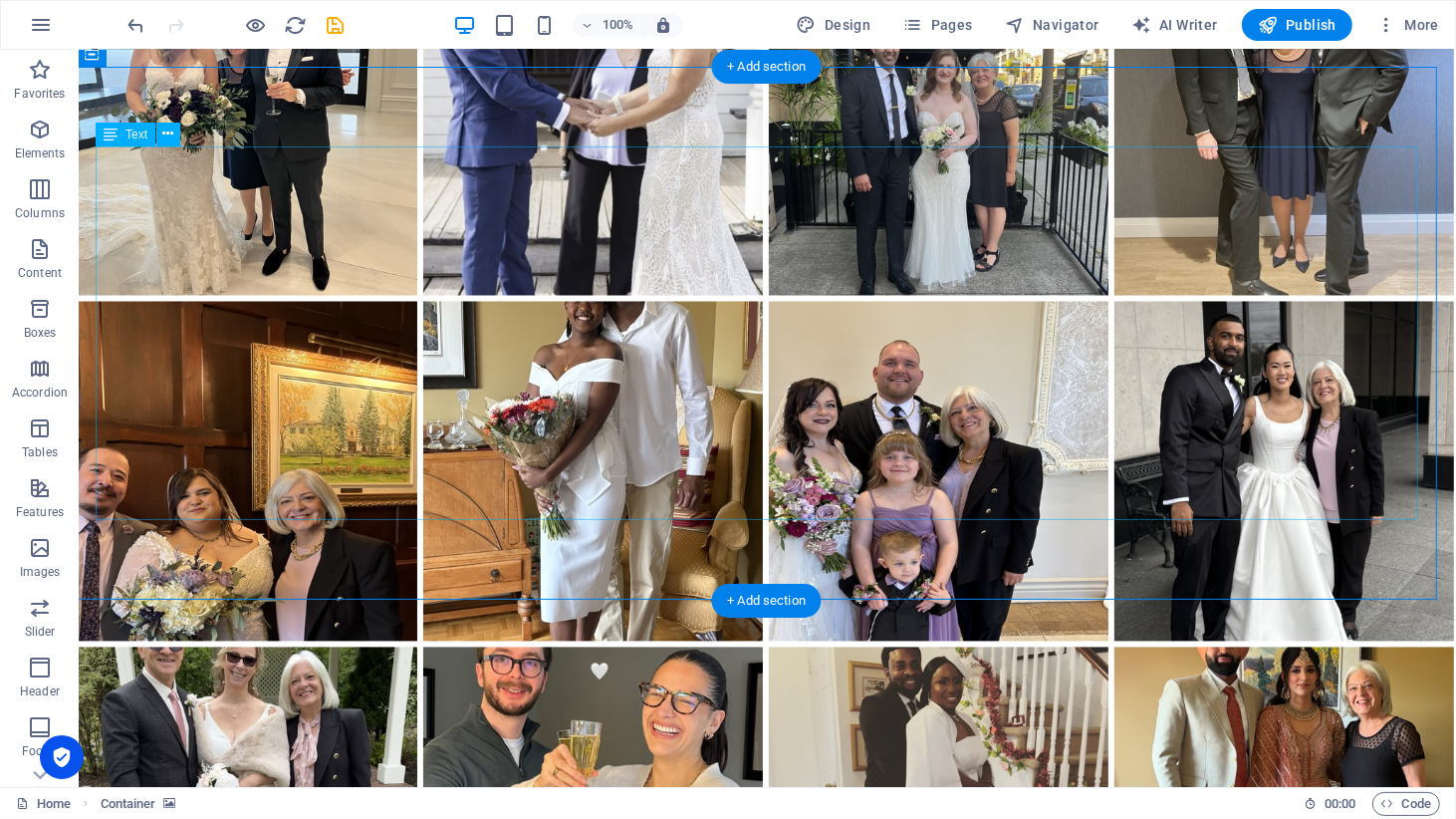 click on "What's it Like to Work with [PERSON_NAME] We begin with a free consultation where you share your vision for your ceremony, and together we determine the best package for your needs. Once the [MEDICAL_DATA] is paid, you will receive a comprehensive wedding package with all of the necessary information and instructions on how to proceed. About four weeks before the big day, I remind you to apply for your marriage licence and to make your ceremony selections, and then using your choices, I craft a beautiful ceremony which may include the telling your love story.   We then collaborate until the draft is perfect. On the day of the wedding, I arrive about 20-30 minutes before the ceremony to coordinate with other vendors and to set up. Right after the ceremony, you receive a record of solemnization, and I handle sending your signed licence to the Registrar’s Office.   I also like to get a photo of us together. post-wedding process hassle-free." at bounding box center (765, 2183) 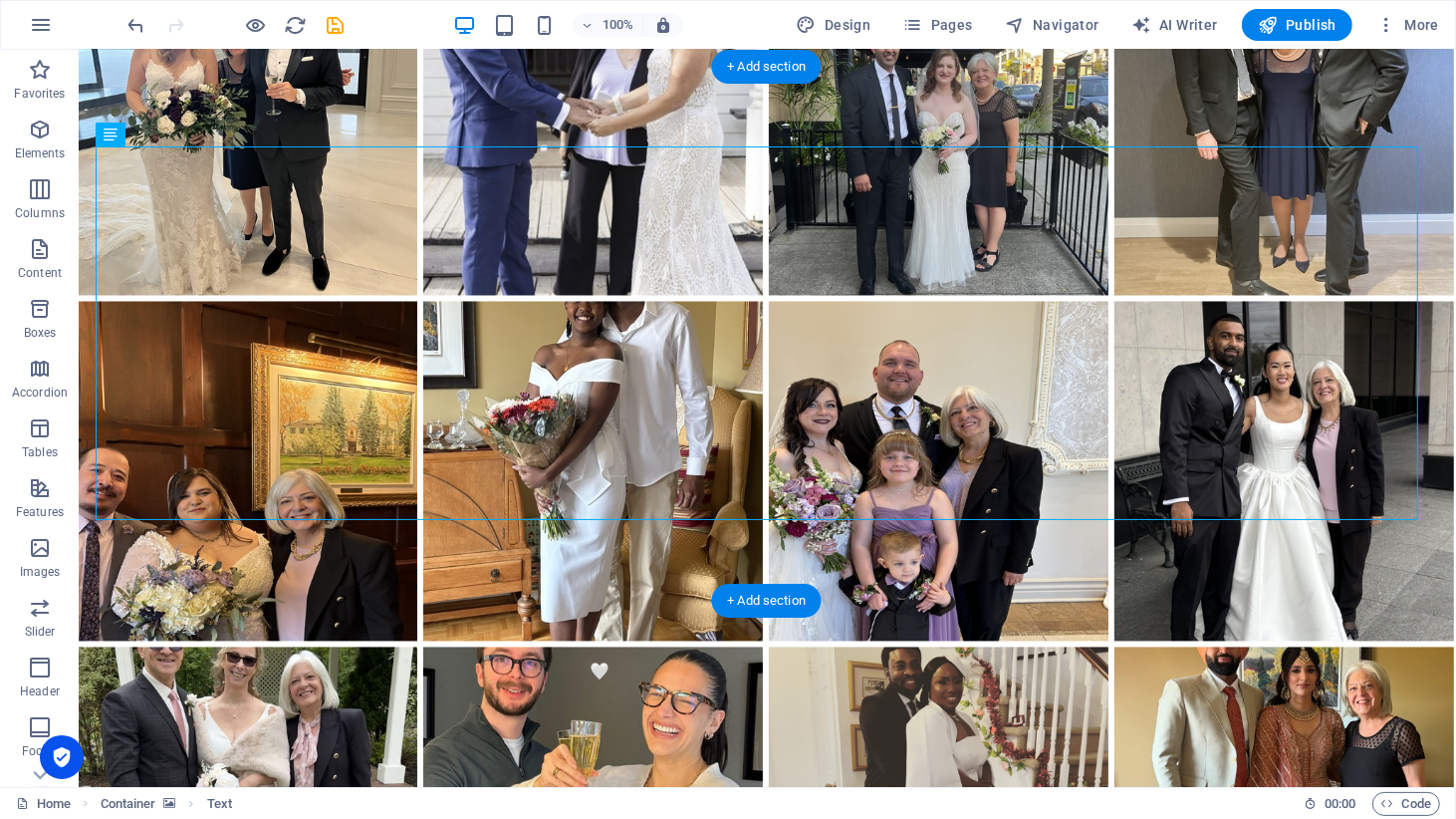 click at bounding box center (765, 1650) 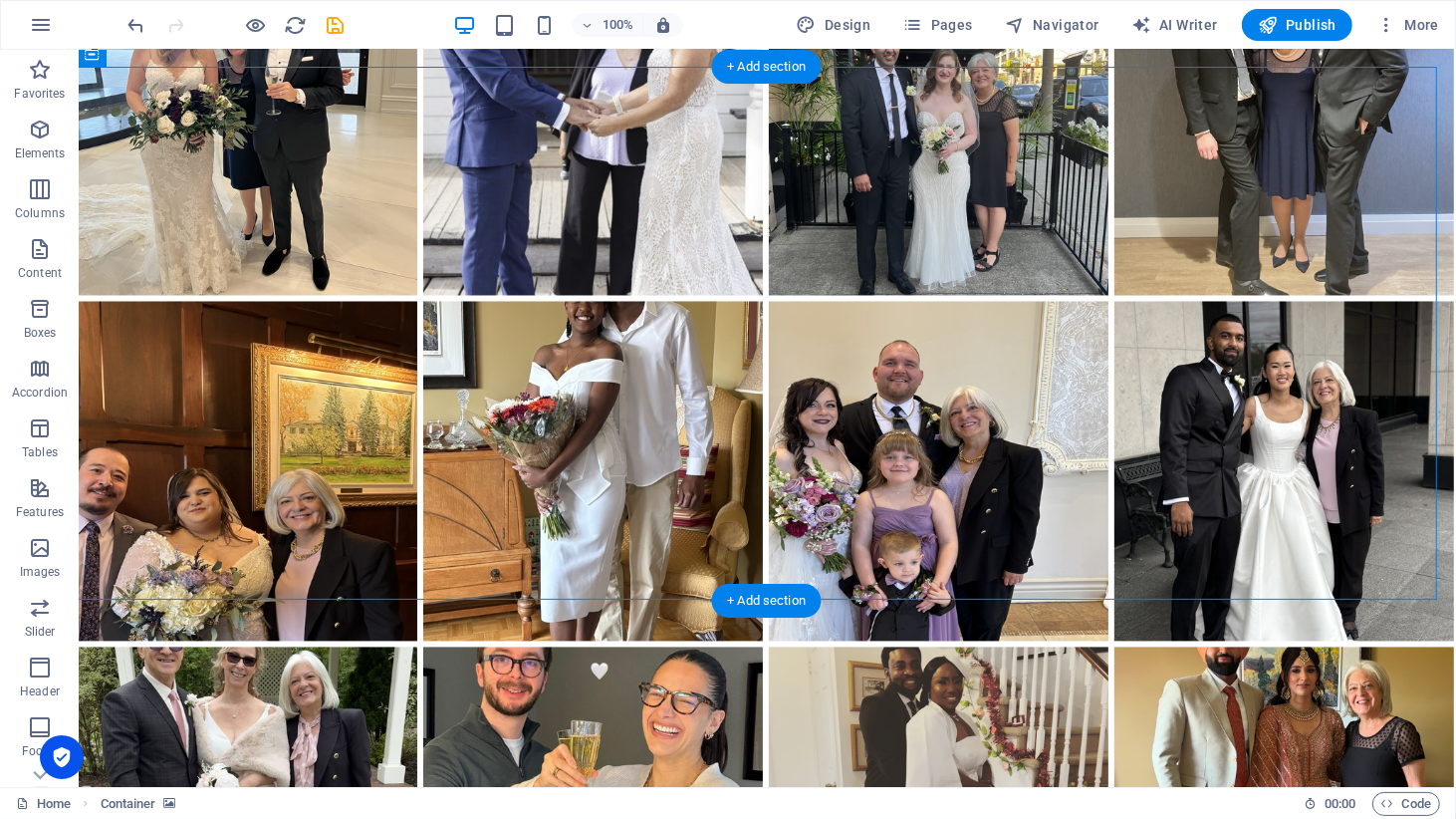 click at bounding box center [765, 1650] 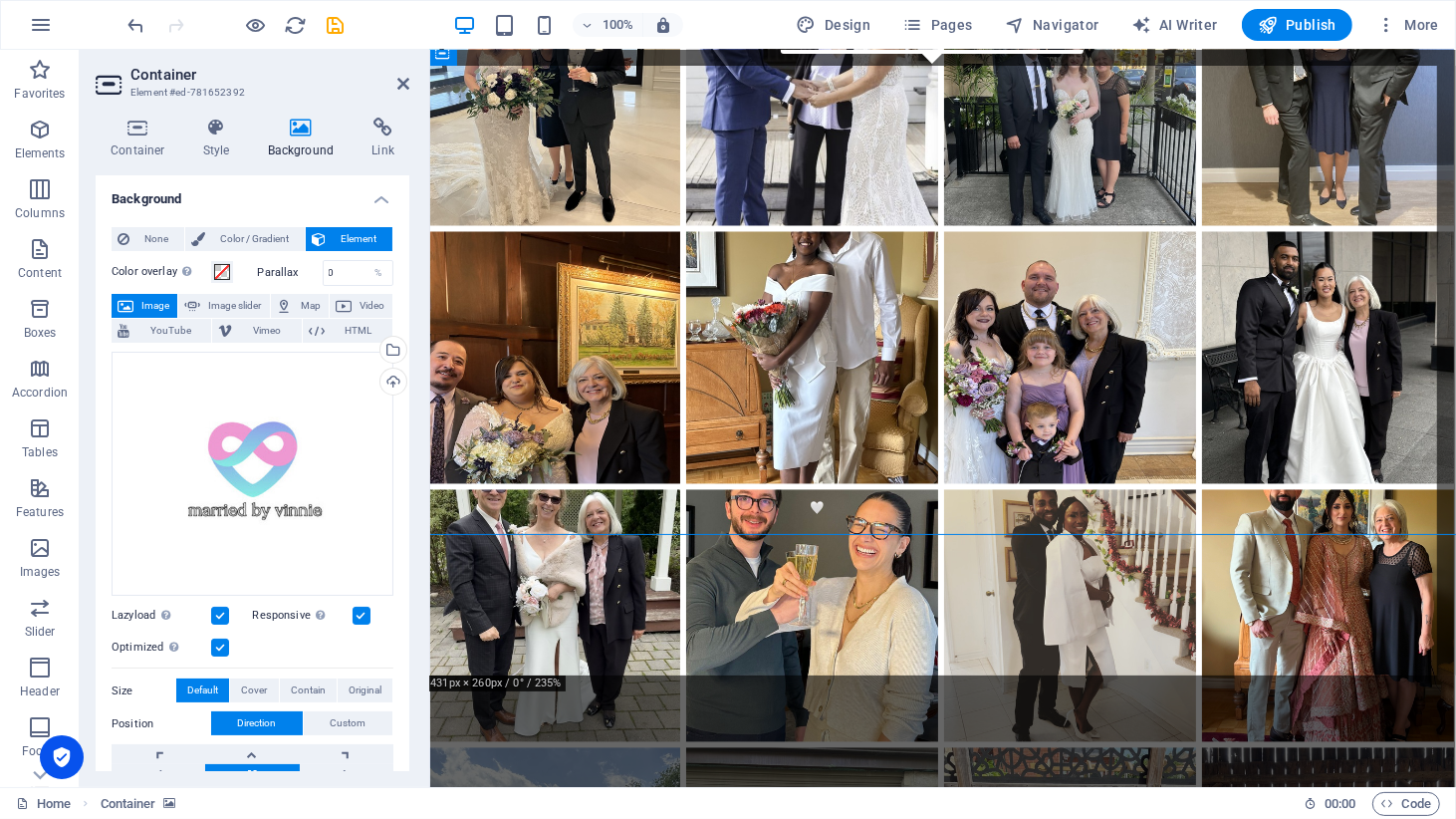 scroll, scrollTop: 2723, scrollLeft: 2, axis: both 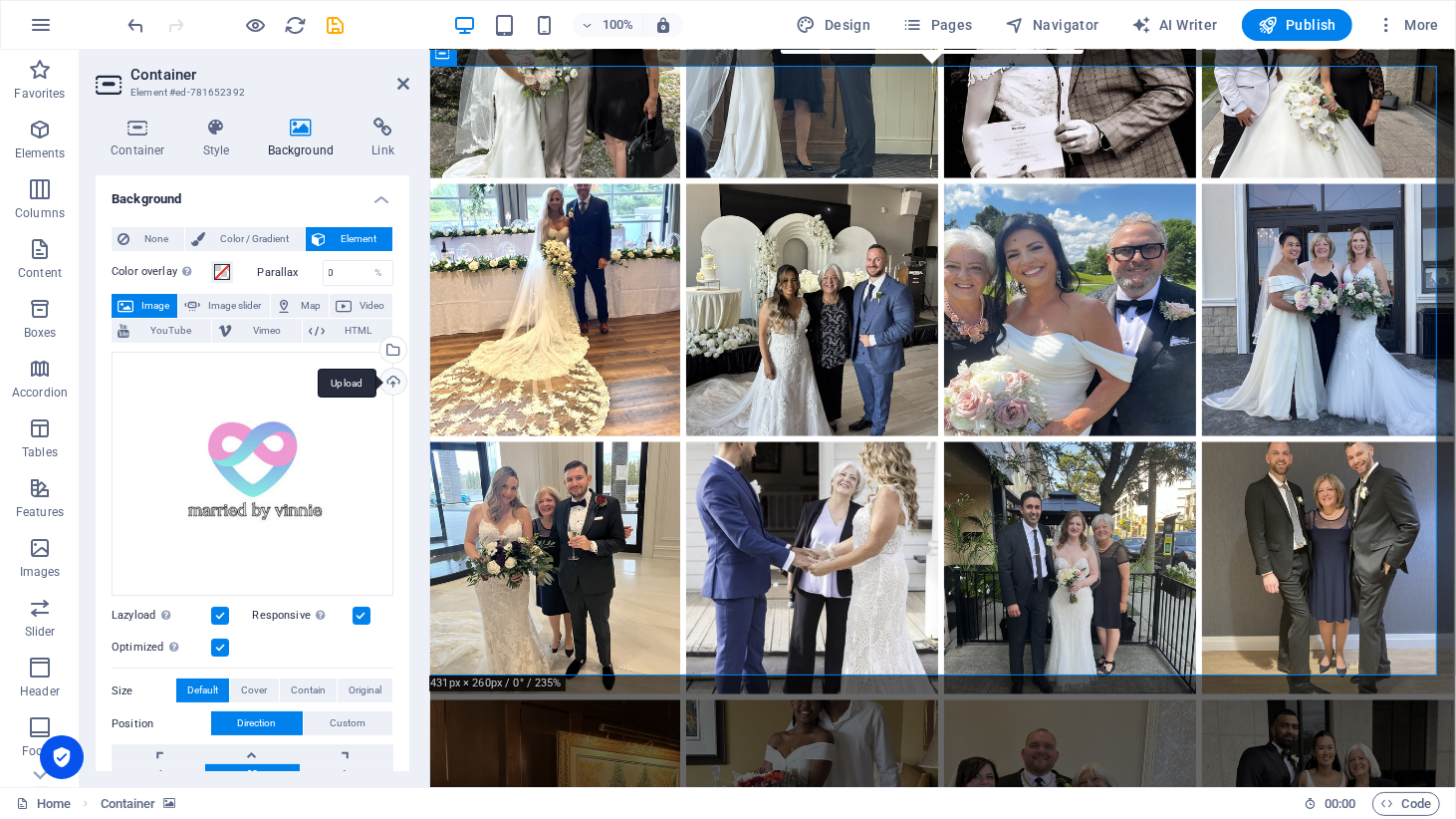 click on "Upload" at bounding box center (391, 384) 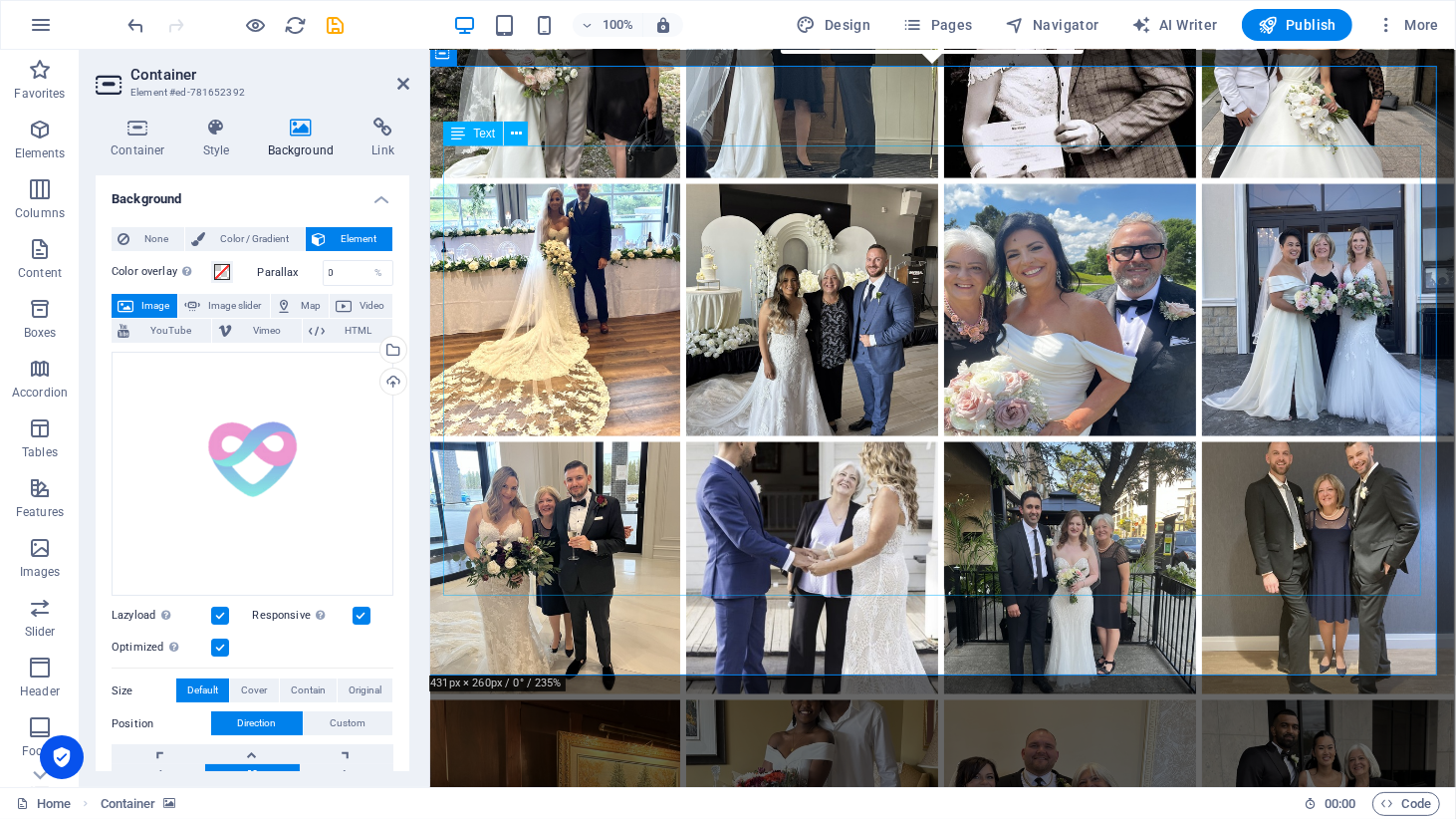 click on "What's it Like to Work with [PERSON_NAME] We begin with a free consultation where you share your vision for your ceremony, and together we determine the best package for your needs. Once the [MEDICAL_DATA] is paid, you will receive a comprehensive wedding package with all of the necessary information and instructions on how to proceed. About four weeks before the big day, I remind you to apply for your marriage licence and to make your ceremony selections, and then using your choices, I craft a beautiful ceremony which may include the telling your love story.   We then collaborate until the draft is perfect. On the day of the wedding, I arrive about 20-30 minutes before the ceremony to coordinate with other vendors and to set up. Right after the ceremony, you receive a record of solemnization, and I handle sending your signed licence to the Registrar’s Office.   I also like to get a photo of us together. post-wedding process hassle-free." at bounding box center (940, 2455) 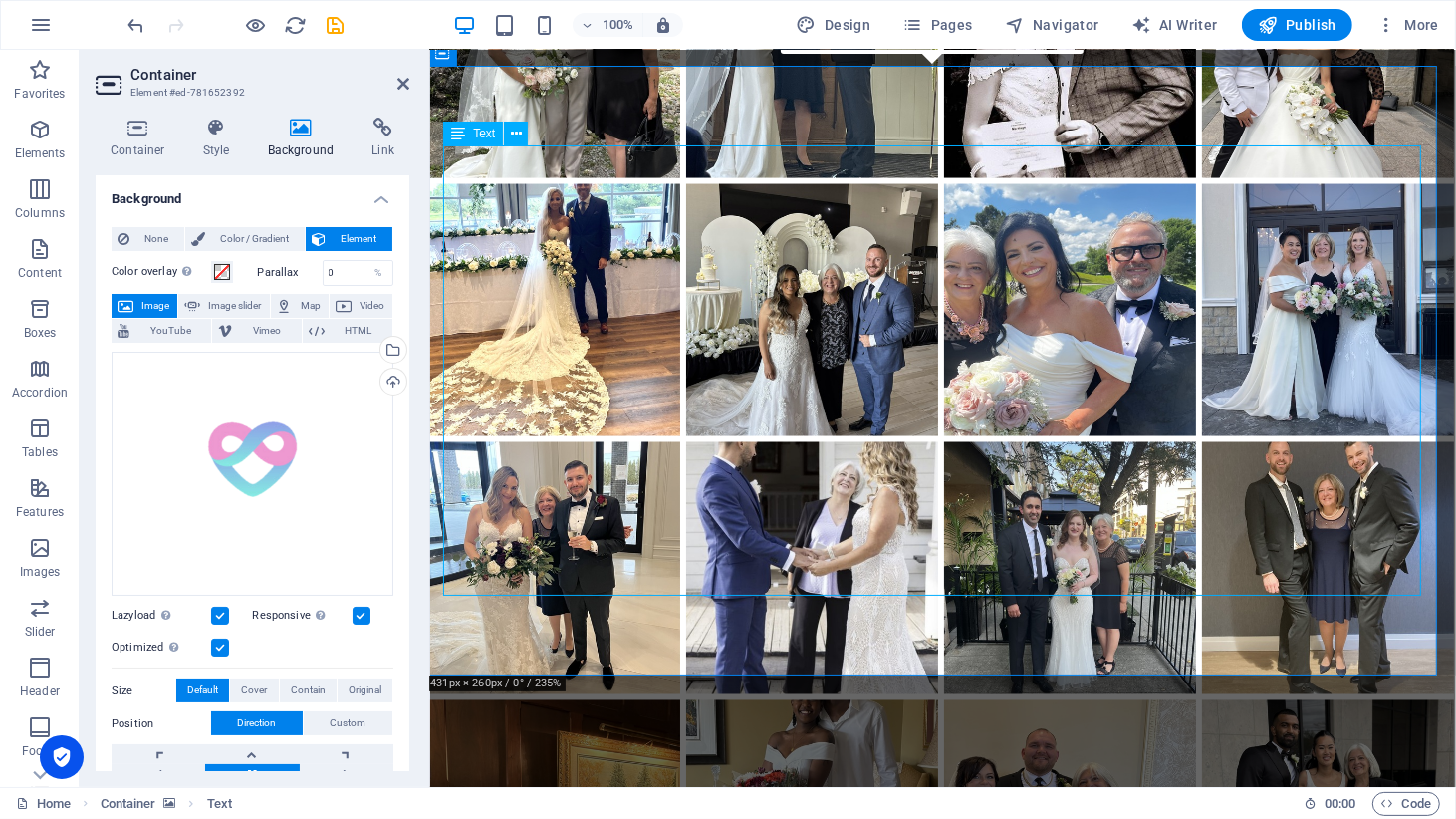 click on "What's it Like to Work with [PERSON_NAME] We begin with a free consultation where you share your vision for your ceremony, and together we determine the best package for your needs. Once the [MEDICAL_DATA] is paid, you will receive a comprehensive wedding package with all of the necessary information and instructions on how to proceed. About four weeks before the big day, I remind you to apply for your marriage licence and to make your ceremony selections, and then using your choices, I craft a beautiful ceremony which may include the telling your love story.   We then collaborate until the draft is perfect. On the day of the wedding, I arrive about 20-30 minutes before the ceremony to coordinate with other vendors and to set up. Right after the ceremony, you receive a record of solemnization, and I handle sending your signed licence to the Registrar’s Office.   I also like to get a photo of us together. post-wedding process hassle-free." at bounding box center (940, 2455) 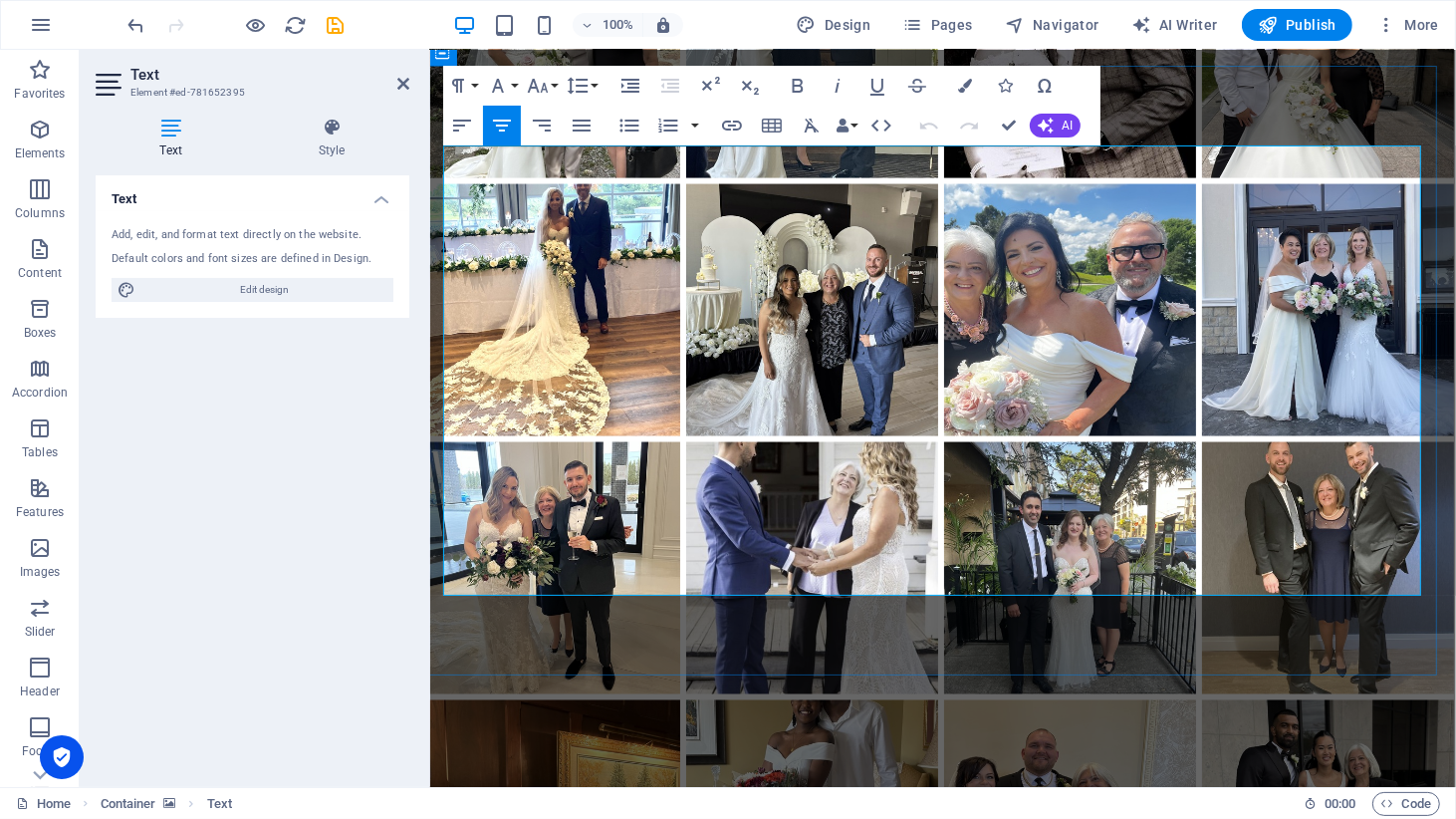 drag, startPoint x: 443, startPoint y: 228, endPoint x: 1209, endPoint y: 588, distance: 846.3782 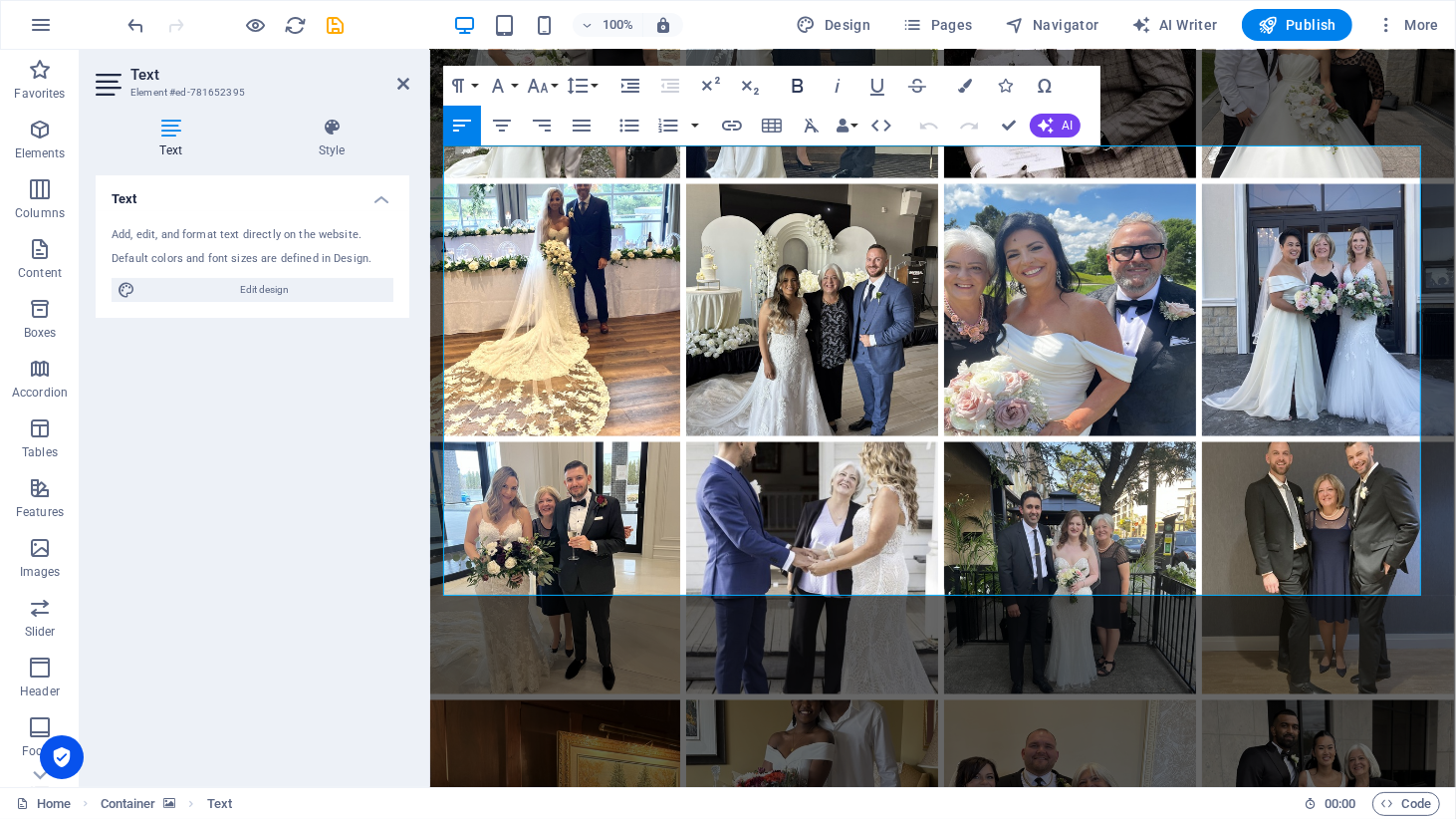 click 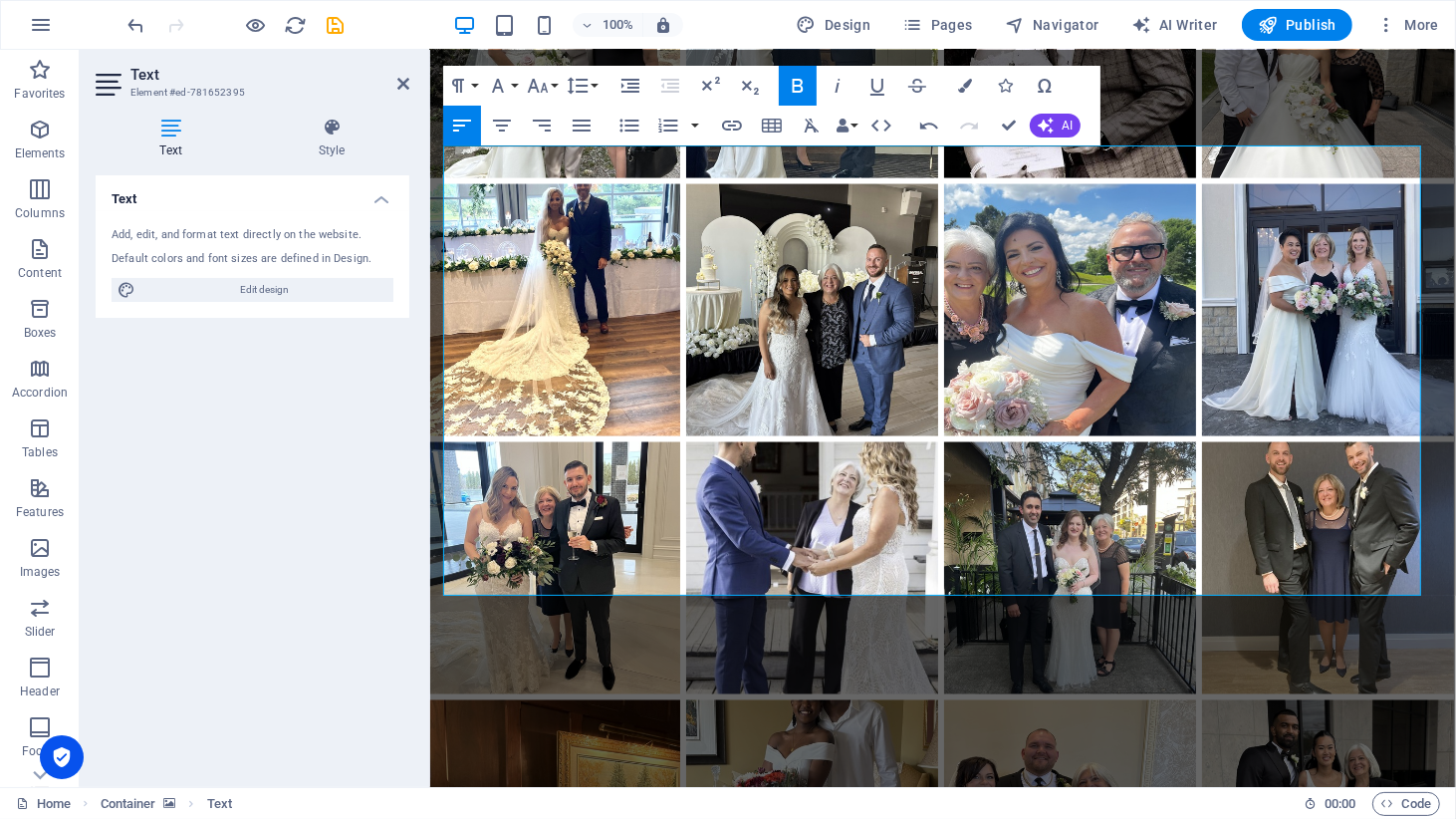 click 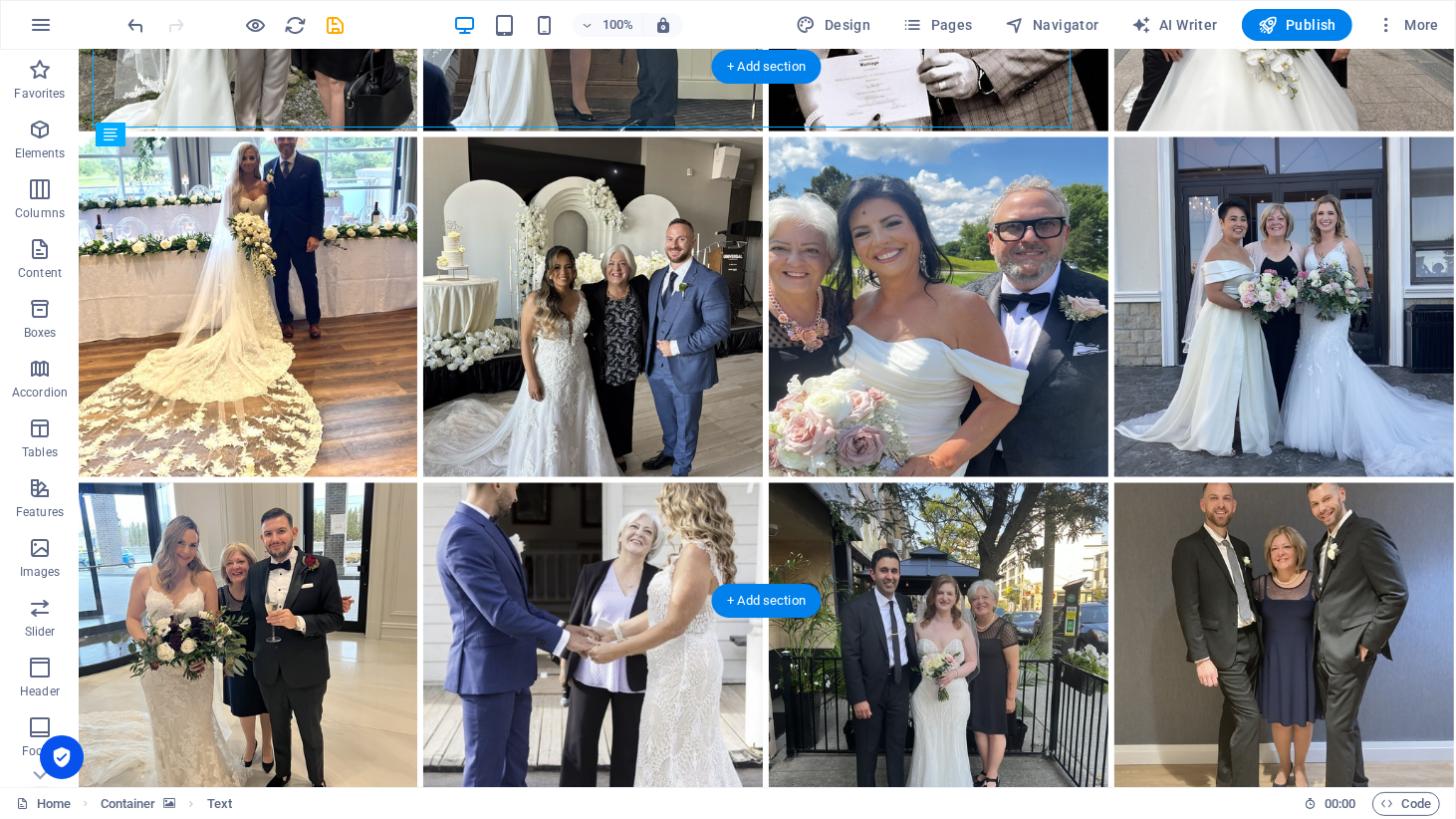 scroll, scrollTop: 3191, scrollLeft: 2, axis: both 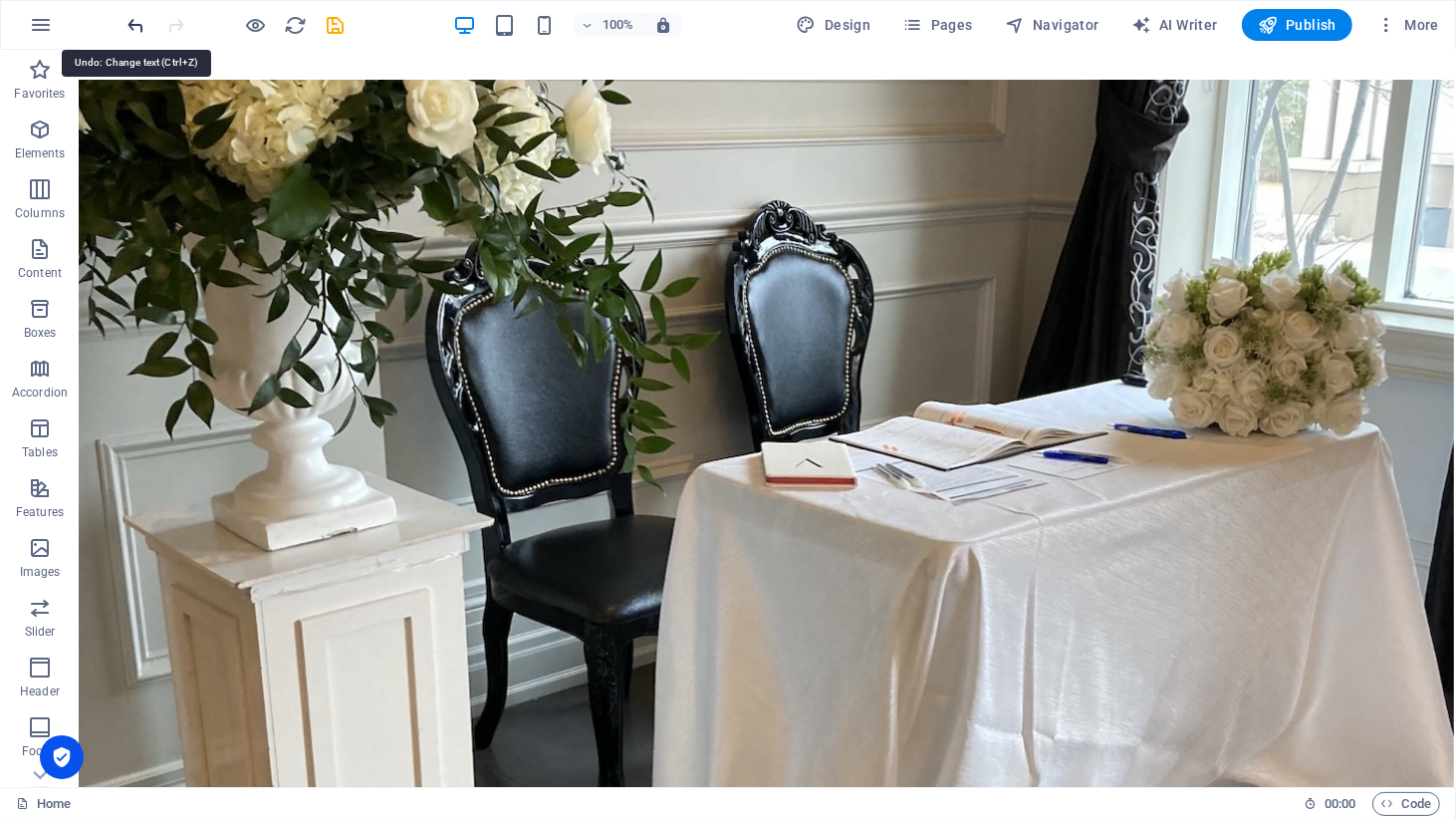 click at bounding box center [136, 25] 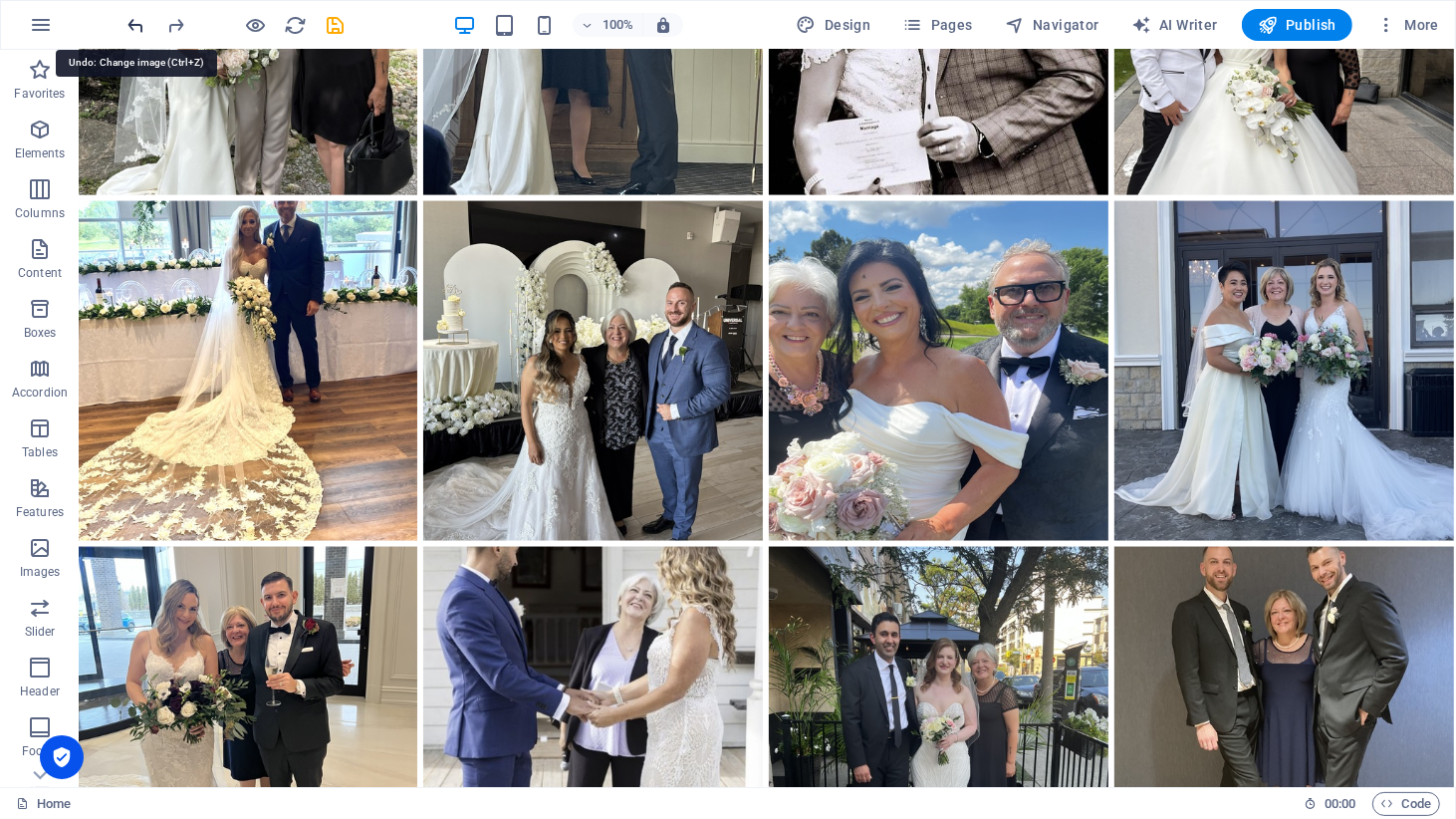 scroll, scrollTop: 3115, scrollLeft: 2, axis: both 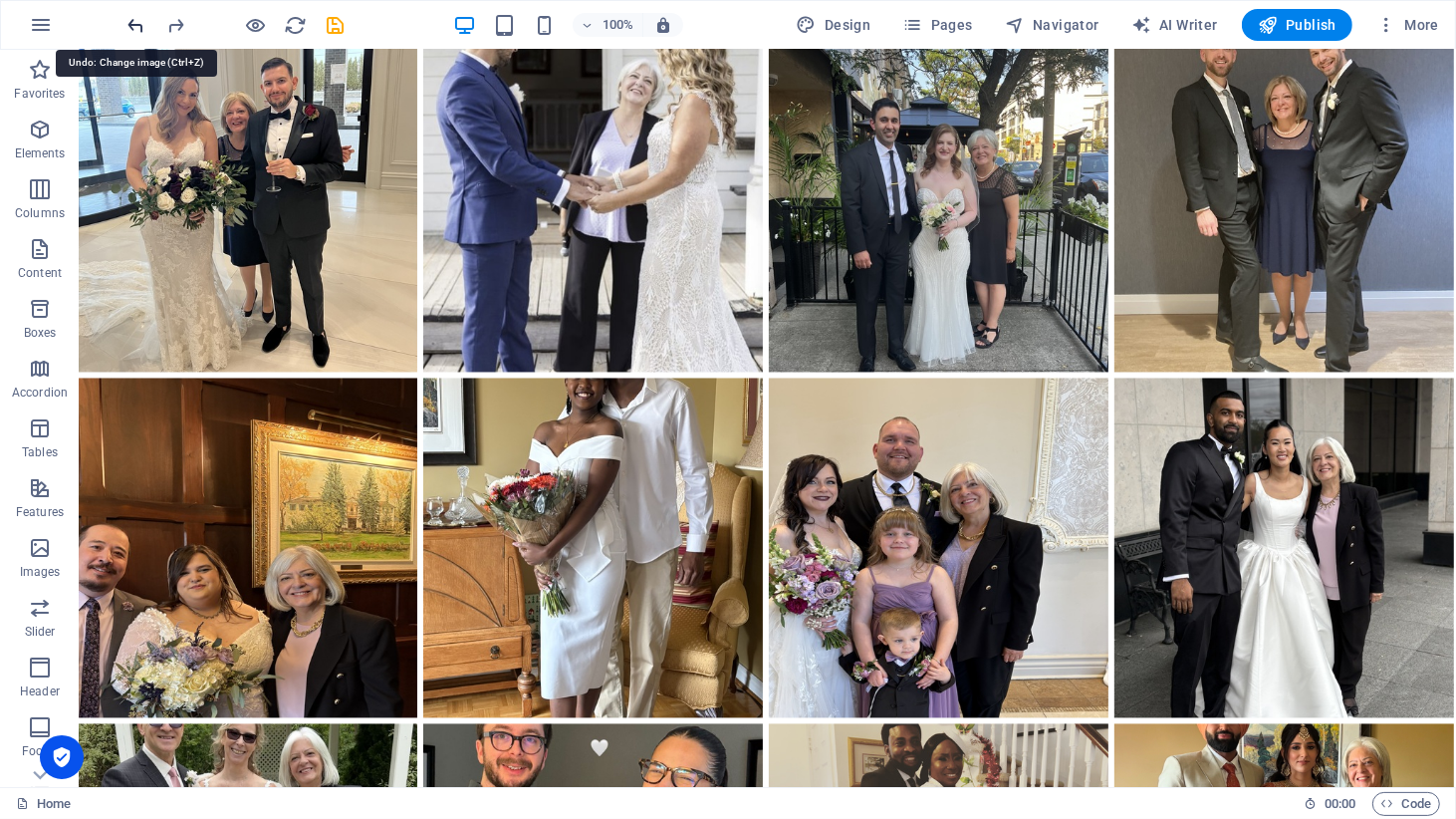 click at bounding box center (136, 25) 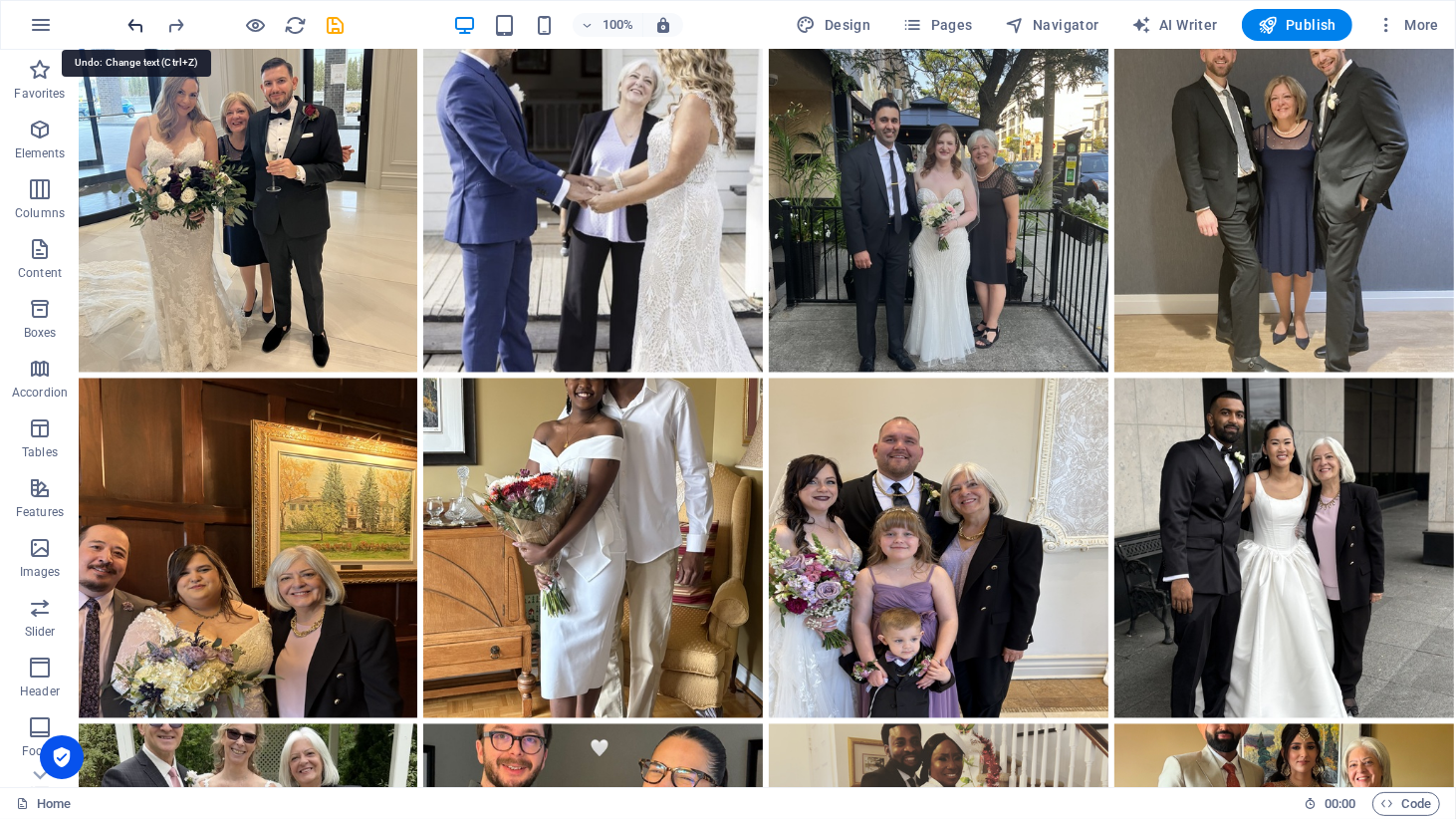 click at bounding box center [136, 25] 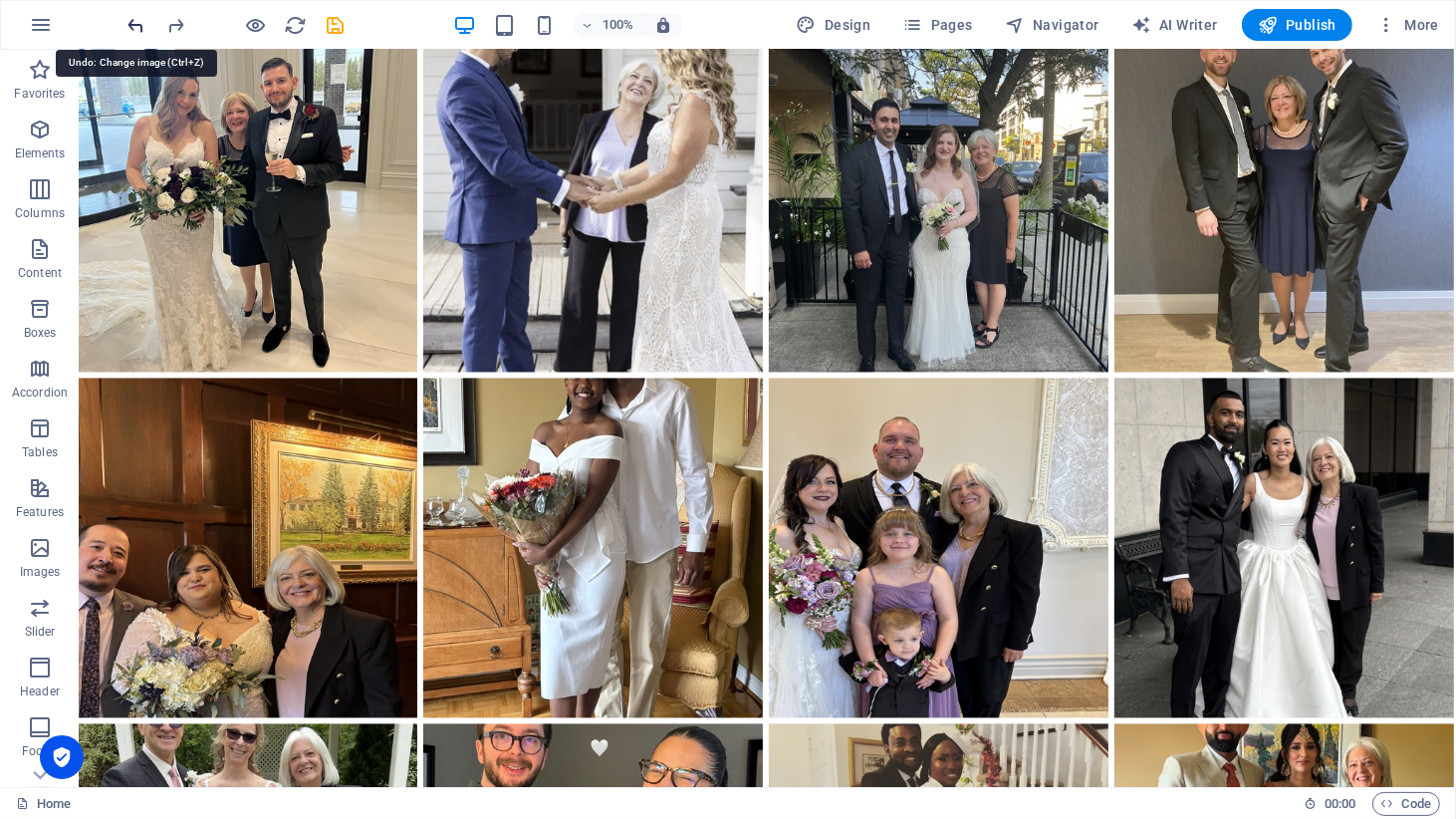 click at bounding box center (136, 25) 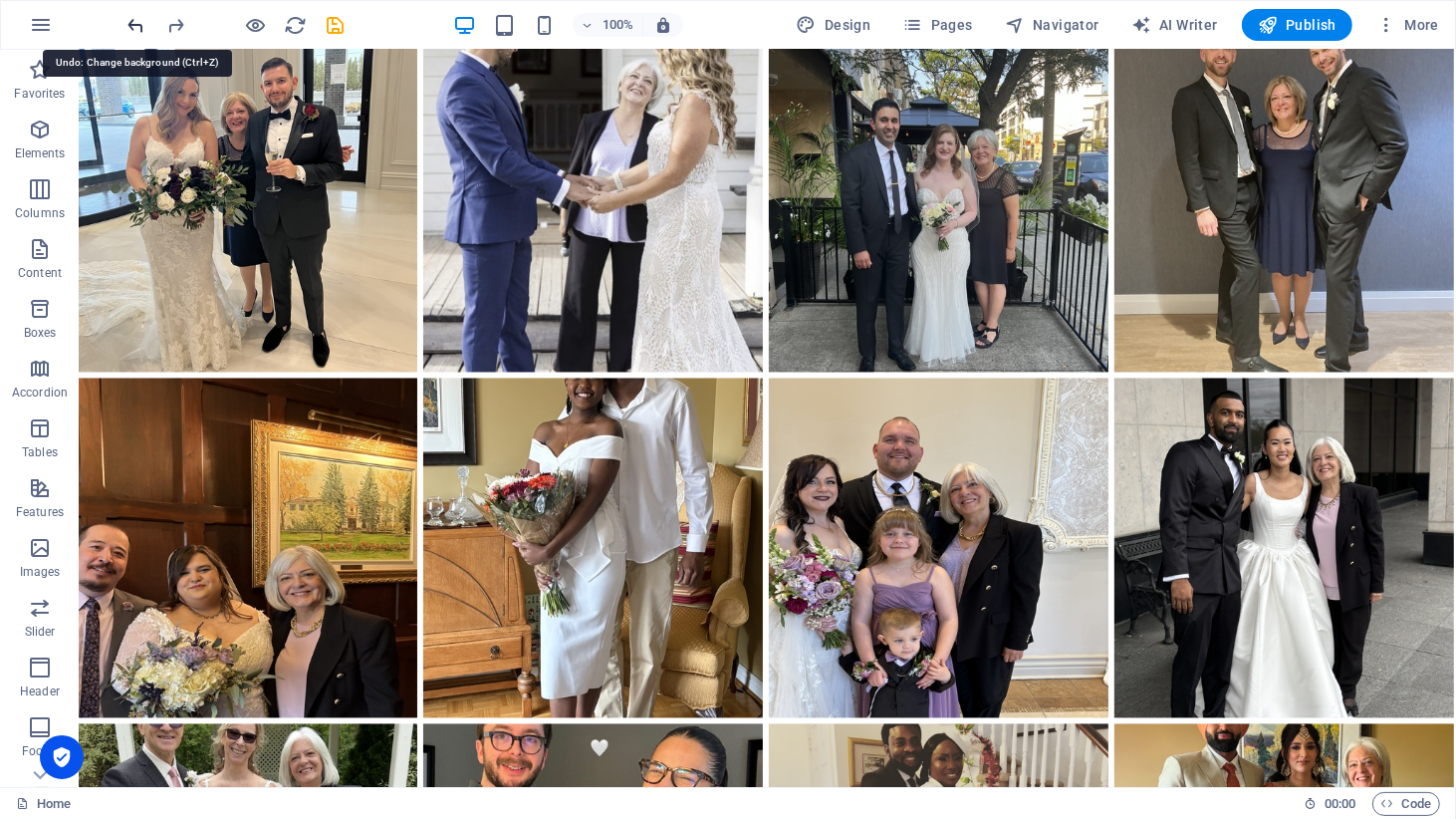 click at bounding box center [136, 25] 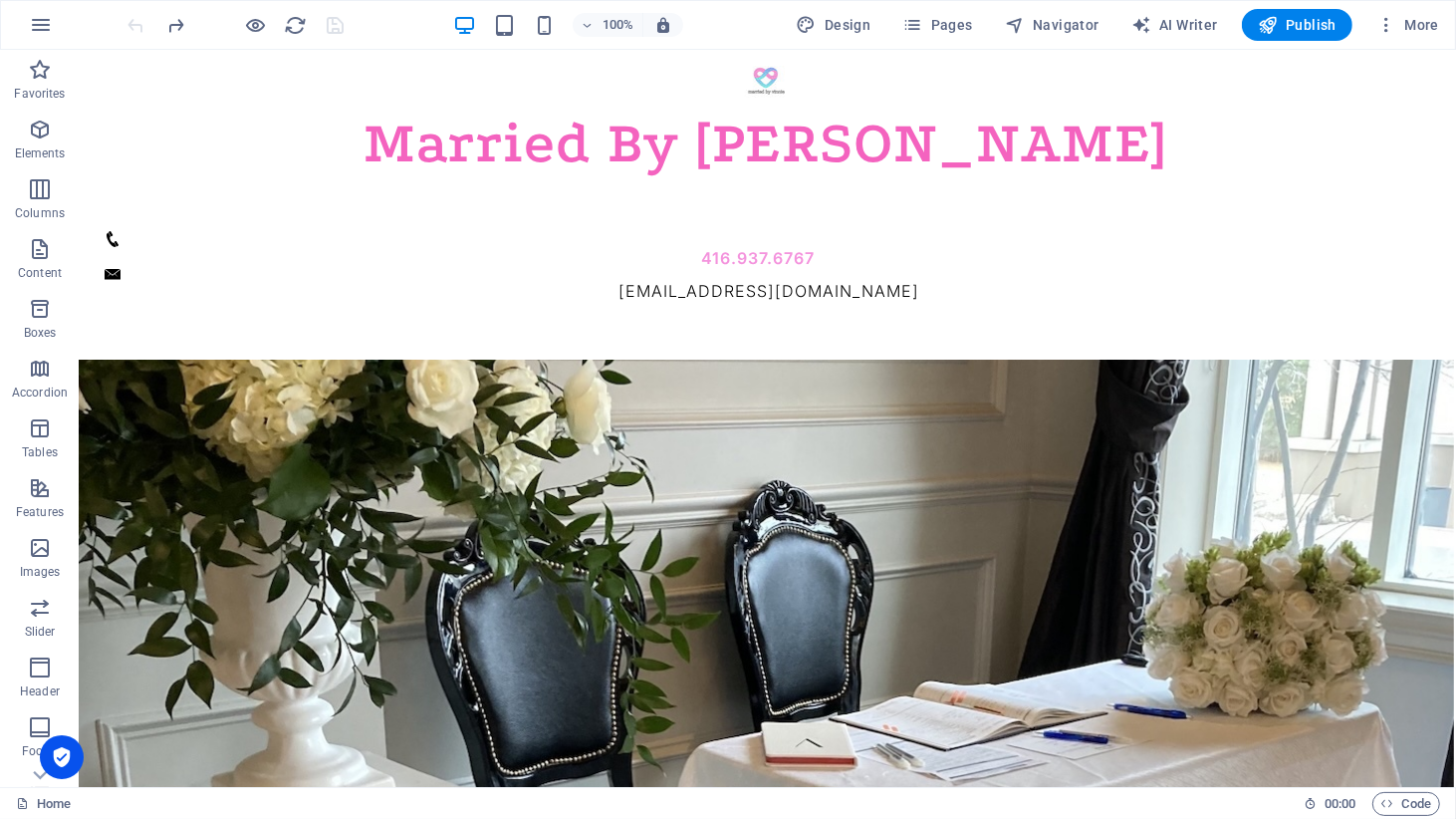 scroll, scrollTop: 68, scrollLeft: 2, axis: both 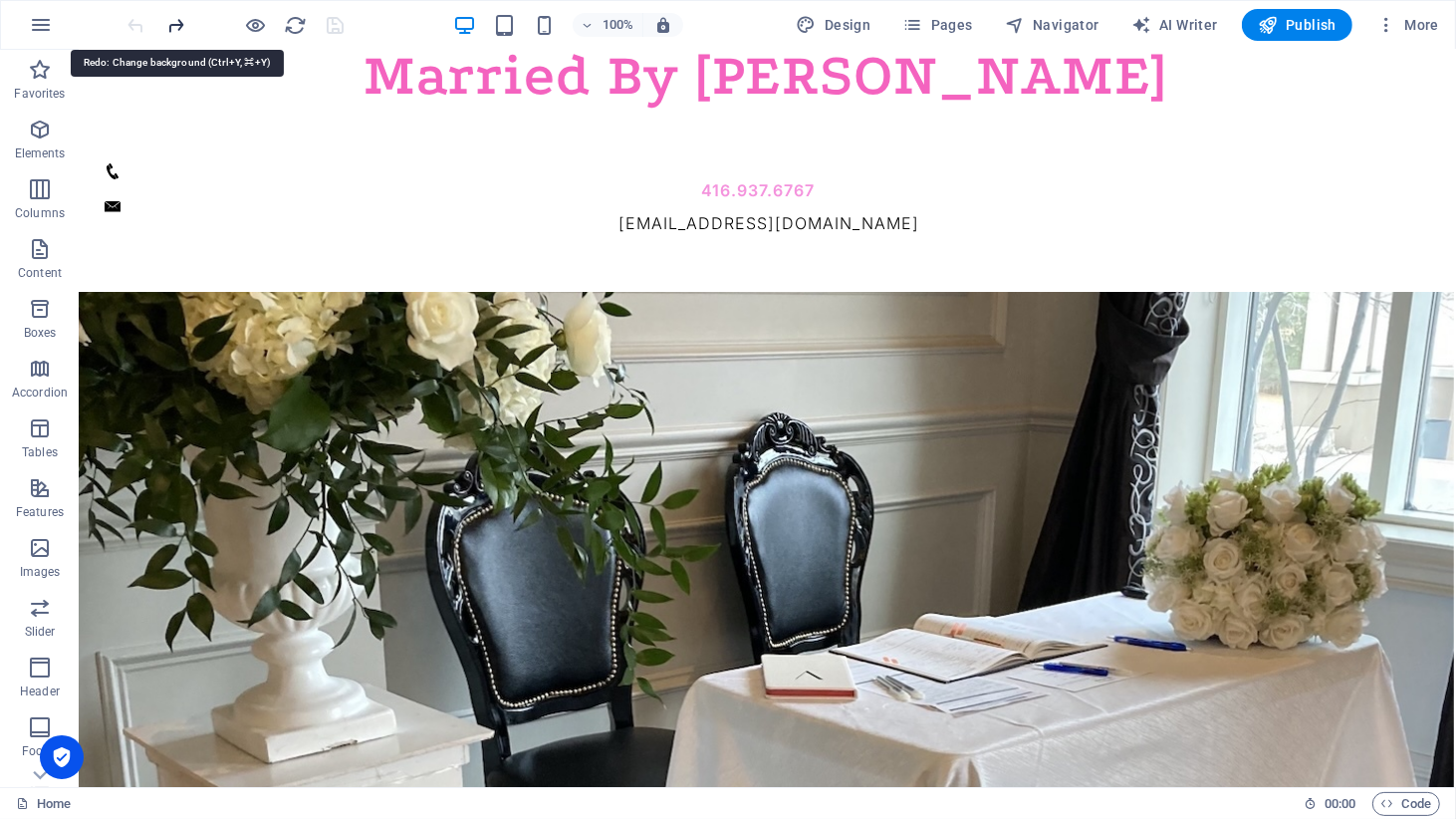 click at bounding box center [176, 25] 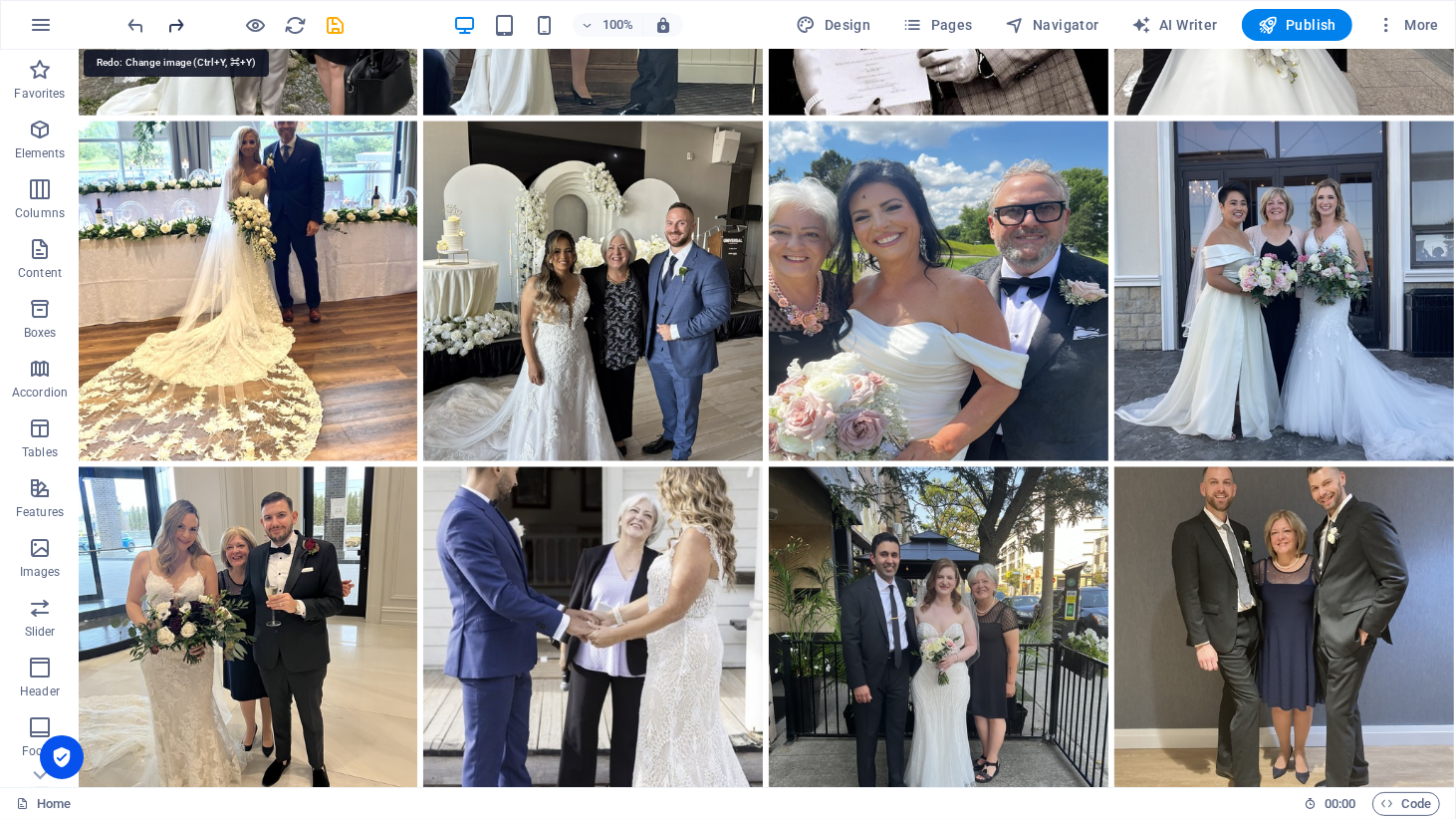 scroll, scrollTop: 3115, scrollLeft: 2, axis: both 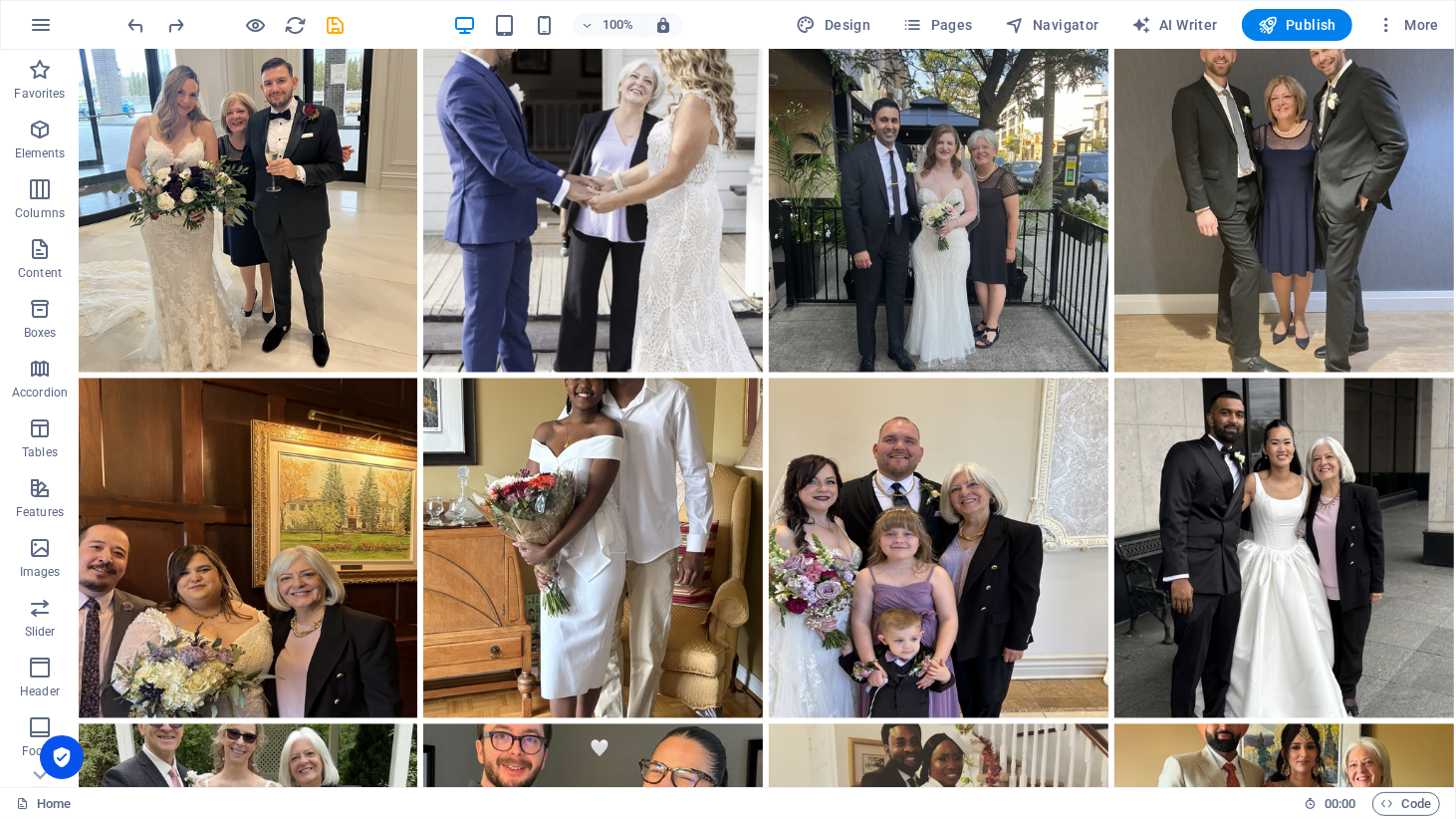 click at bounding box center (765, 1727) 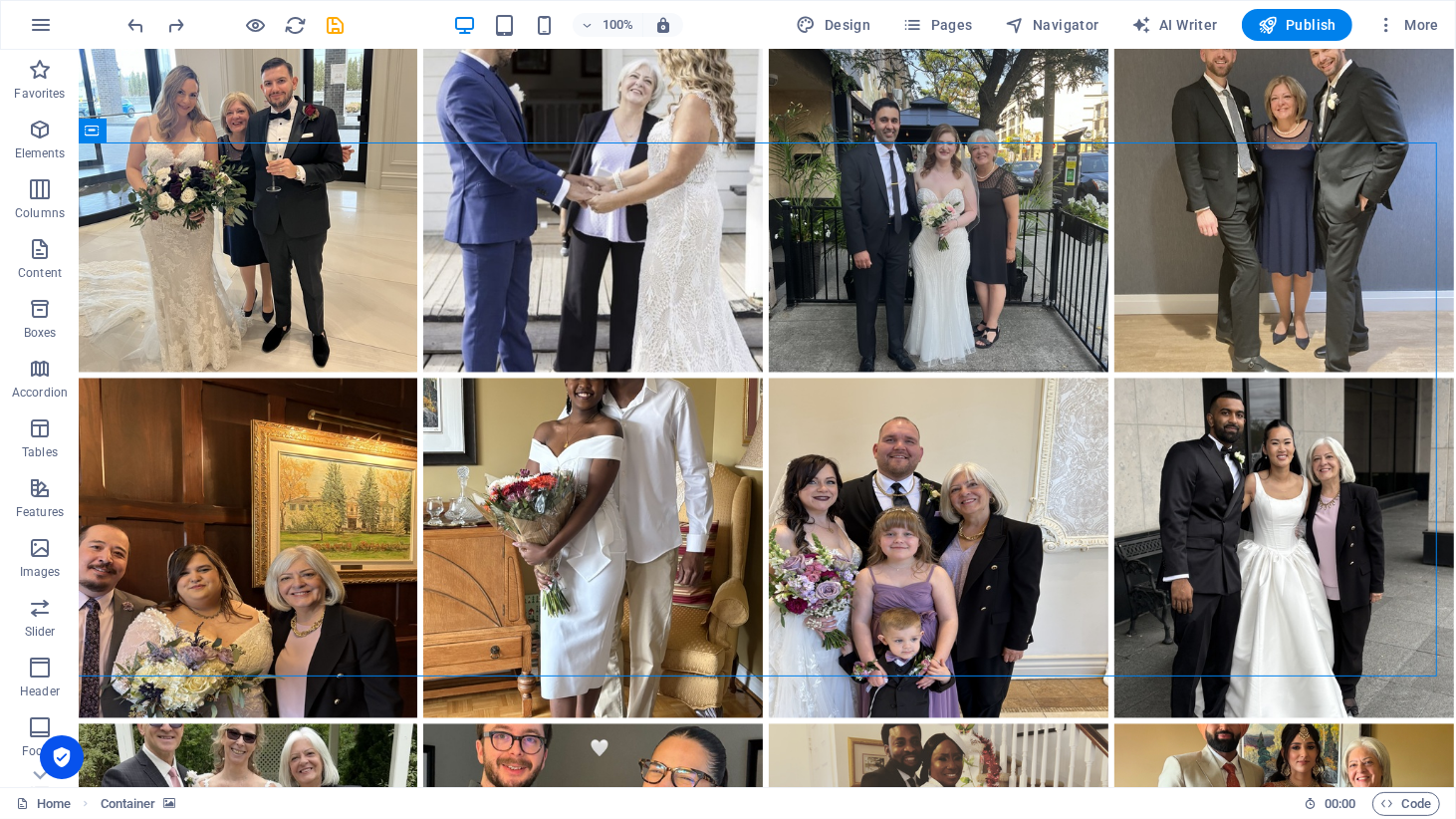 click at bounding box center [765, 1727] 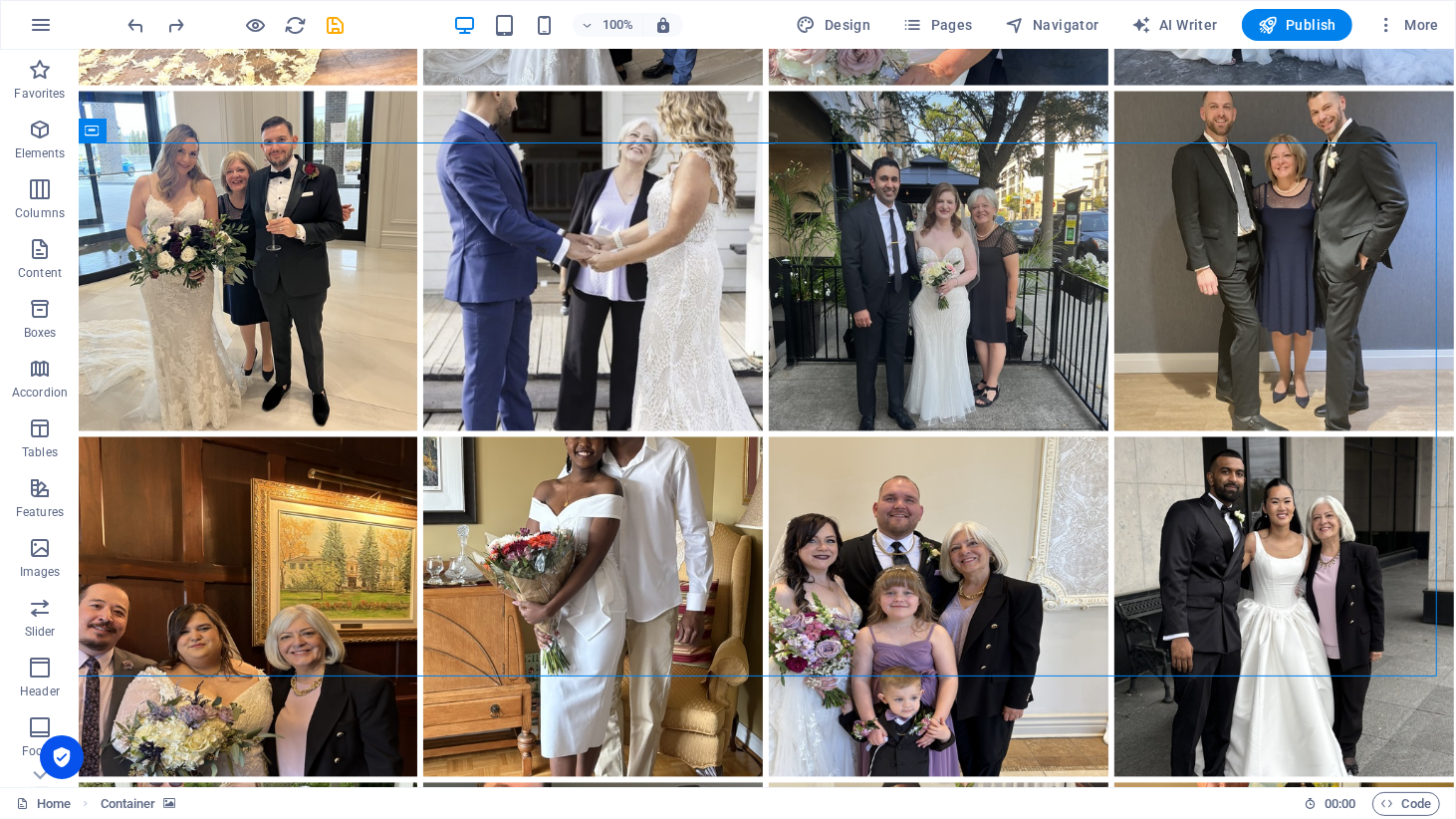 scroll, scrollTop: 2735, scrollLeft: 2, axis: both 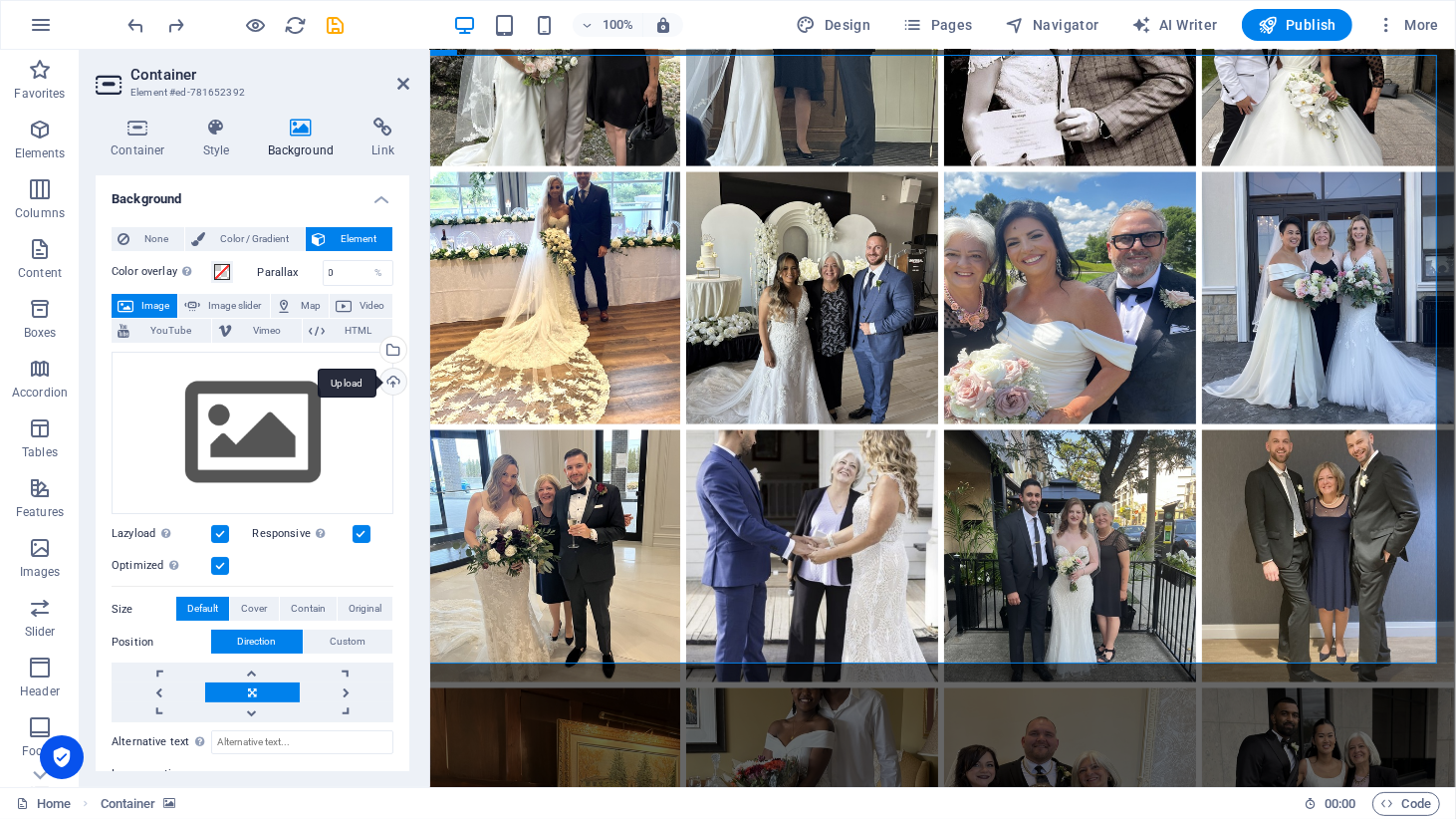 click on "Upload" at bounding box center (391, 384) 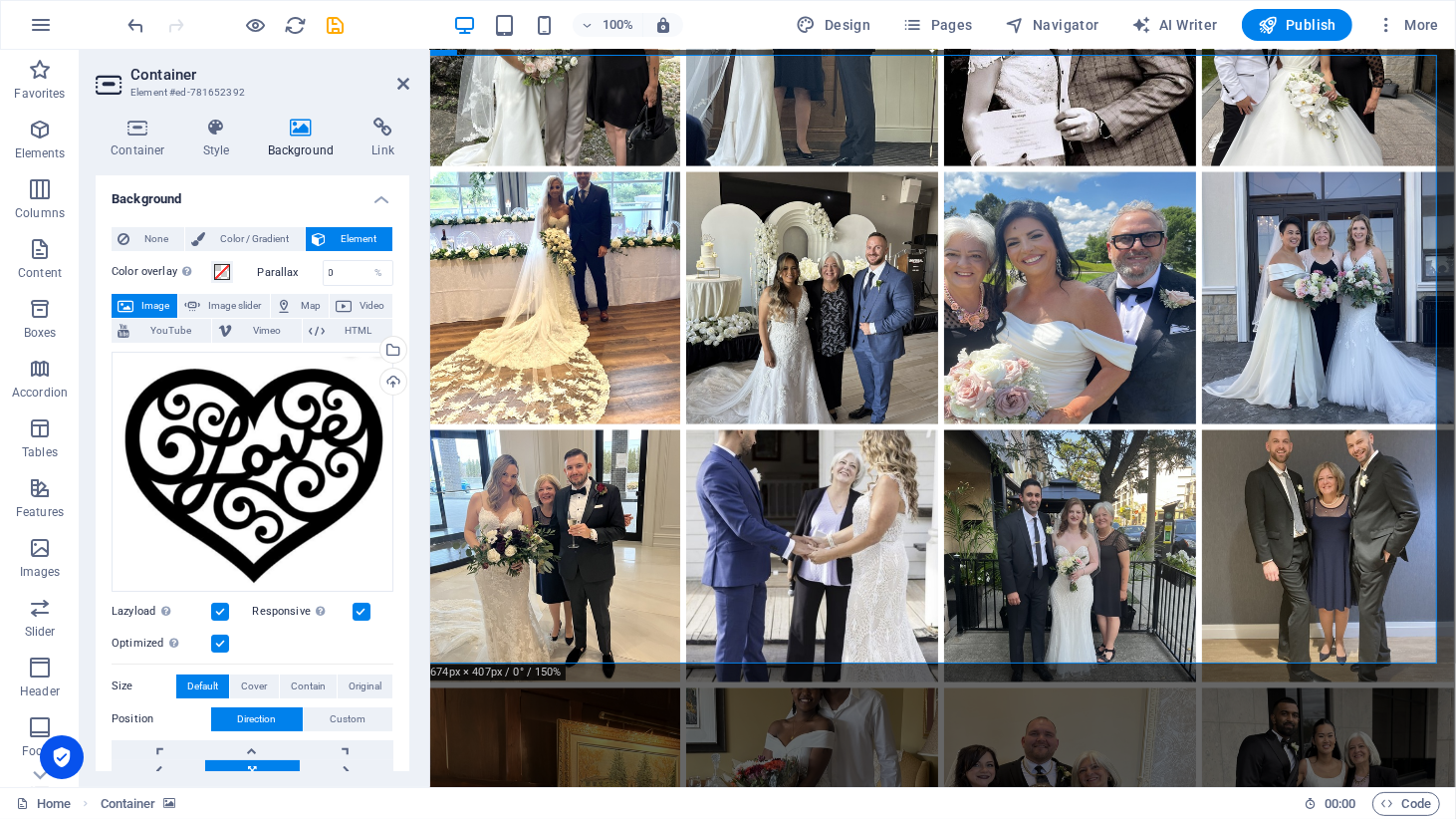 click on "Background" at bounding box center [305, 138] 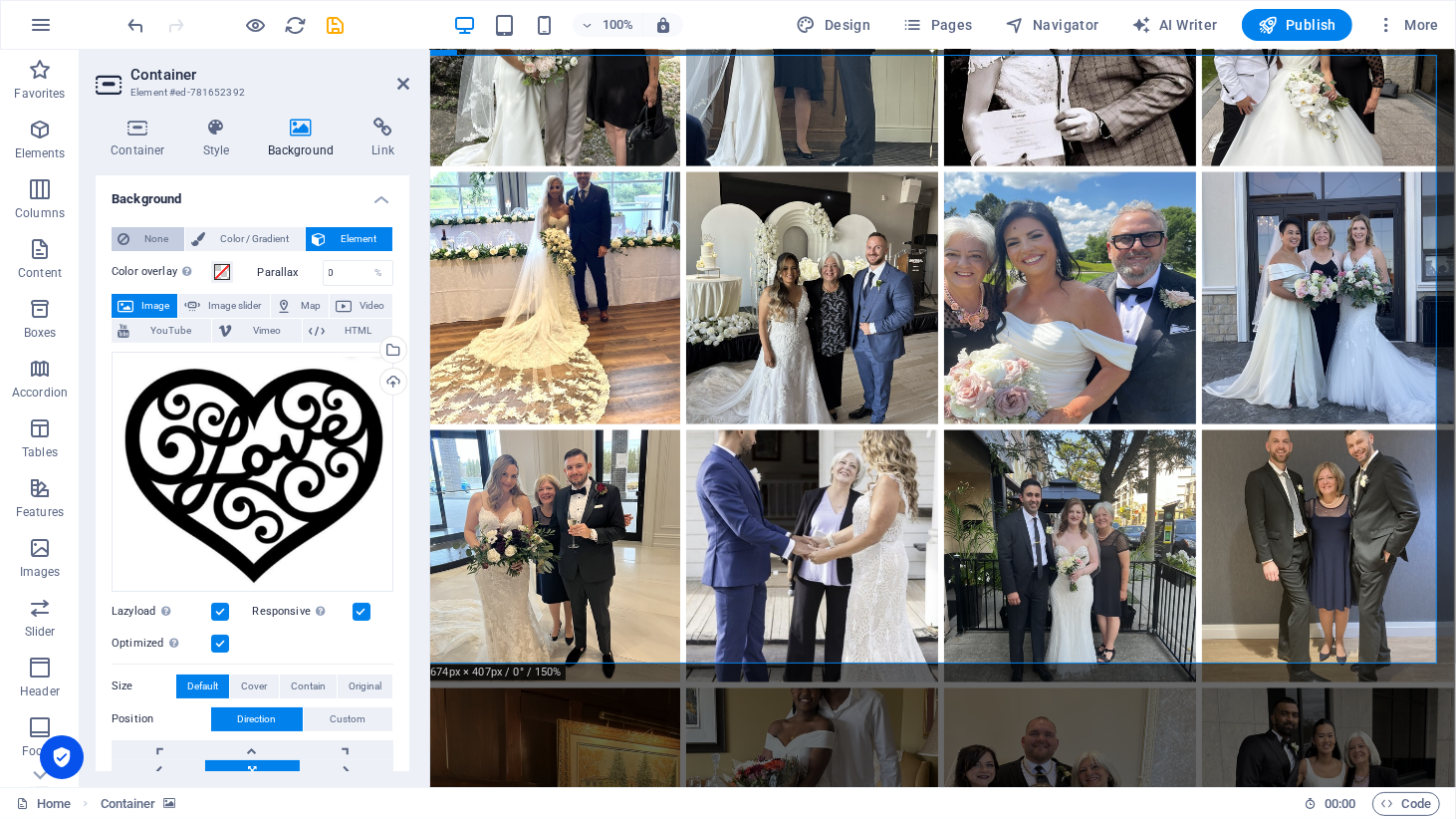 click on "None" at bounding box center [147, 239] 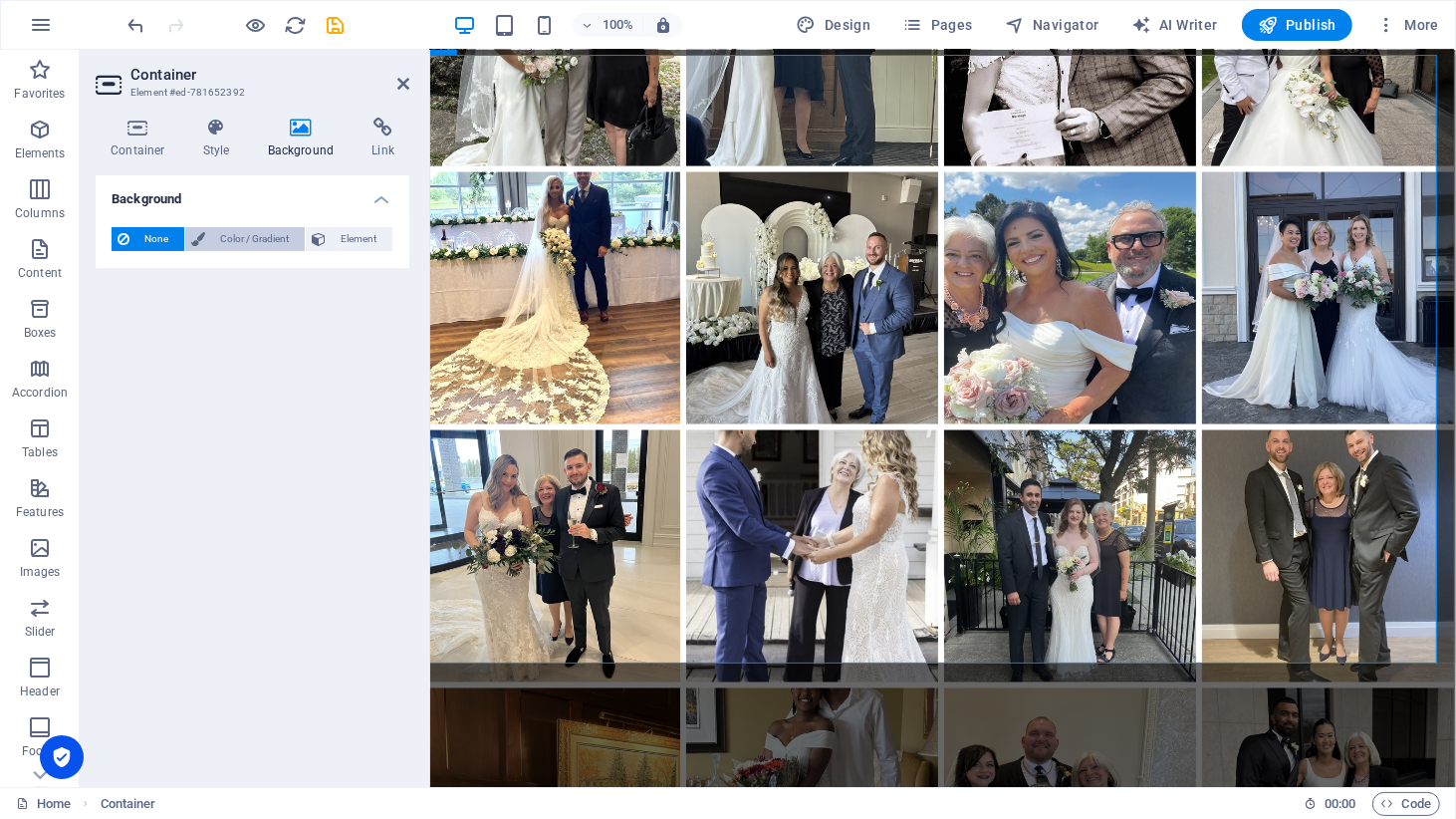 click on "Color / Gradient" at bounding box center (255, 239) 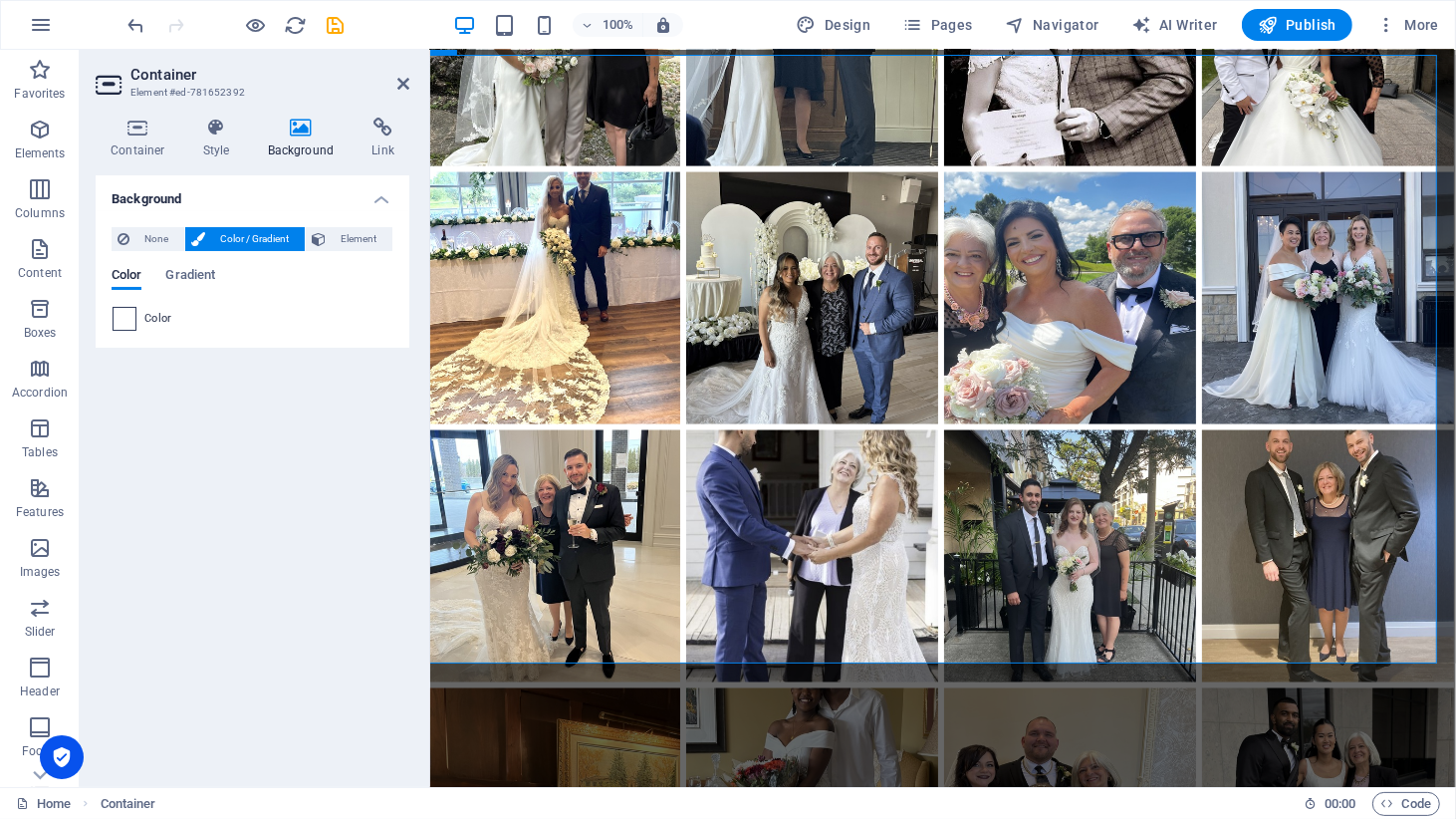 click at bounding box center [124, 319] 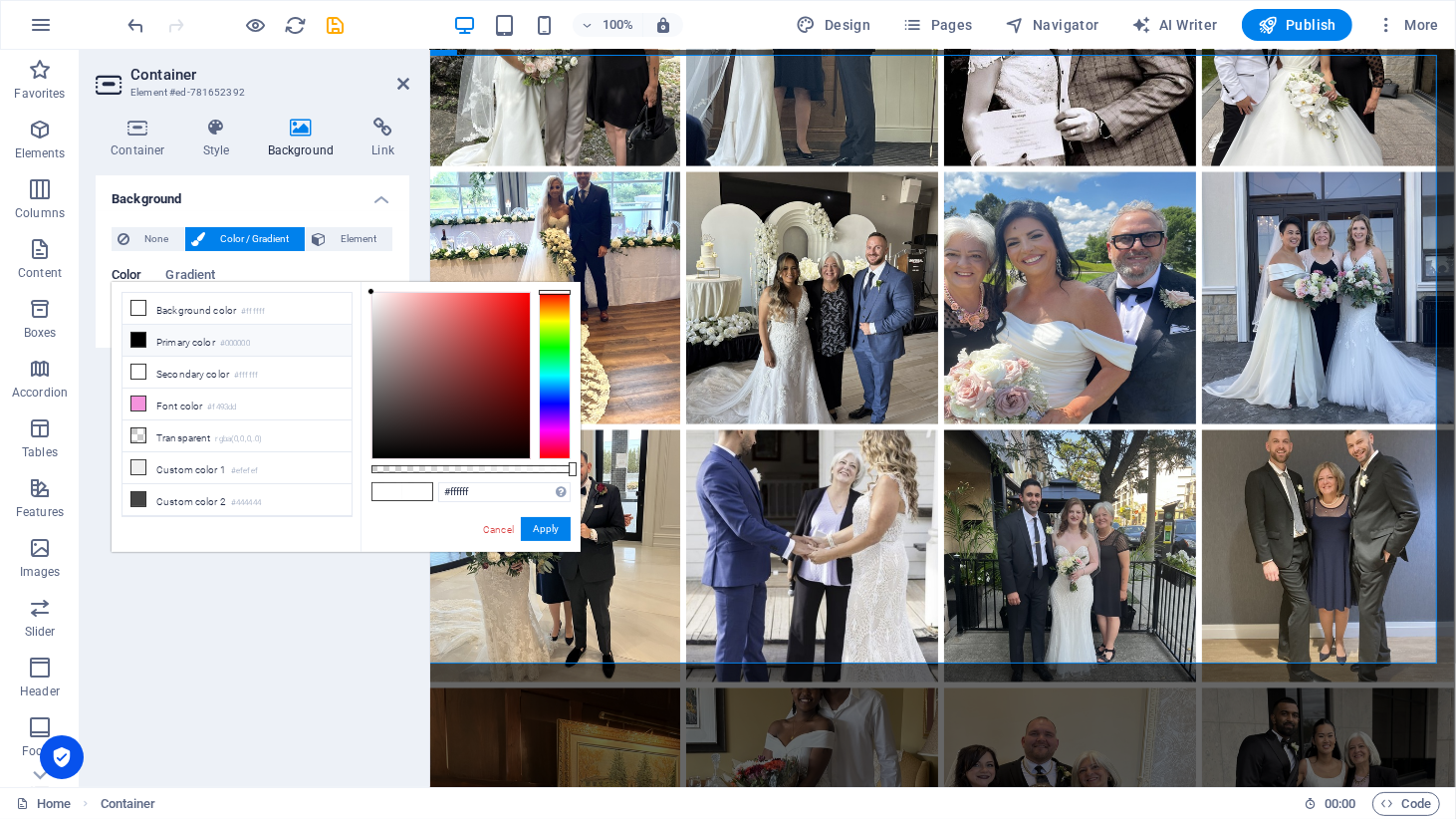 click at bounding box center (138, 340) 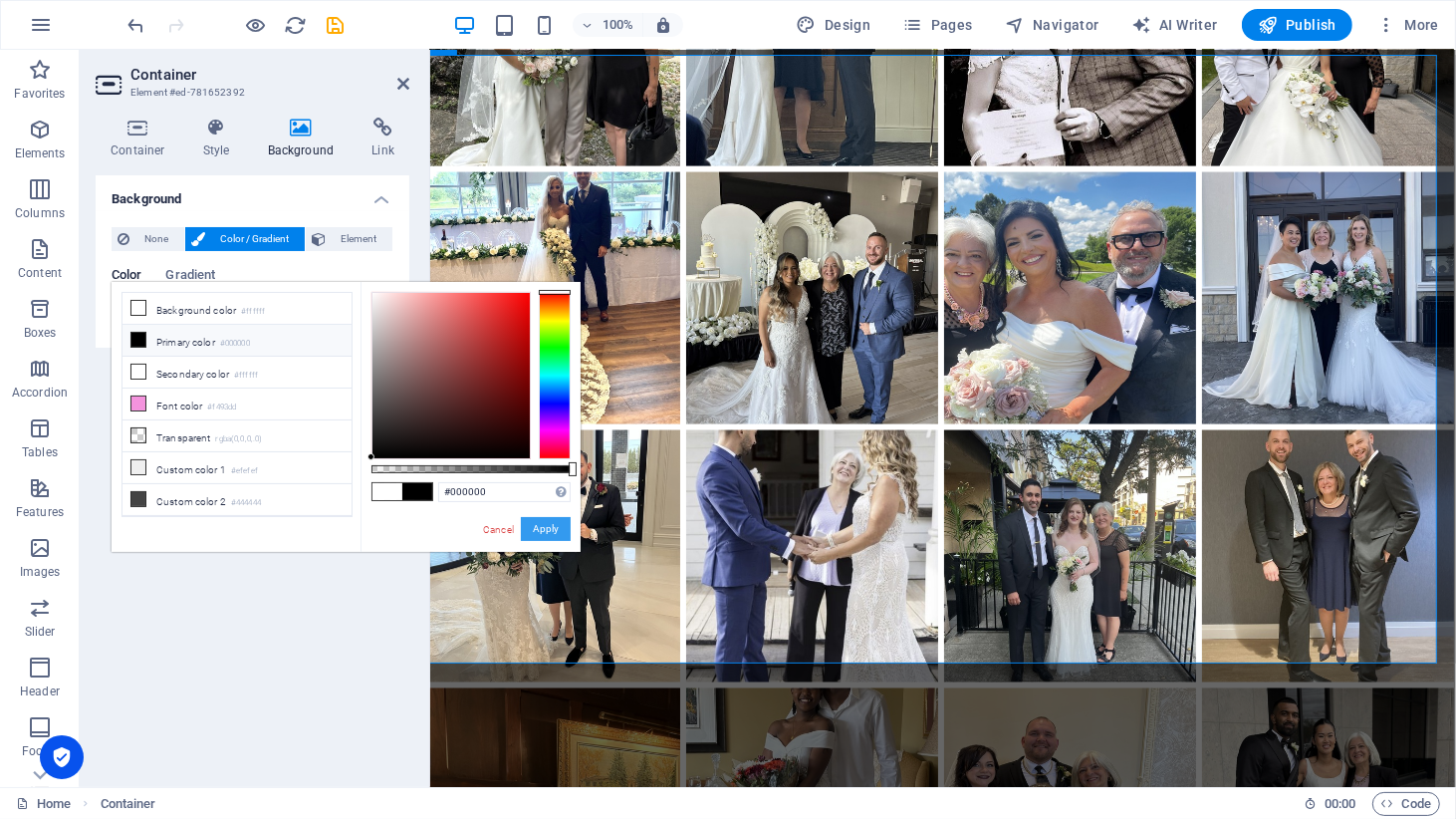 click on "Apply" at bounding box center [546, 529] 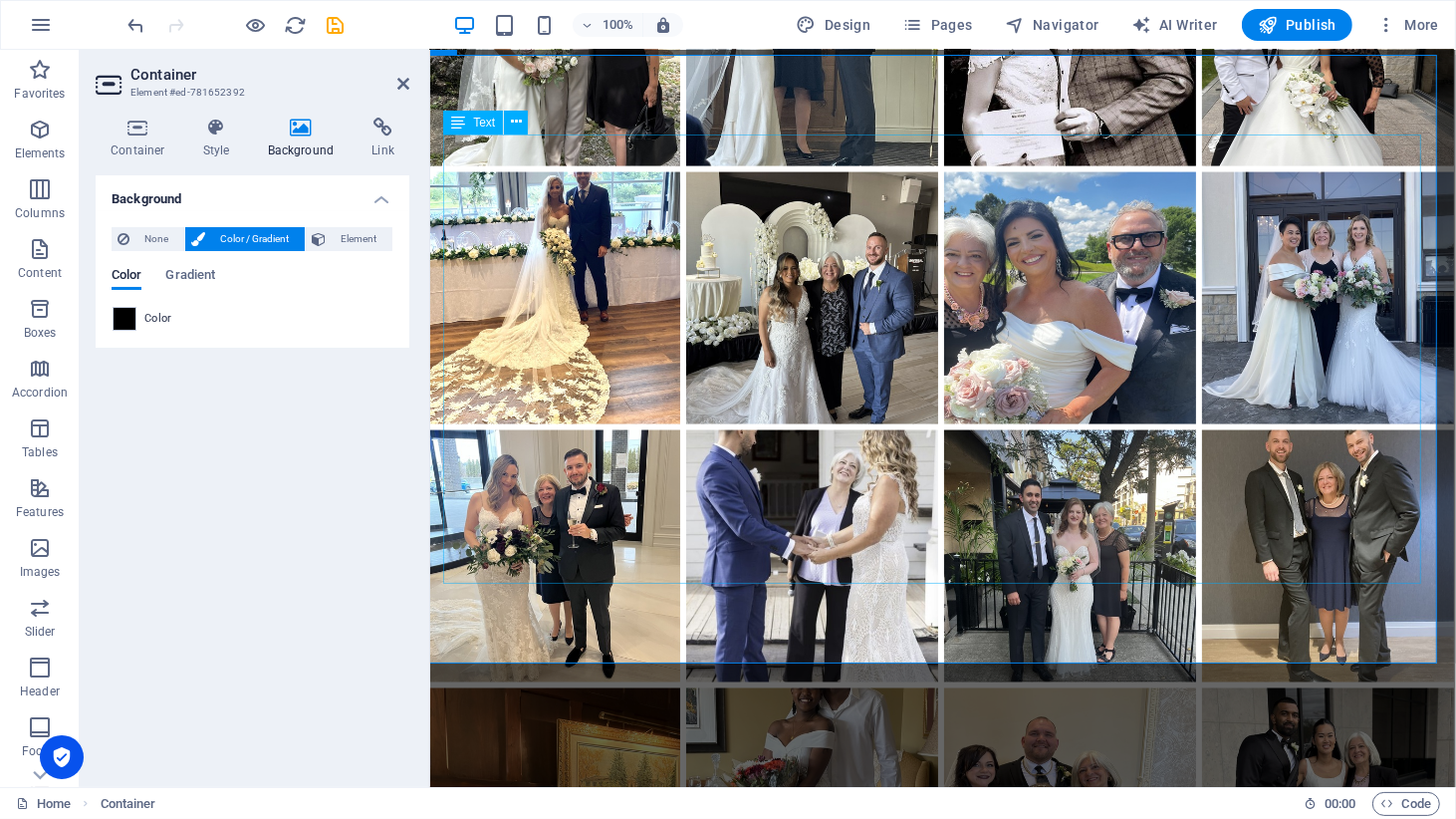 click on "What's it Like to Work with [PERSON_NAME] We begin with a free consultation where you share your vision for your ceremony, and together we determine the best package for your needs. Once the [MEDICAL_DATA] is paid, you will receive a comprehensive wedding package with all of the necessary information and instructions on how to proceed. About four weeks before the big day, I remind you to apply for your marriage licence and to make your ceremony selections, and then using your choices,  I craft a beautiful ceremony which may include the telling your love story.   We then collaborate until the draft is perfect. On the day of the wedding, I arrive about 20-30 minutes before the ceremony to coordinate with other vendors and to set up. Right after the ceremony, you receive a record of solemnization, and I handle sending your signed licence to the Registrar’s Office.   I also like to get a photo of us together. post-wedding process hassle-free." at bounding box center [940, 1834] 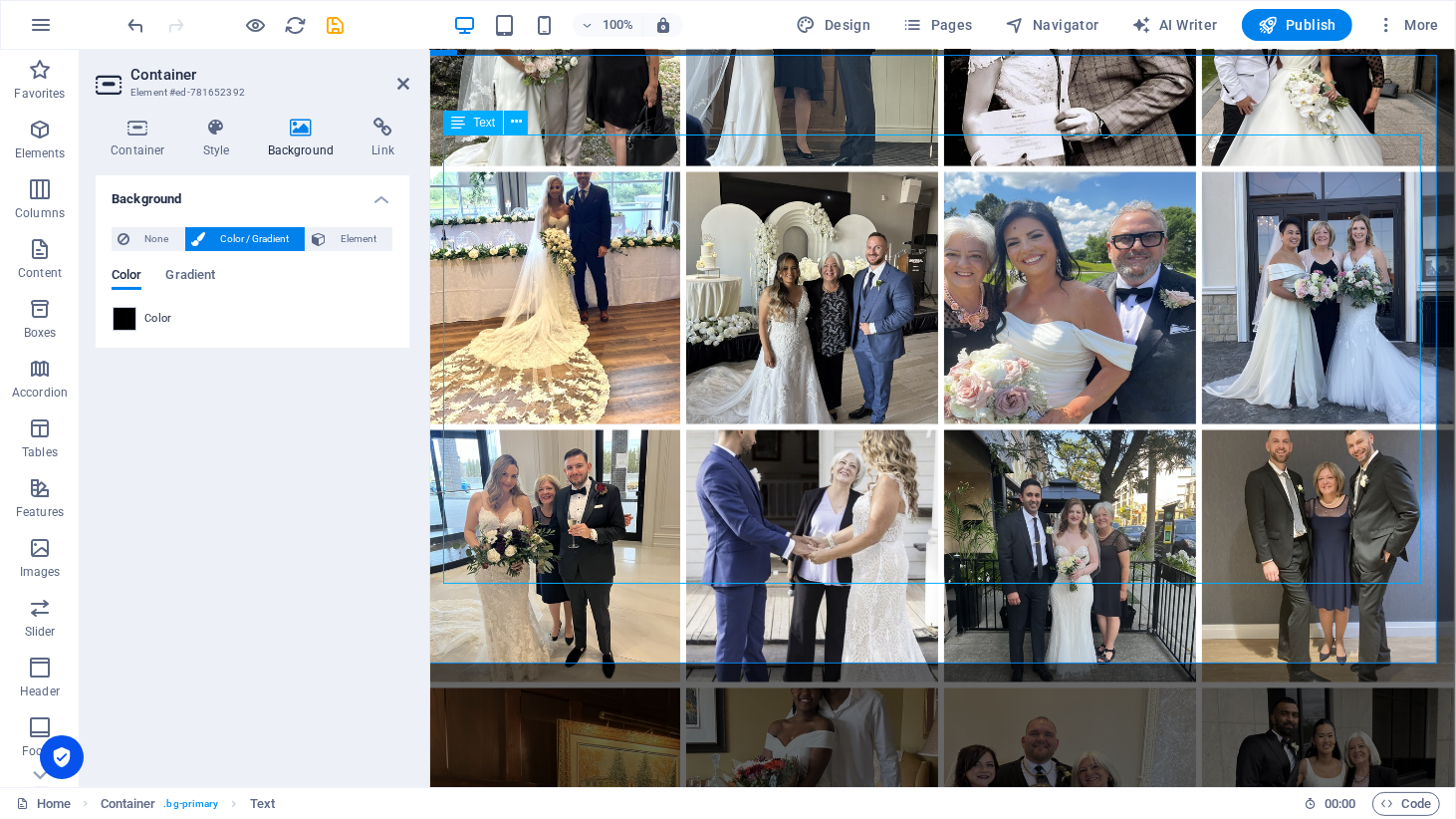 click on "What's it Like to Work with [PERSON_NAME] We begin with a free consultation where you share your vision for your ceremony, and together we determine the best package for your needs. Once the [MEDICAL_DATA] is paid, you will receive a comprehensive wedding package with all of the necessary information and instructions on how to proceed. About four weeks before the big day, I remind you to apply for your marriage licence and to make your ceremony selections, and then using your choices,  I craft a beautiful ceremony which may include the telling your love story.   We then collaborate until the draft is perfect. On the day of the wedding, I arrive about 20-30 minutes before the ceremony to coordinate with other vendors and to set up. Right after the ceremony, you receive a record of solemnization, and I handle sending your signed licence to the Registrar’s Office.   I also like to get a photo of us together. post-wedding process hassle-free." at bounding box center [940, 1834] 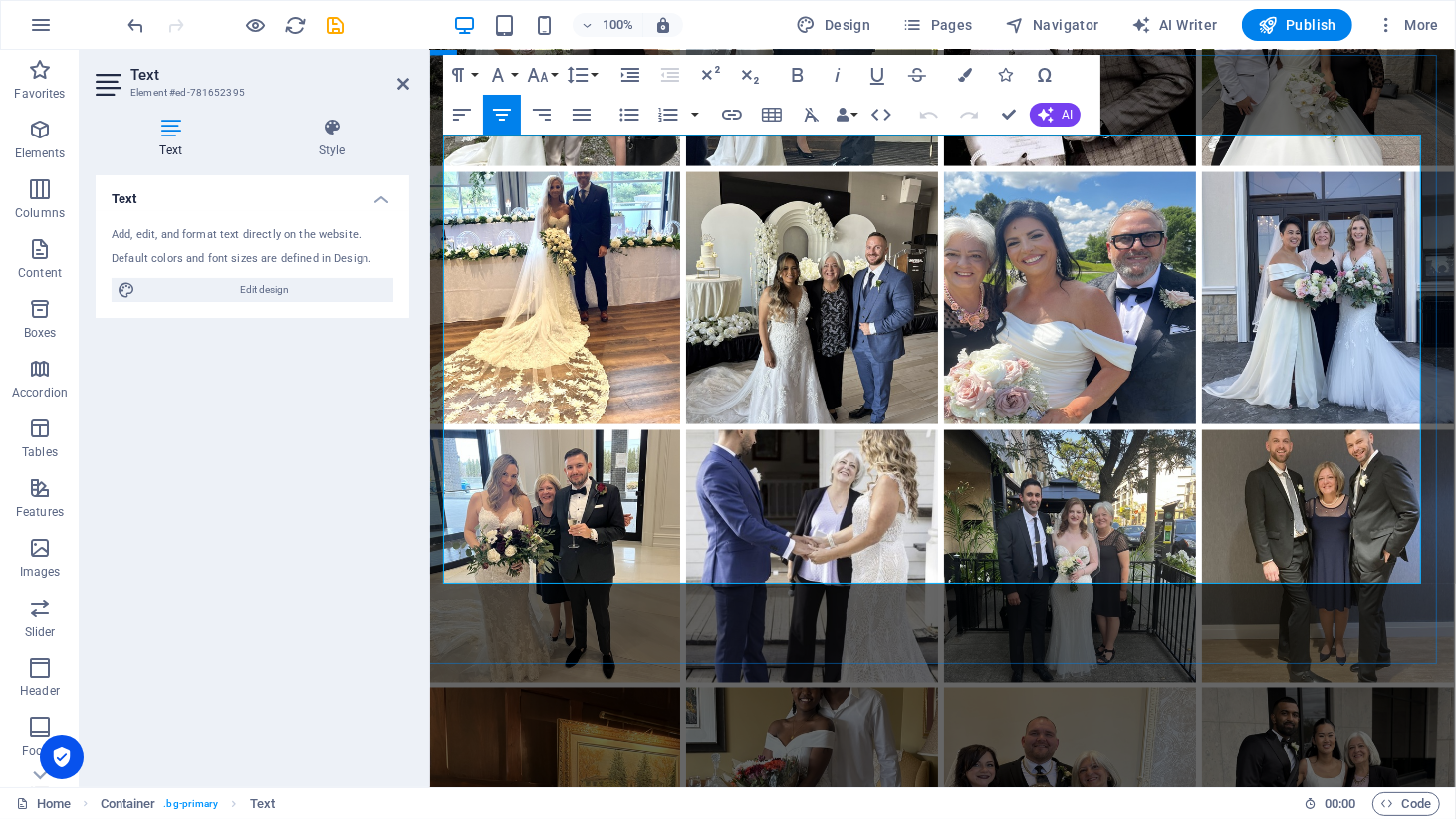 scroll, scrollTop: 2735, scrollLeft: 0, axis: vertical 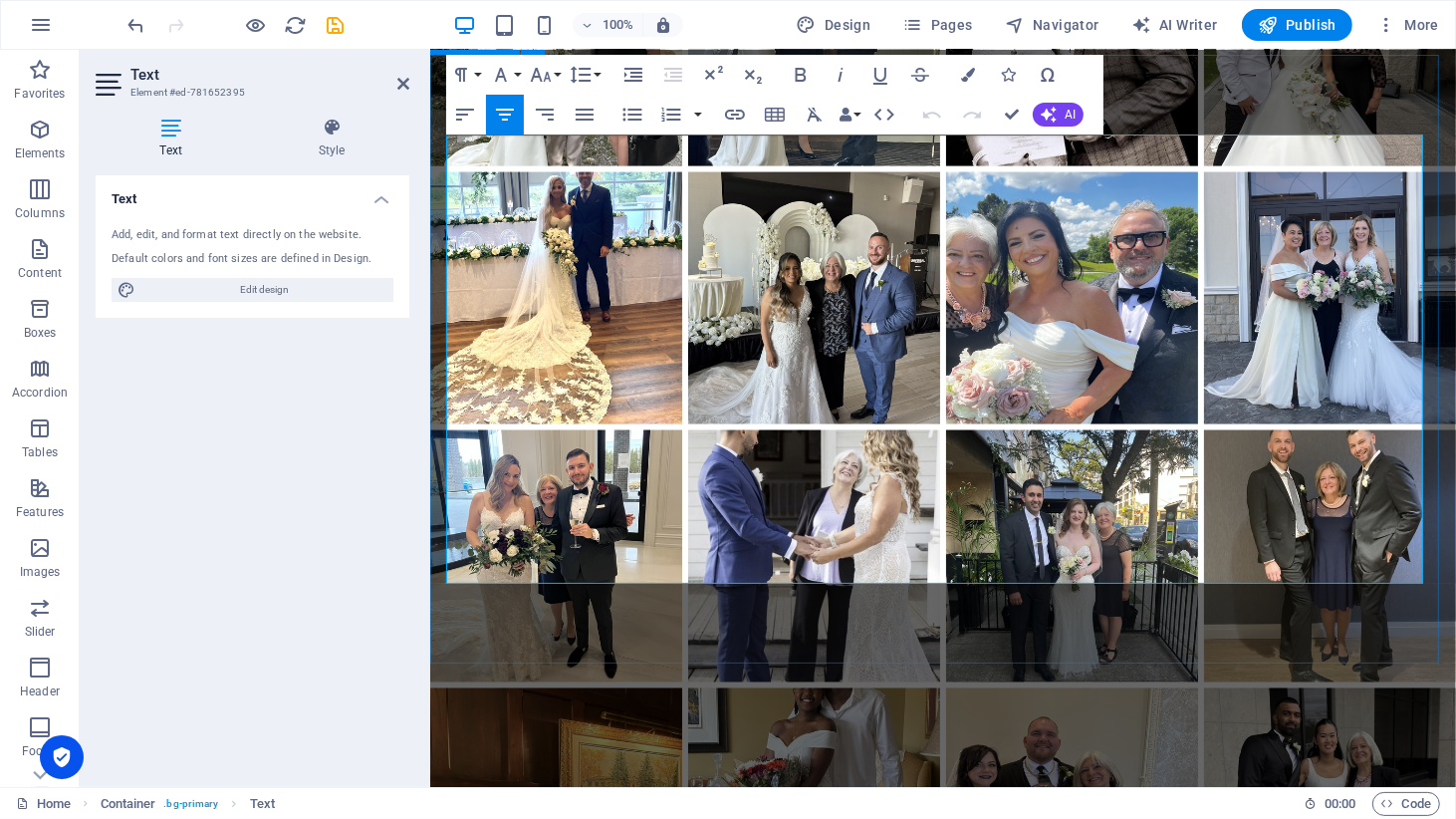 drag, startPoint x: 1188, startPoint y: 556, endPoint x: 431, endPoint y: 221, distance: 827.8128 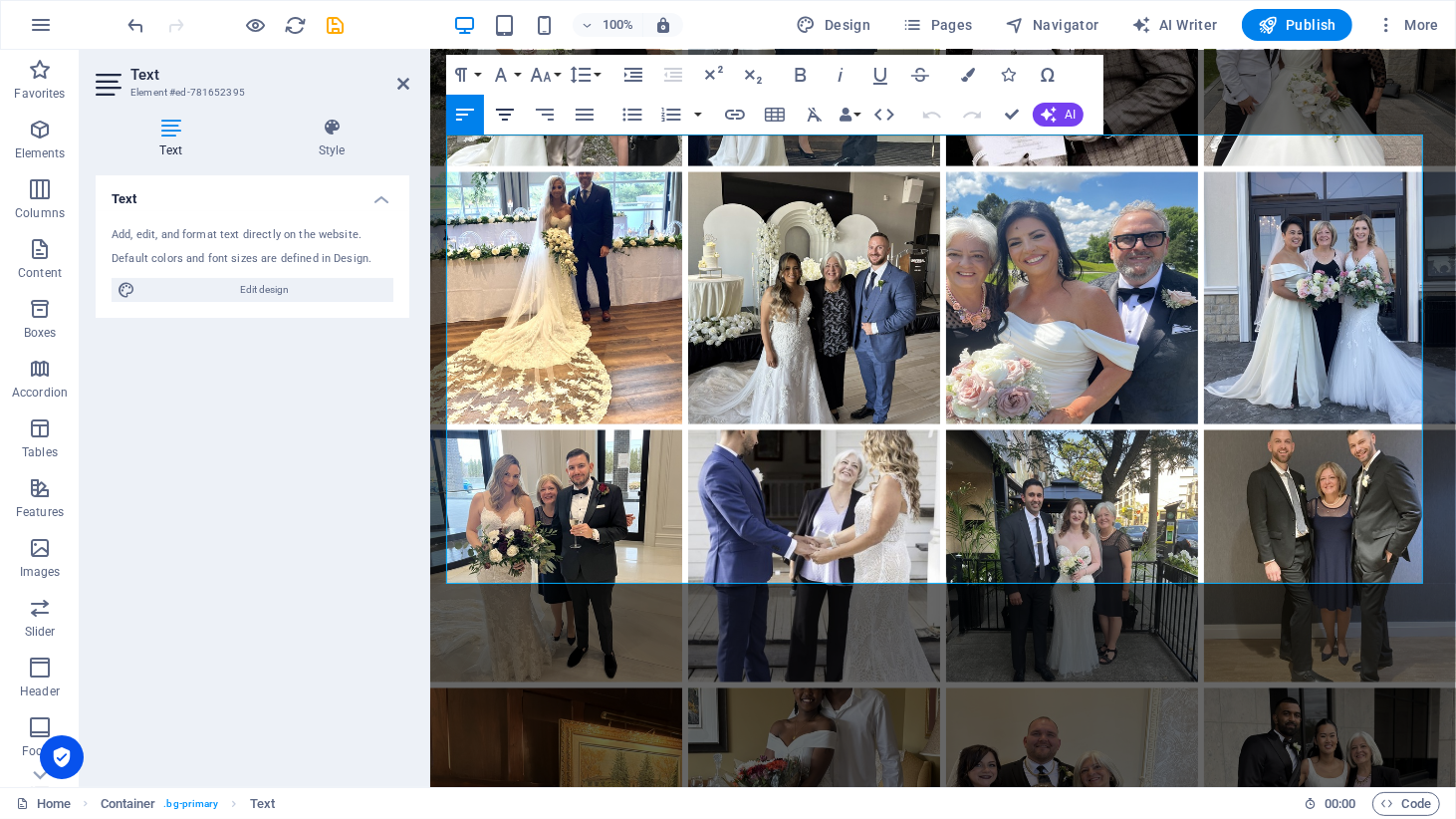 click 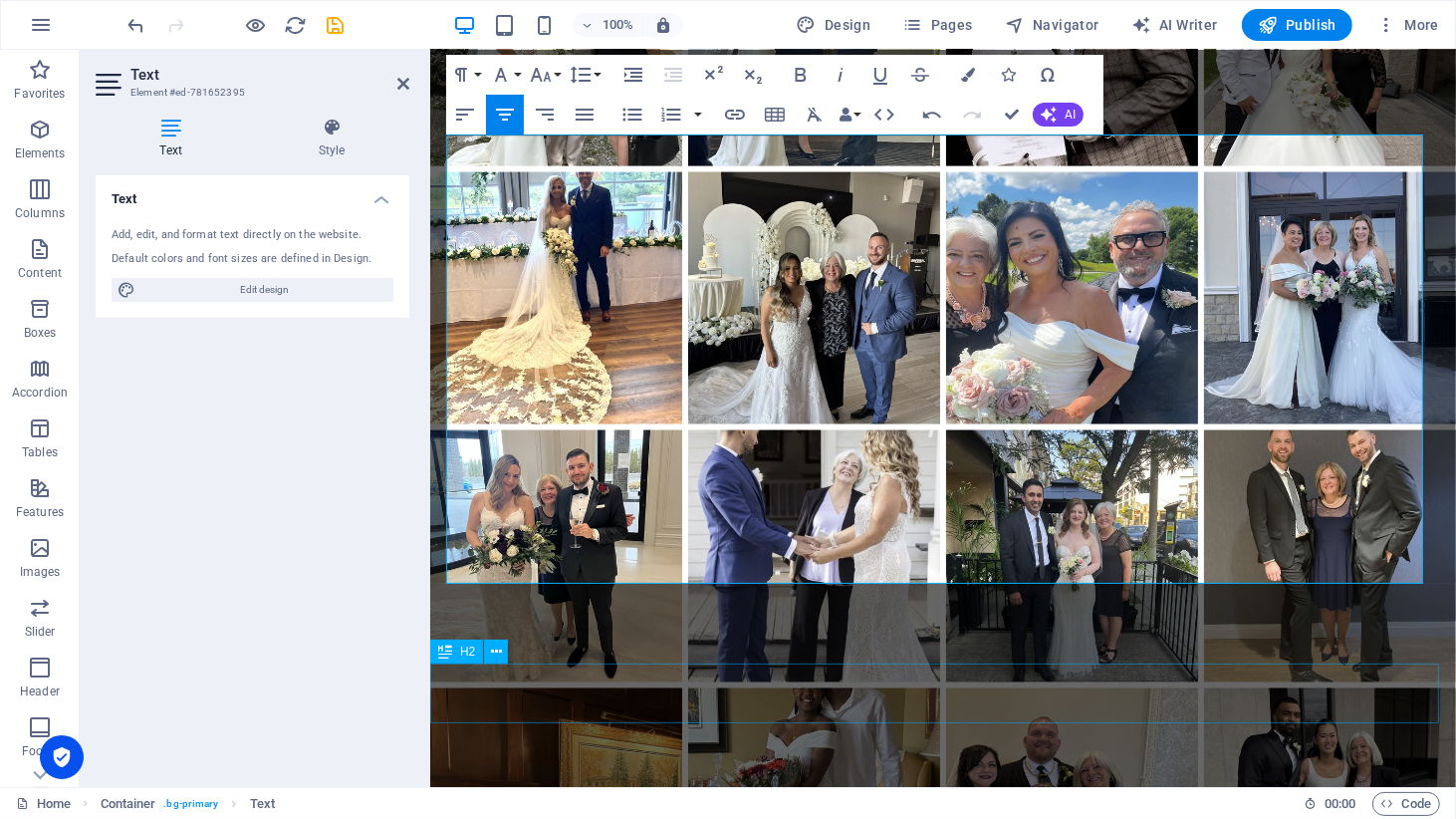 click on "Testimonials and Reviews" at bounding box center [942, 2193] 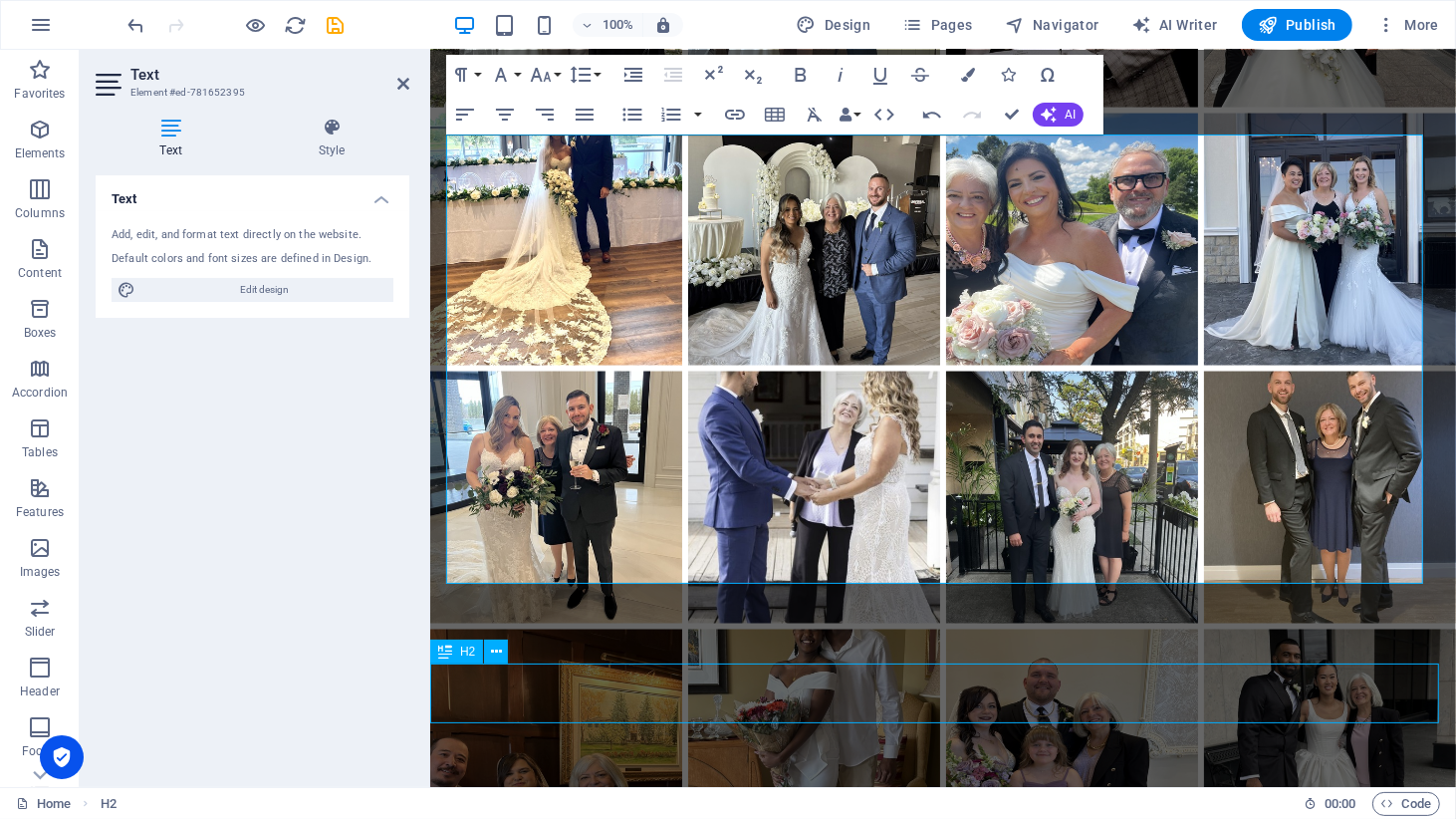 scroll, scrollTop: 3203, scrollLeft: 0, axis: vertical 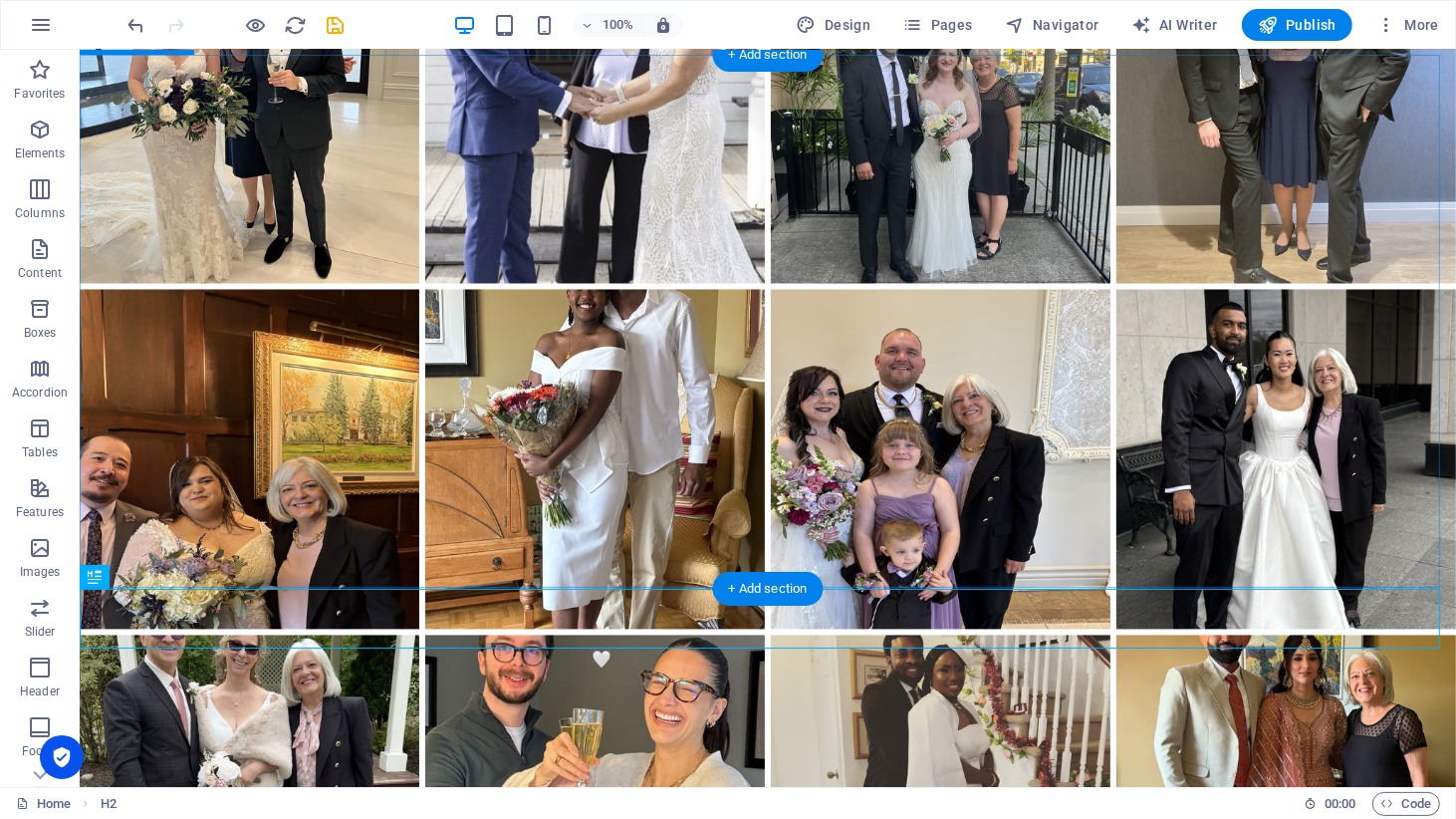 click on "What's it Like to Work with [PERSON_NAME] We begin with a free consultation where you share your vision for your ceremony, and together we determine the best package for your needs. Once the [MEDICAL_DATA] is paid, you will receive a comprehensive wedding package with all of the necessary information and instructions on how to proceed. About four weeks before the big day, I remind you to apply for your marriage licence and to make your ceremony selections, and then using your choices,  I craft a beautiful ceremony which may include the telling your love story.   We then collaborate until the draft is perfect. On the day of the wedding, I arrive about 20-30 minutes before the ceremony to coordinate with other vendors and to set up. Right after the ceremony, you receive a record of solemnization, and I handle sending your signed licence to the Registrar’s Office.   I also like to get a photo of us together. post-wedding process hassle-free." at bounding box center (767, 1637) 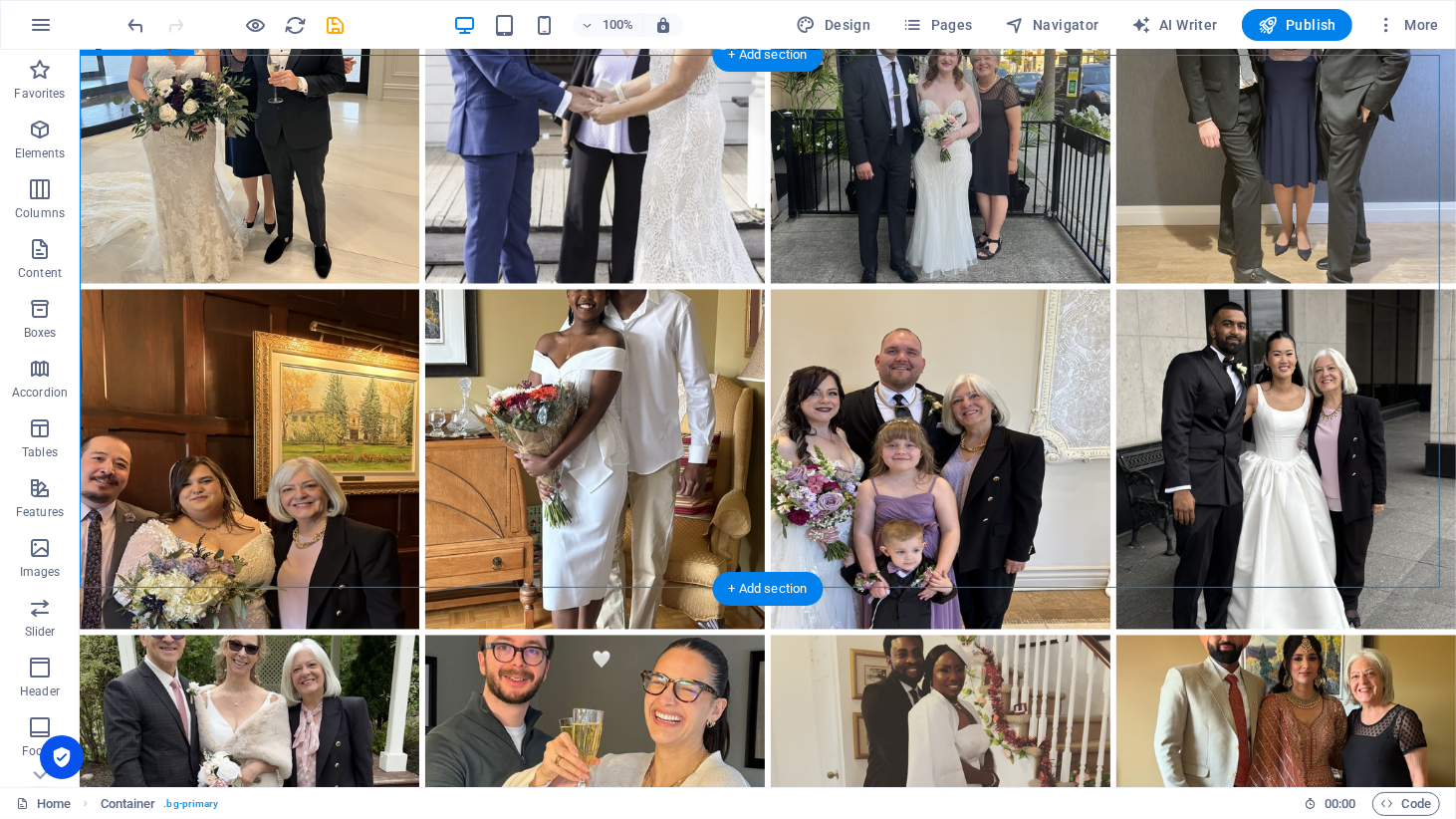 click on "What's it Like to Work with [PERSON_NAME] We begin with a free consultation where you share your vision for your ceremony, and together we determine the best package for your needs. Once the [MEDICAL_DATA] is paid, you will receive a comprehensive wedding package with all of the necessary information and instructions on how to proceed. About four weeks before the big day, I remind you to apply for your marriage licence and to make your ceremony selections, and then using your choices,  I craft a beautiful ceremony which may include the telling your love story.   We then collaborate until the draft is perfect. On the day of the wedding, I arrive about 20-30 minutes before the ceremony to coordinate with other vendors and to set up. Right after the ceremony, you receive a record of solemnization, and I handle sending your signed licence to the Registrar’s Office.   I also like to get a photo of us together. post-wedding process hassle-free." at bounding box center (767, 1637) 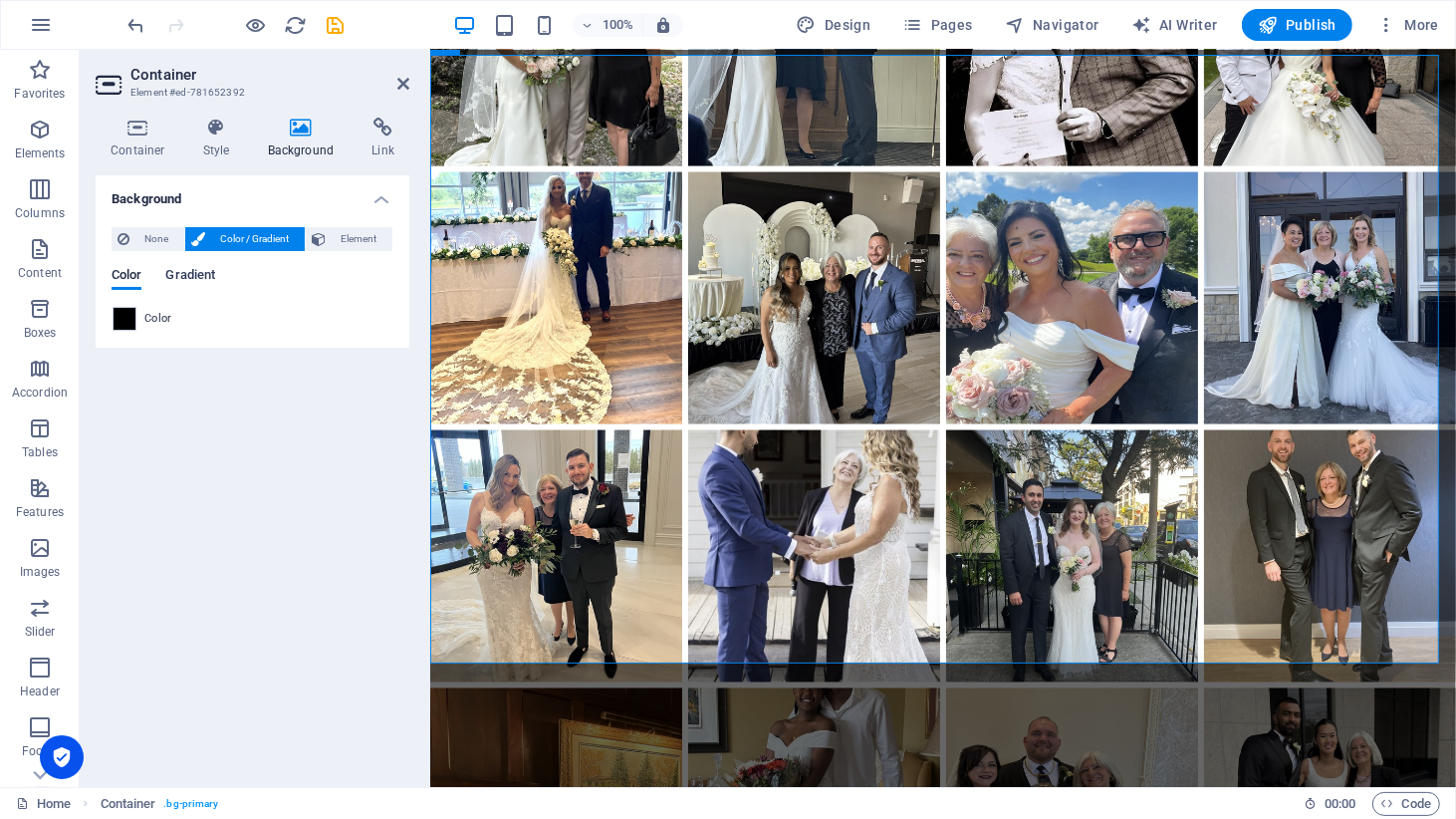 click on "Gradient" at bounding box center (190, 277) 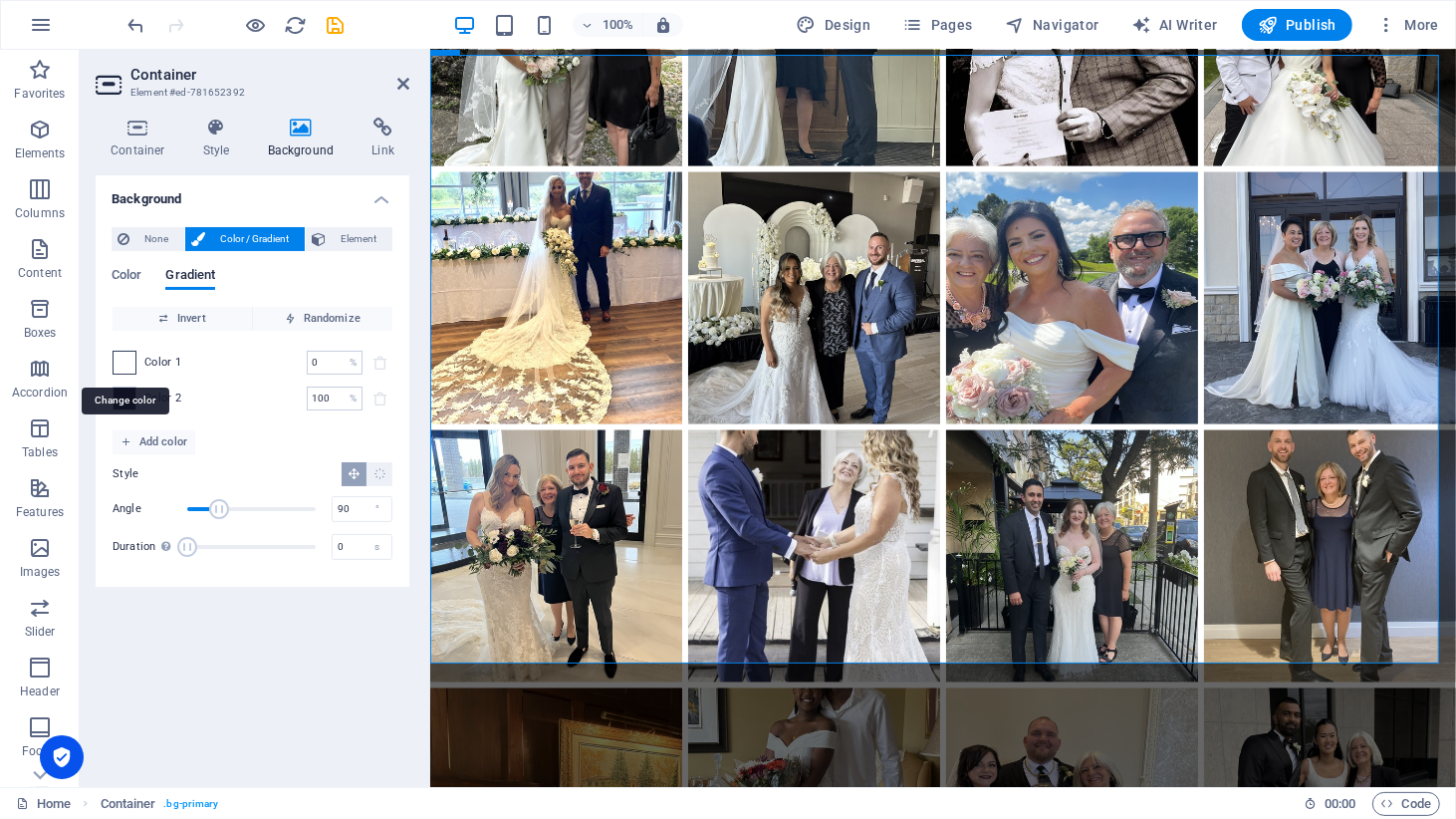 click at bounding box center [124, 363] 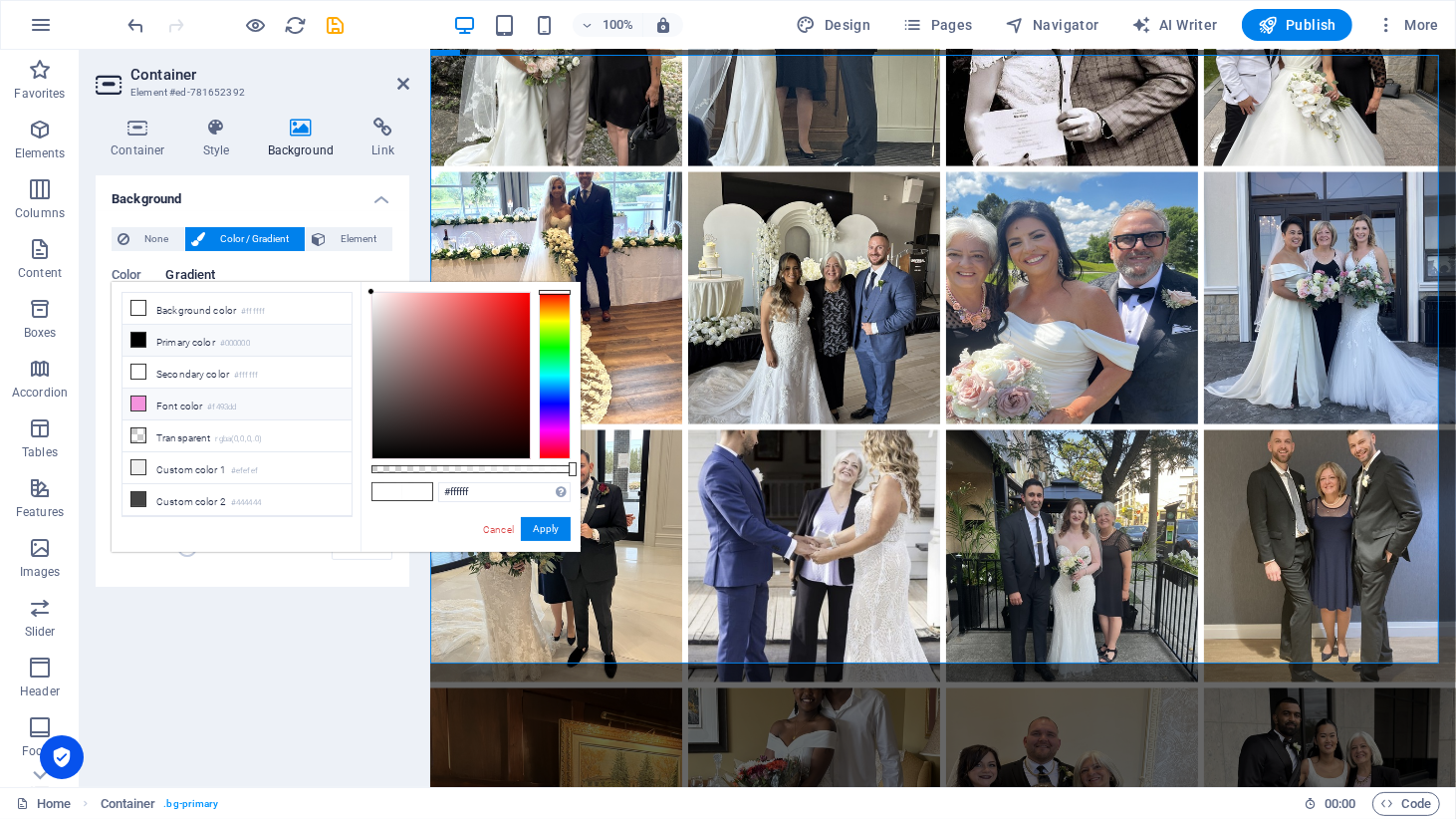 click at bounding box center (138, 404) 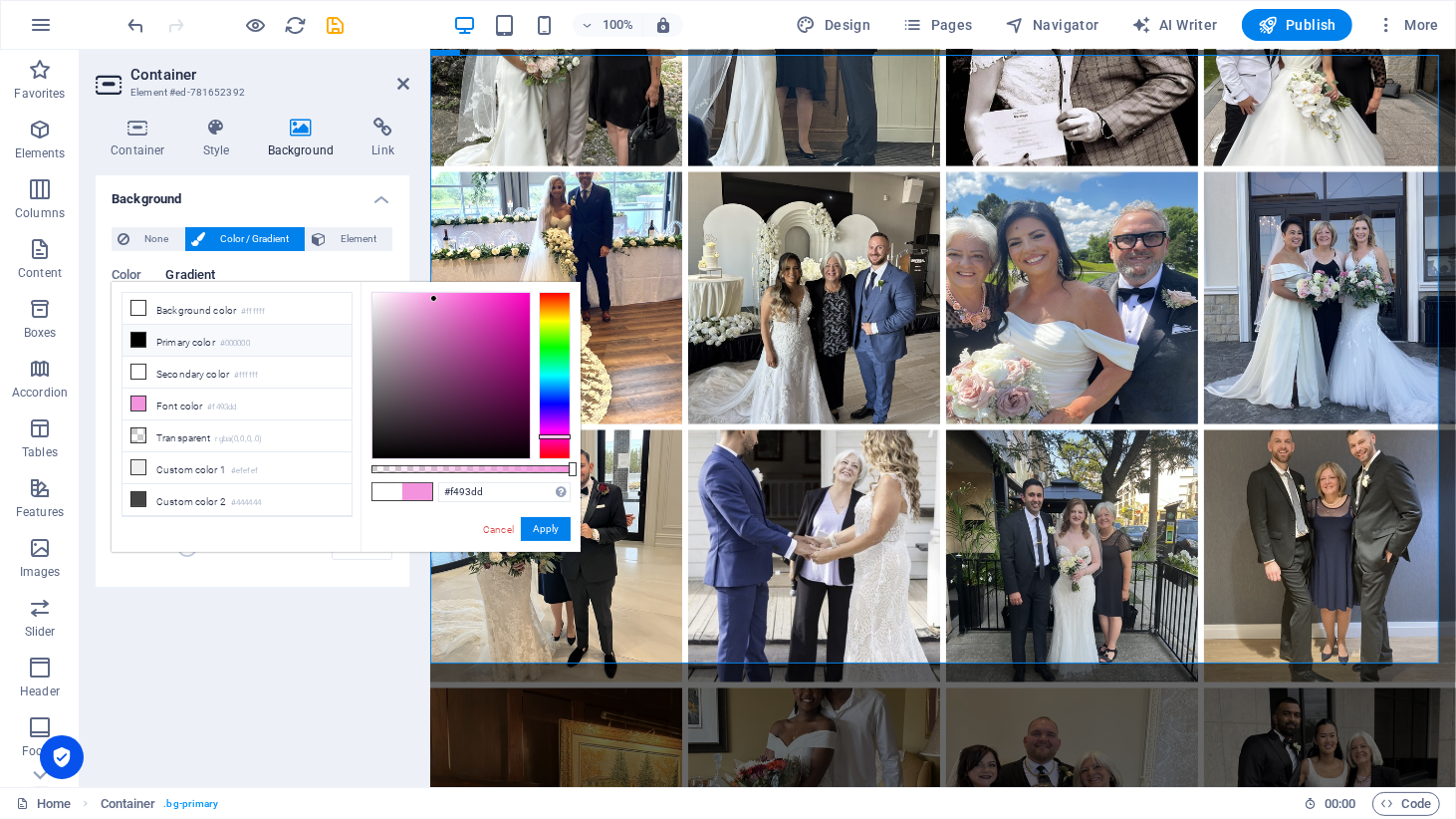 click at bounding box center (138, 340) 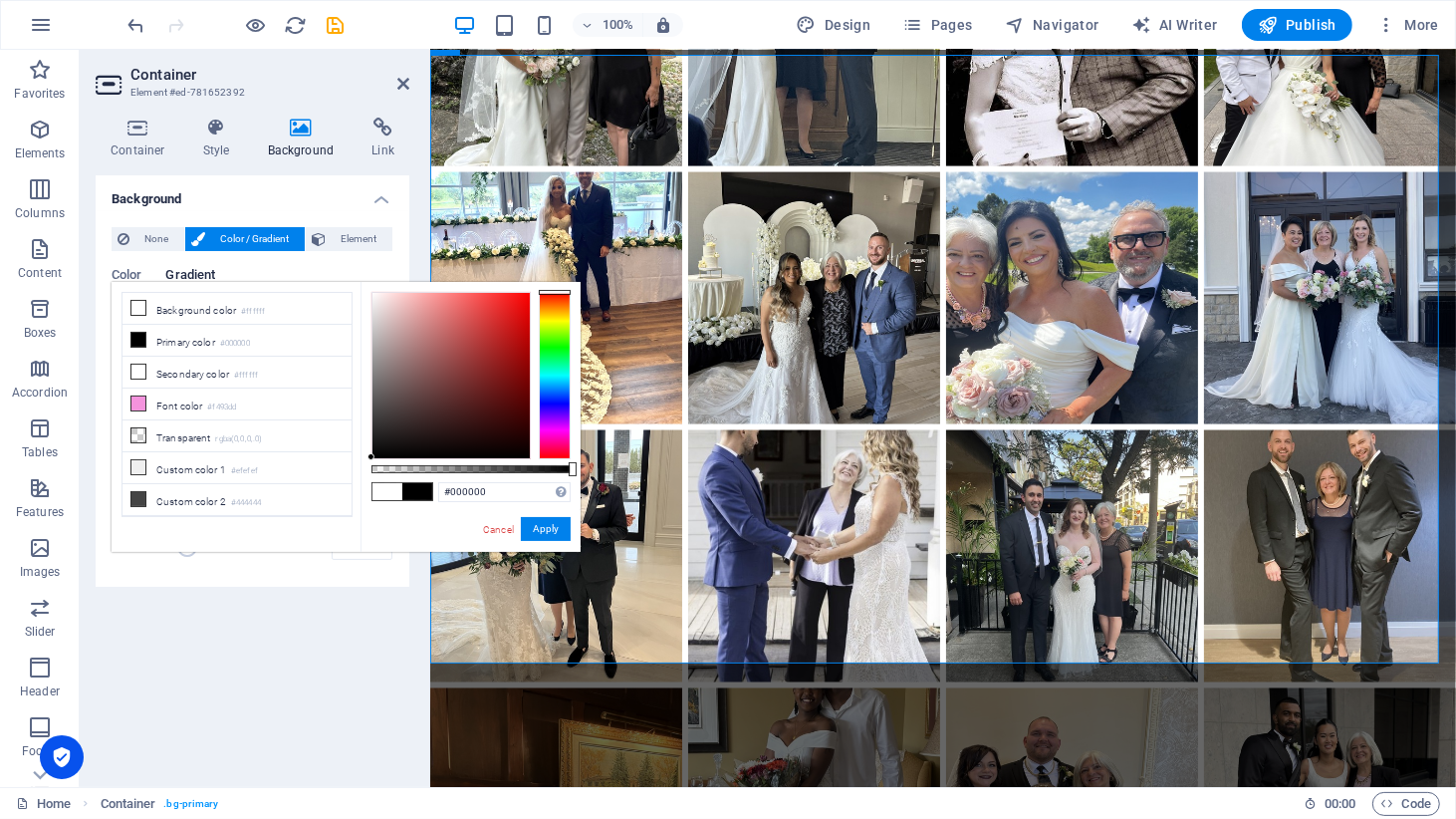 click on "Color / Gradient" at bounding box center [255, 239] 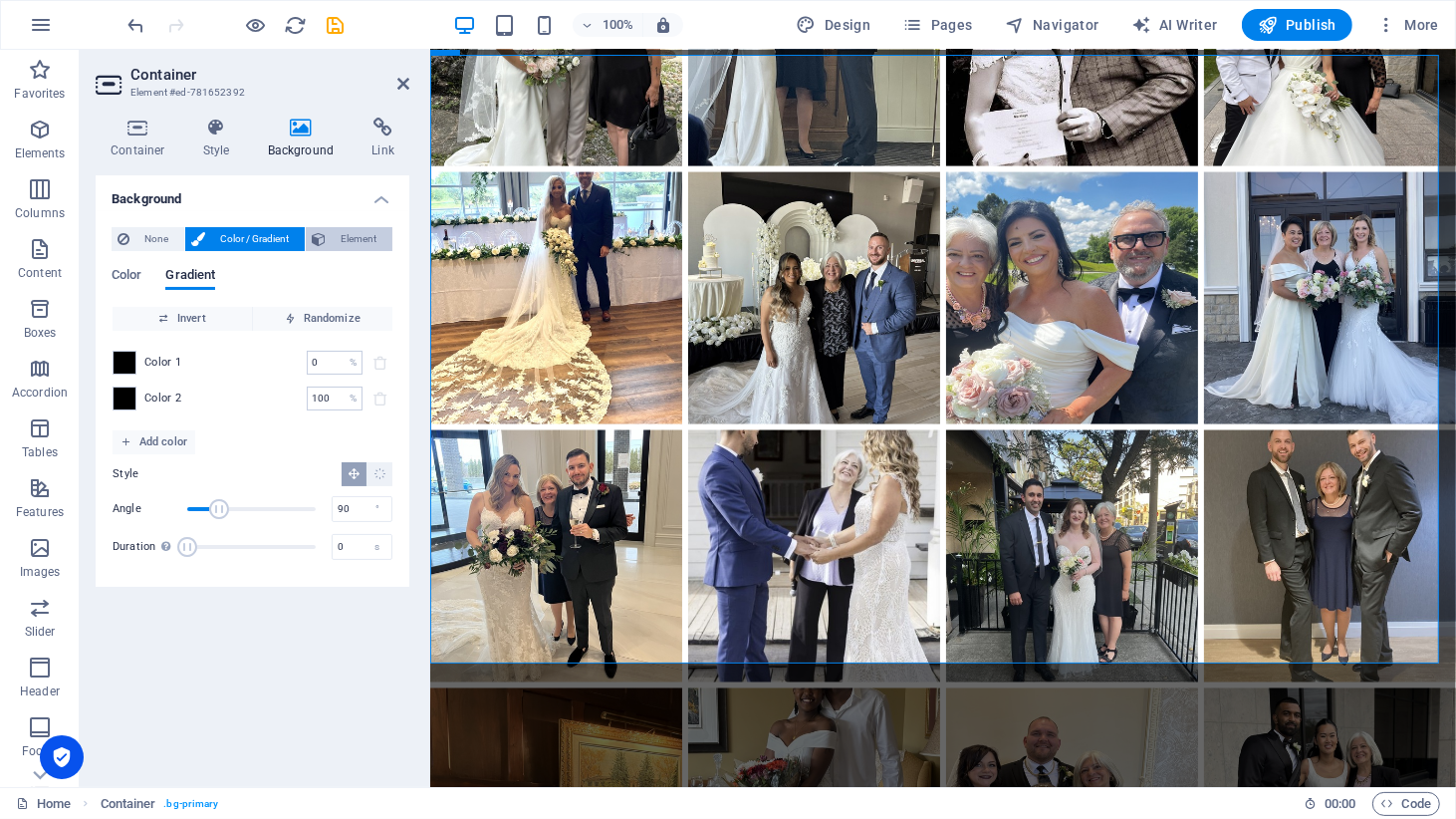 click on "Element" at bounding box center [359, 239] 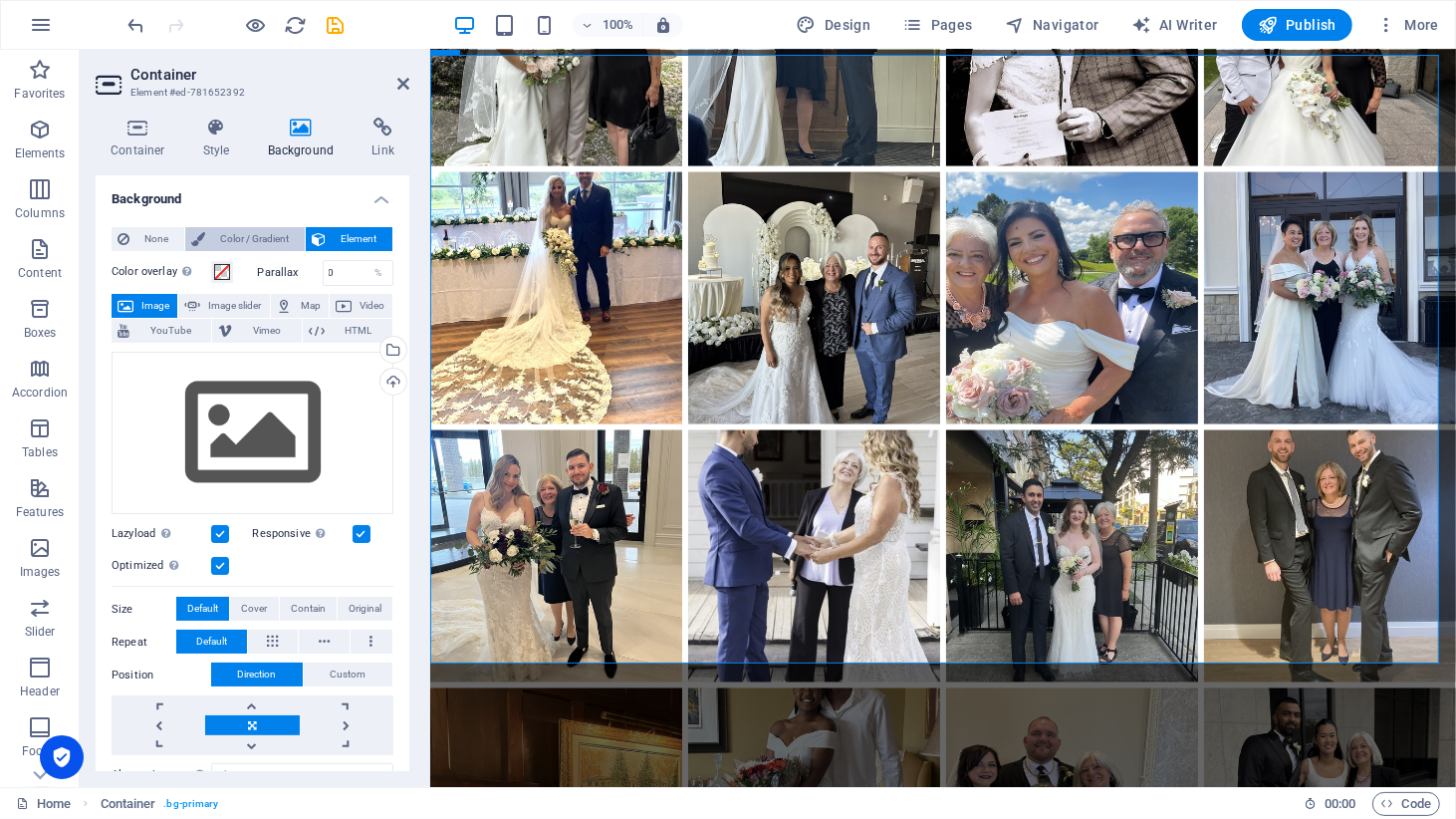 click on "Color / Gradient" at bounding box center [255, 239] 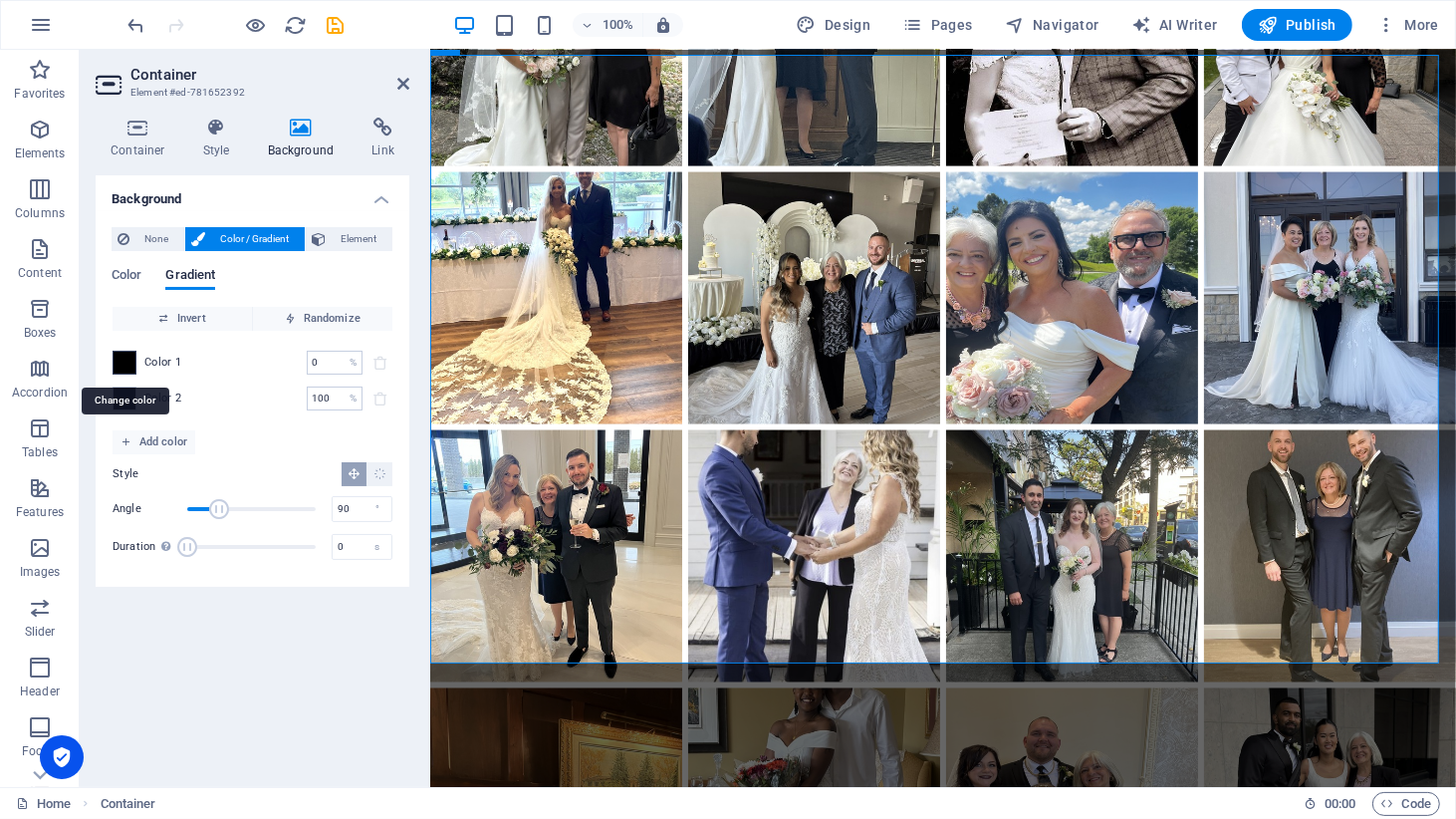 click at bounding box center [124, 363] 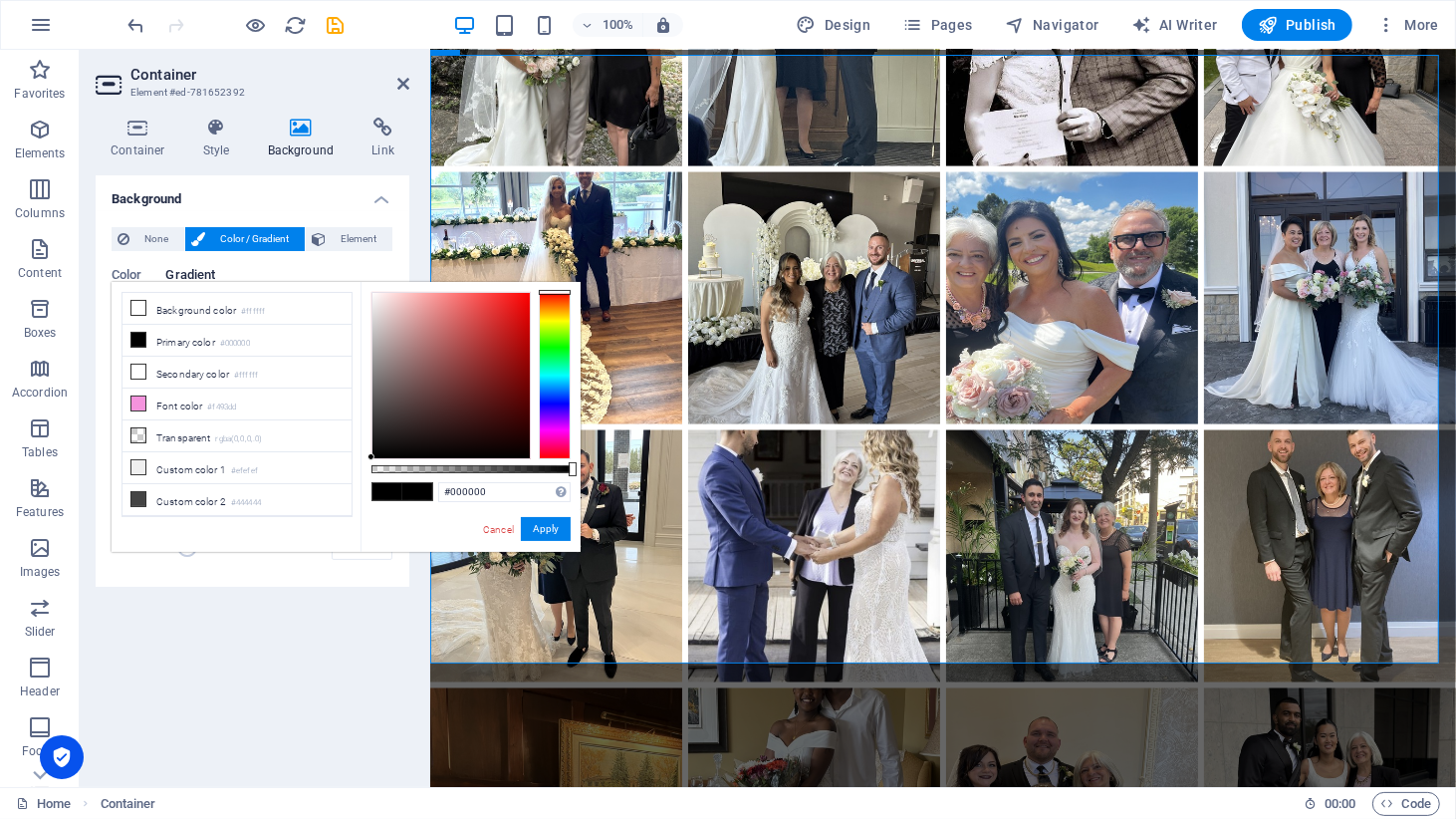 type on "#191717" 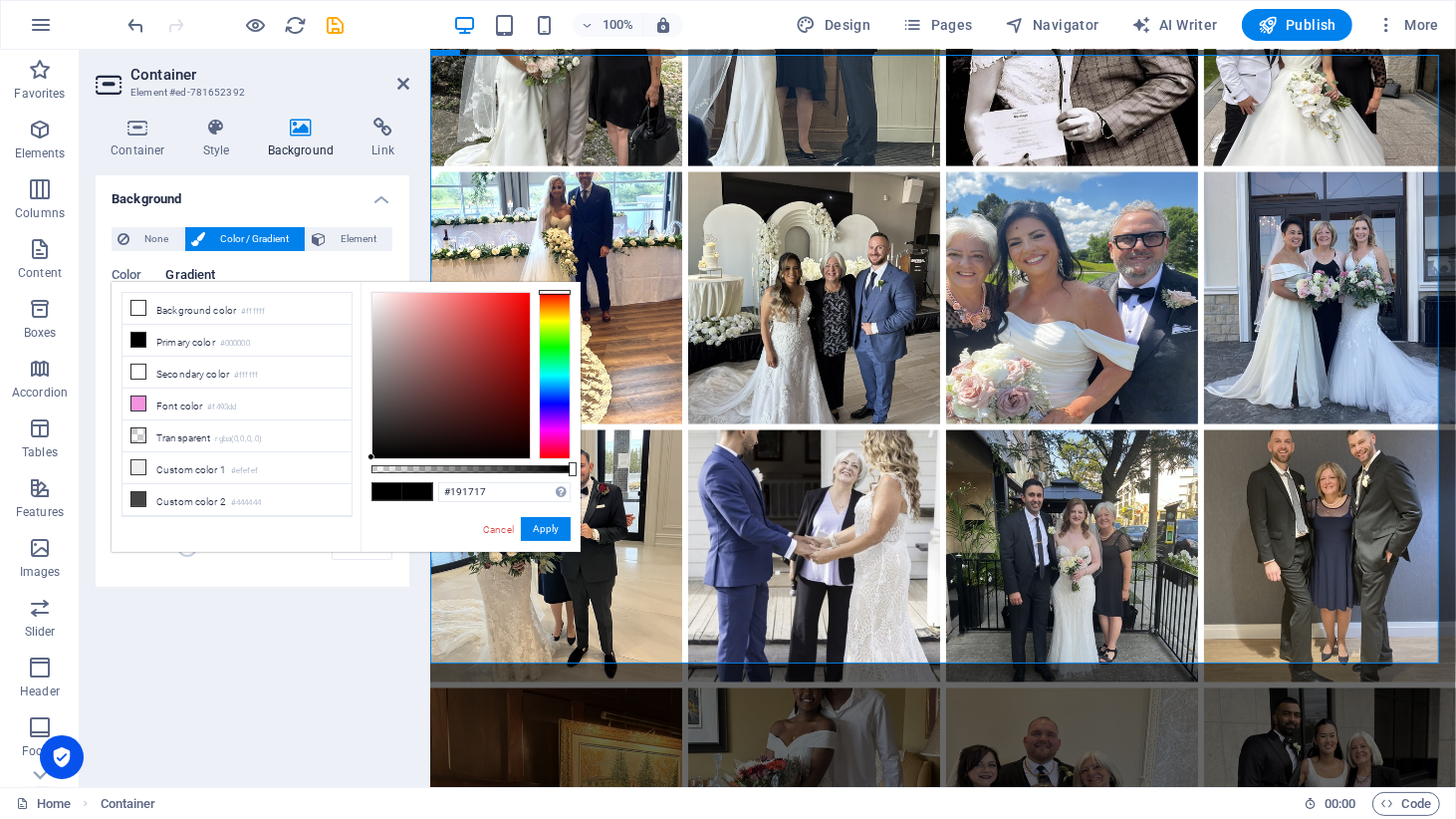 click at bounding box center (451, 376) 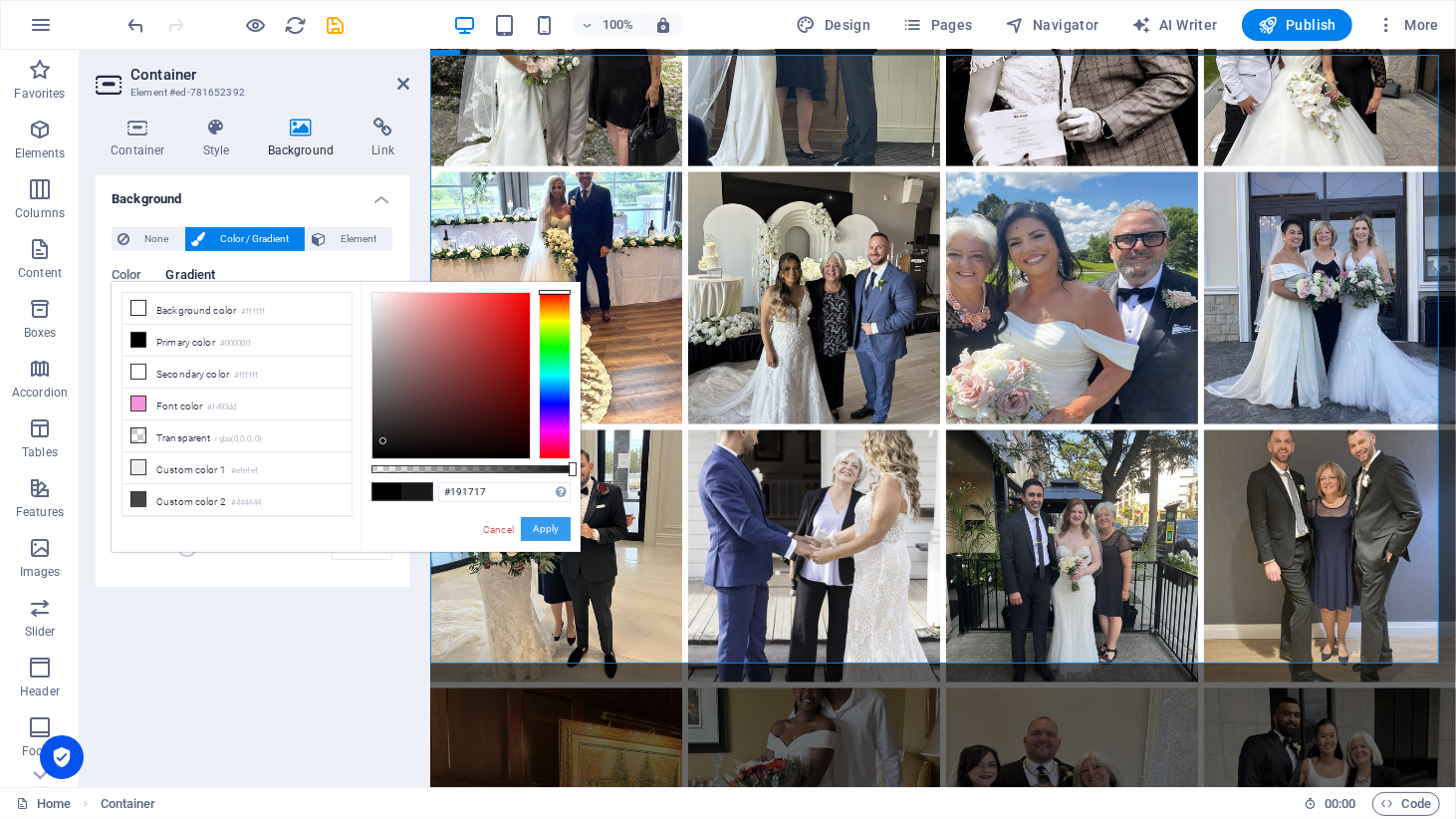 click on "Apply" at bounding box center (546, 529) 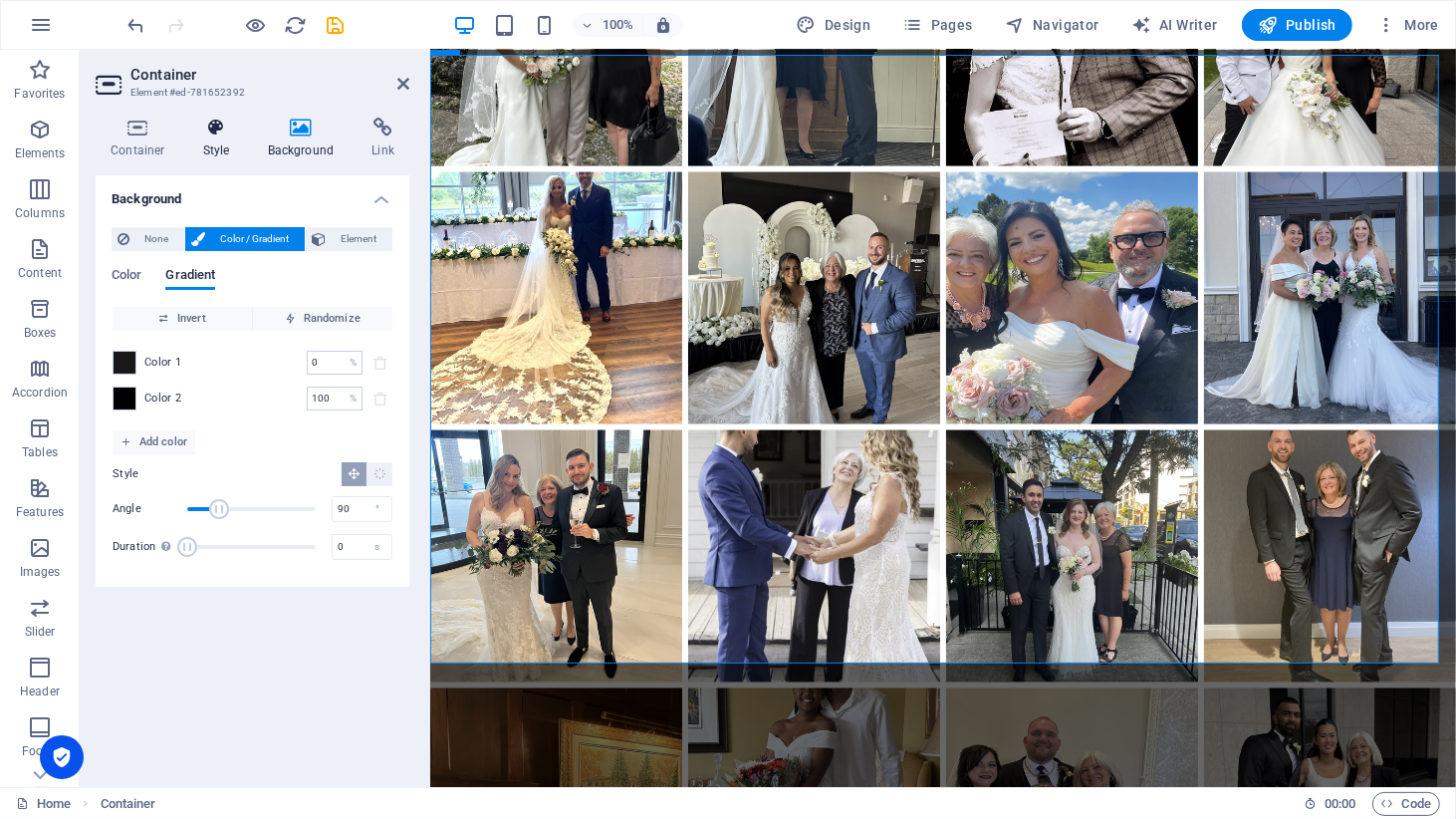 click at bounding box center (216, 128) 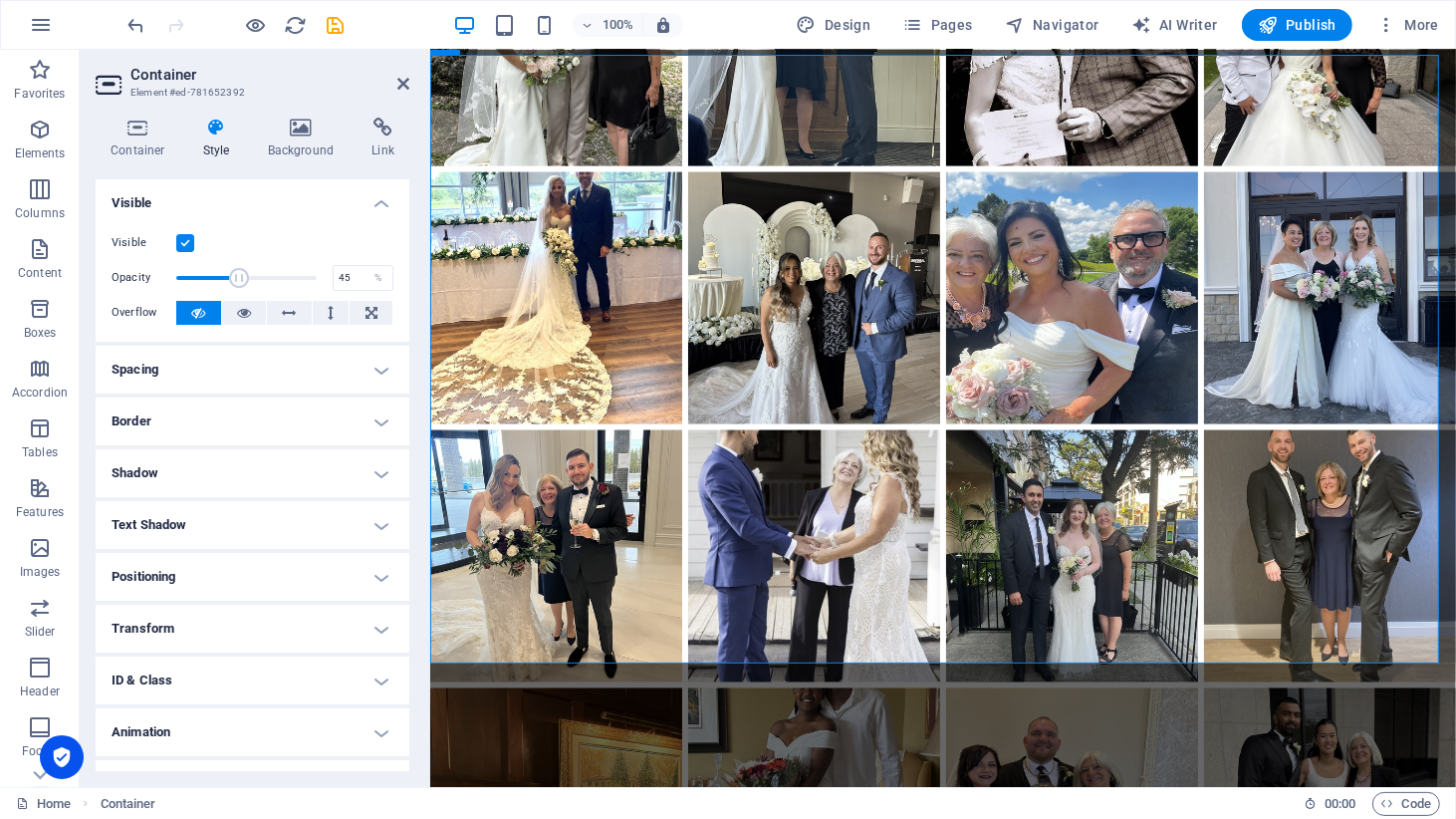drag, startPoint x: 321, startPoint y: 281, endPoint x: 237, endPoint y: 275, distance: 84.21401 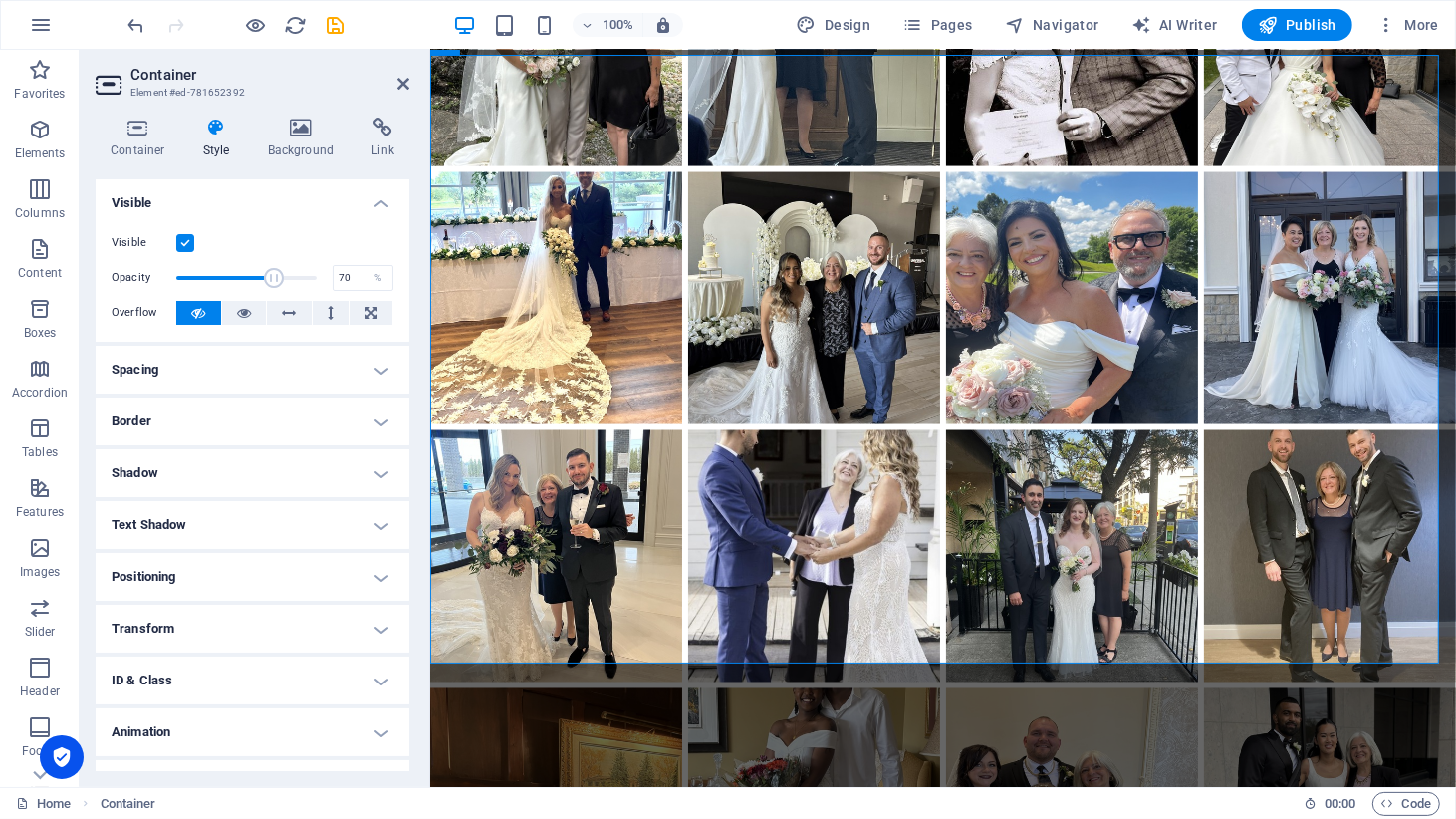 drag, startPoint x: 236, startPoint y: 279, endPoint x: 272, endPoint y: 282, distance: 36.124784 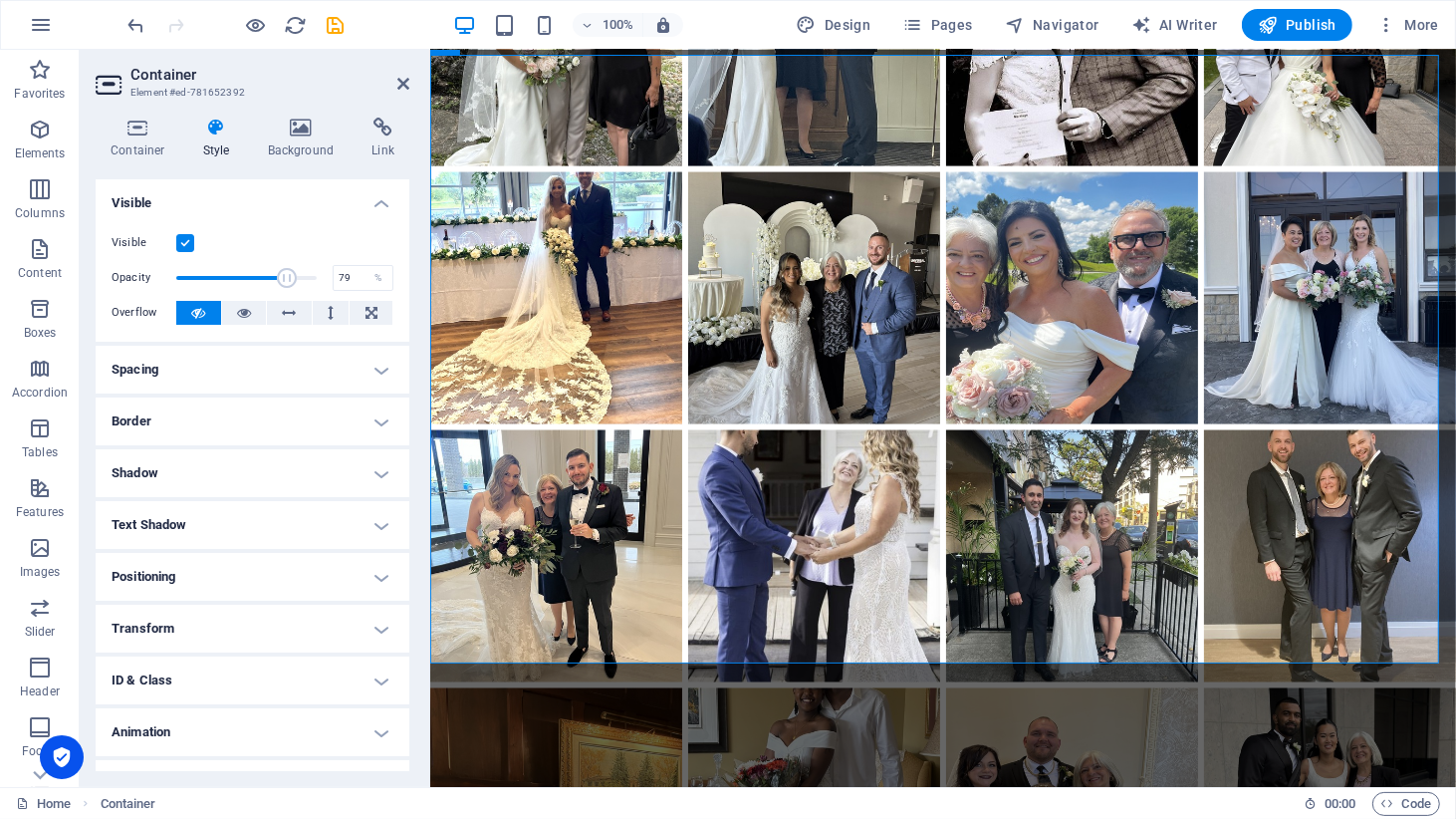type on "80" 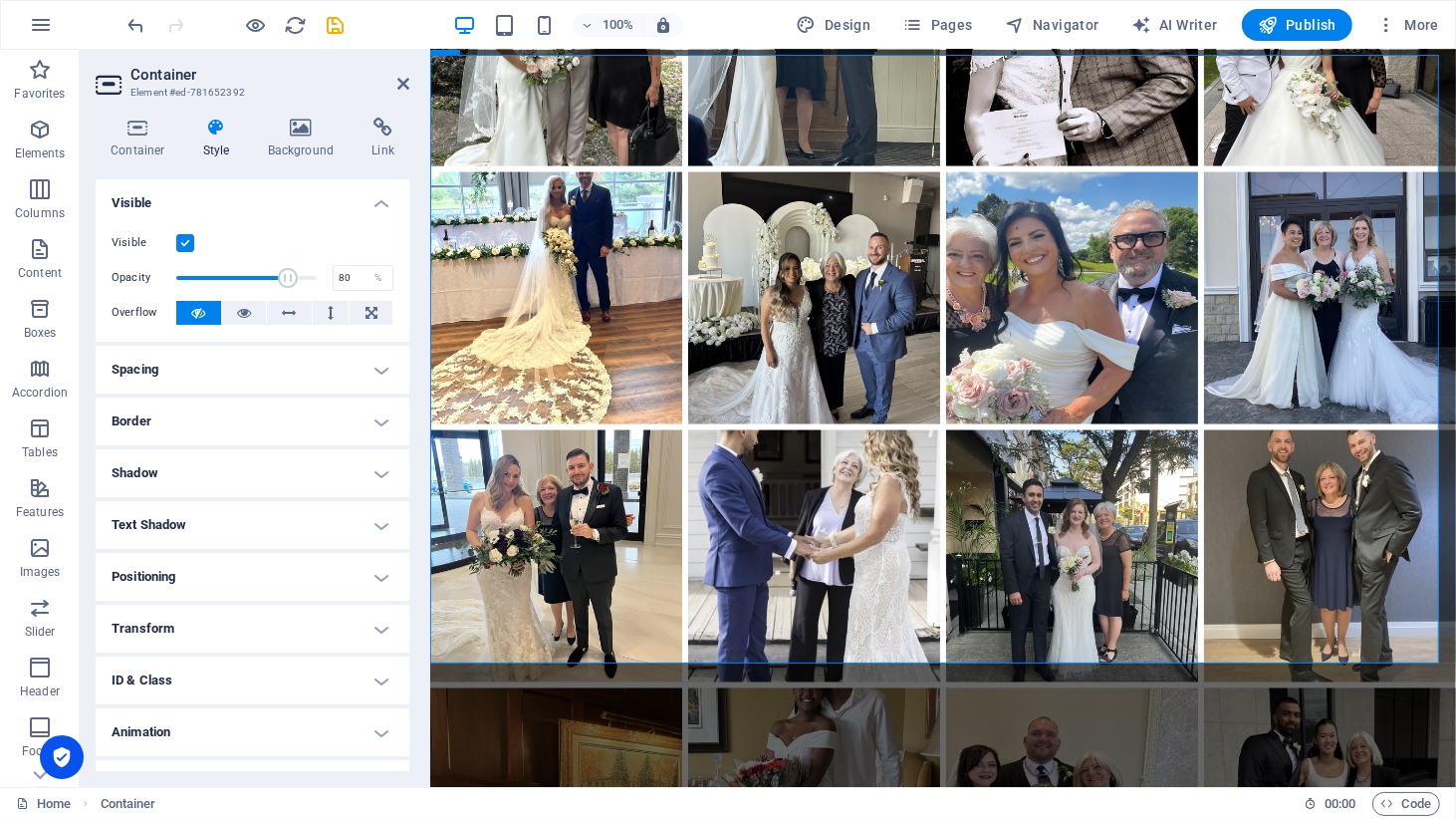 drag, startPoint x: 272, startPoint y: 282, endPoint x: 286, endPoint y: 283, distance: 14.035669 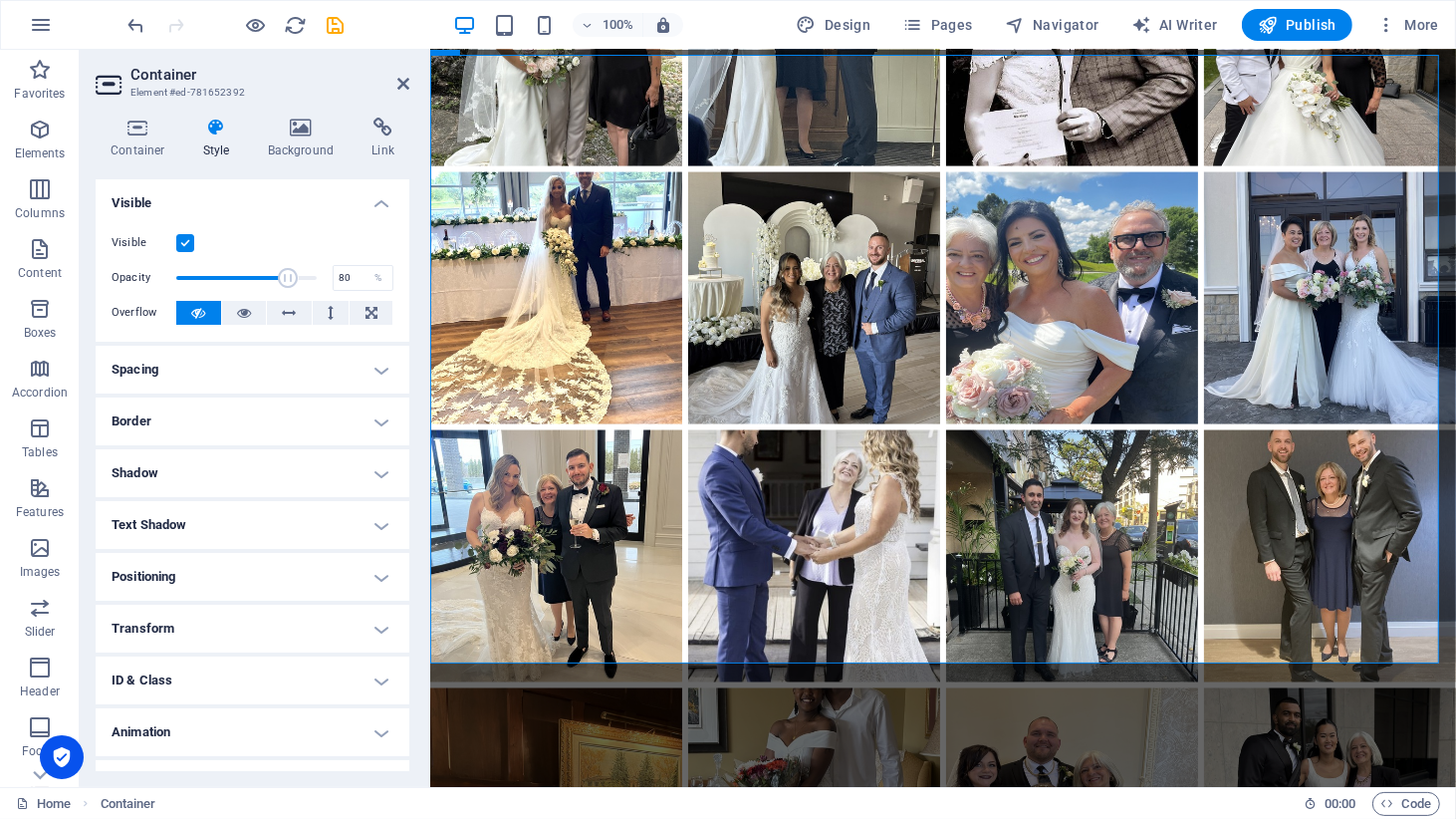 click at bounding box center (289, 278) 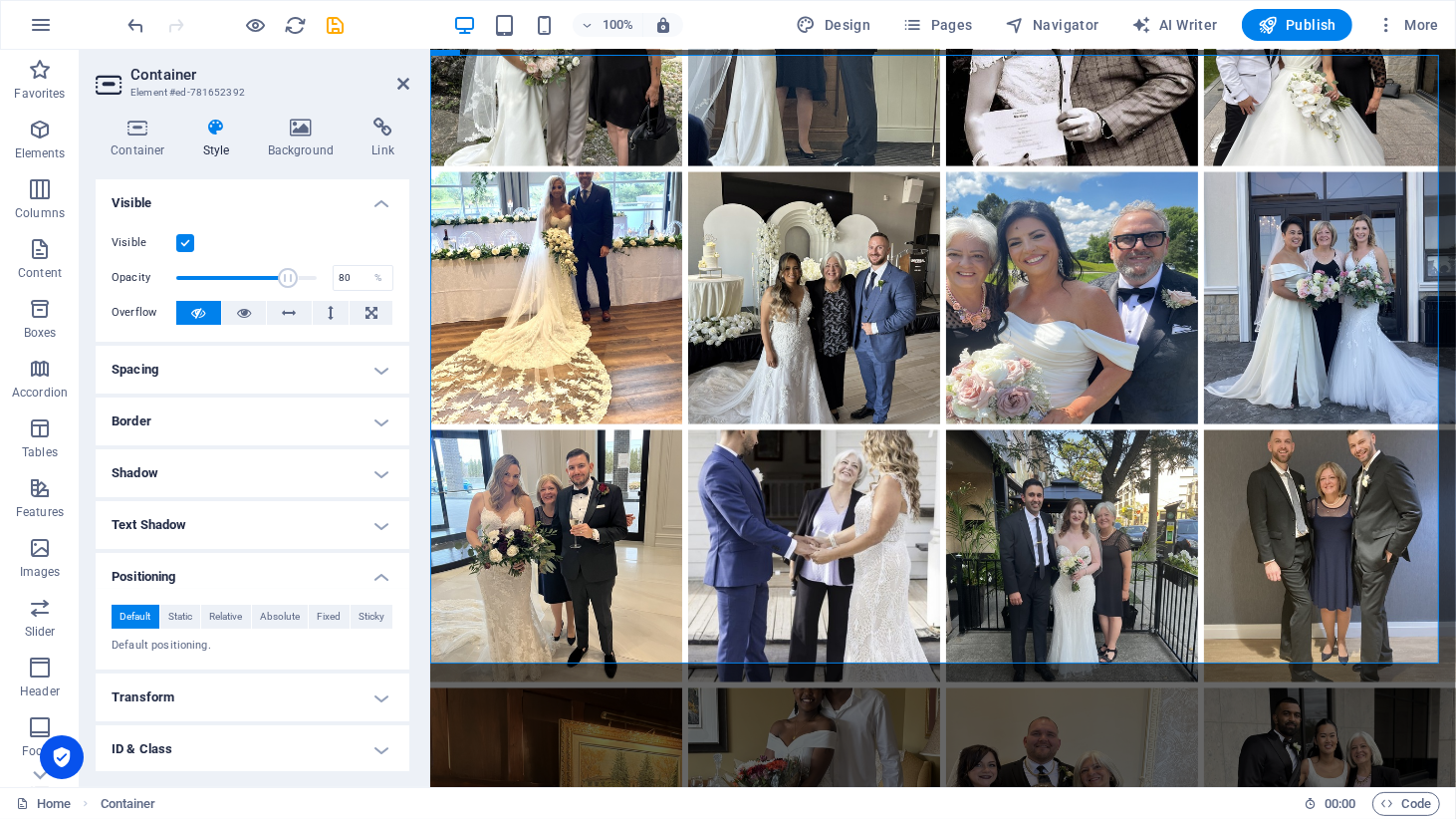 click at bounding box center (216, 128) 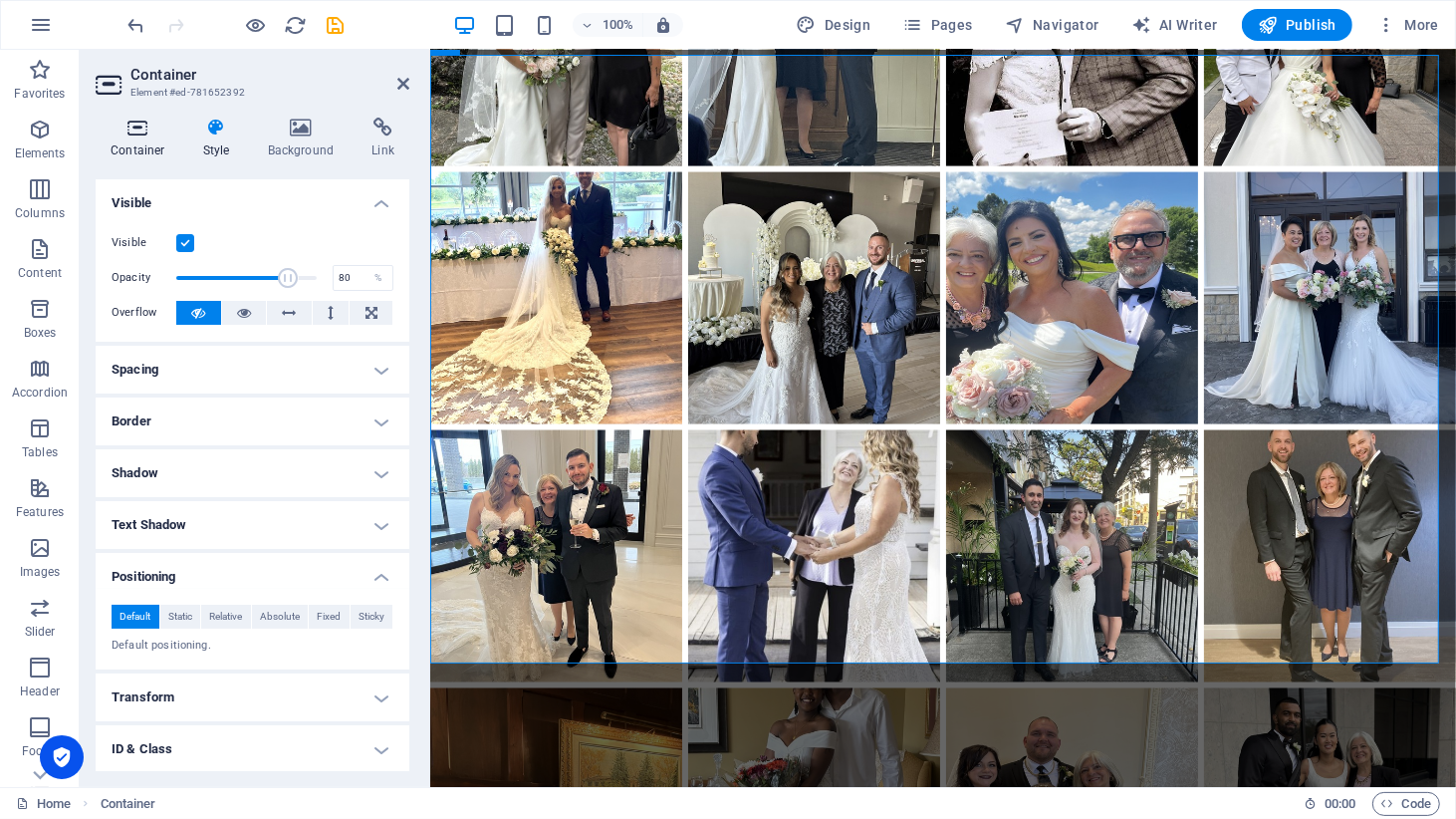 click at bounding box center (137, 128) 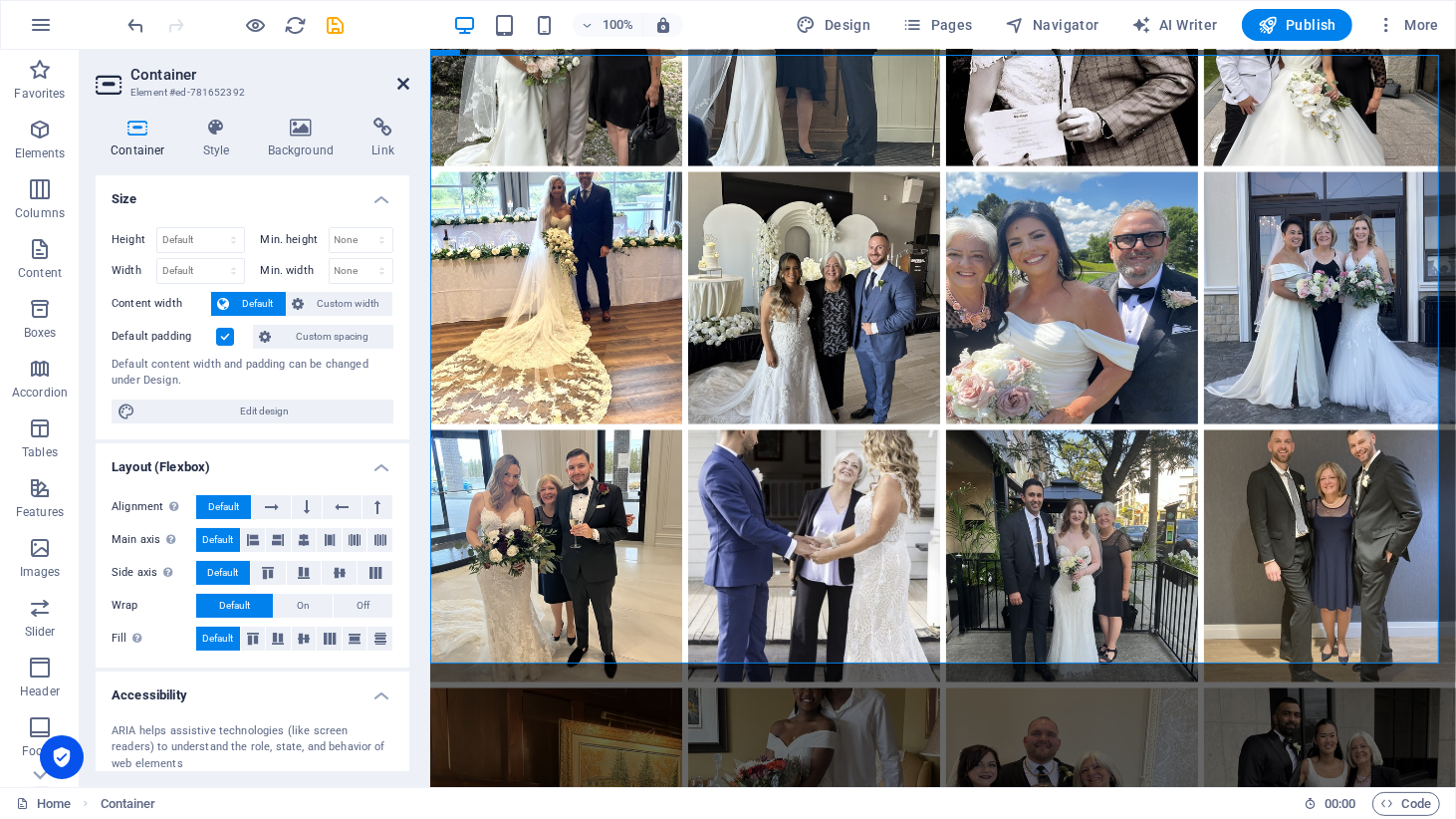 click at bounding box center (403, 84) 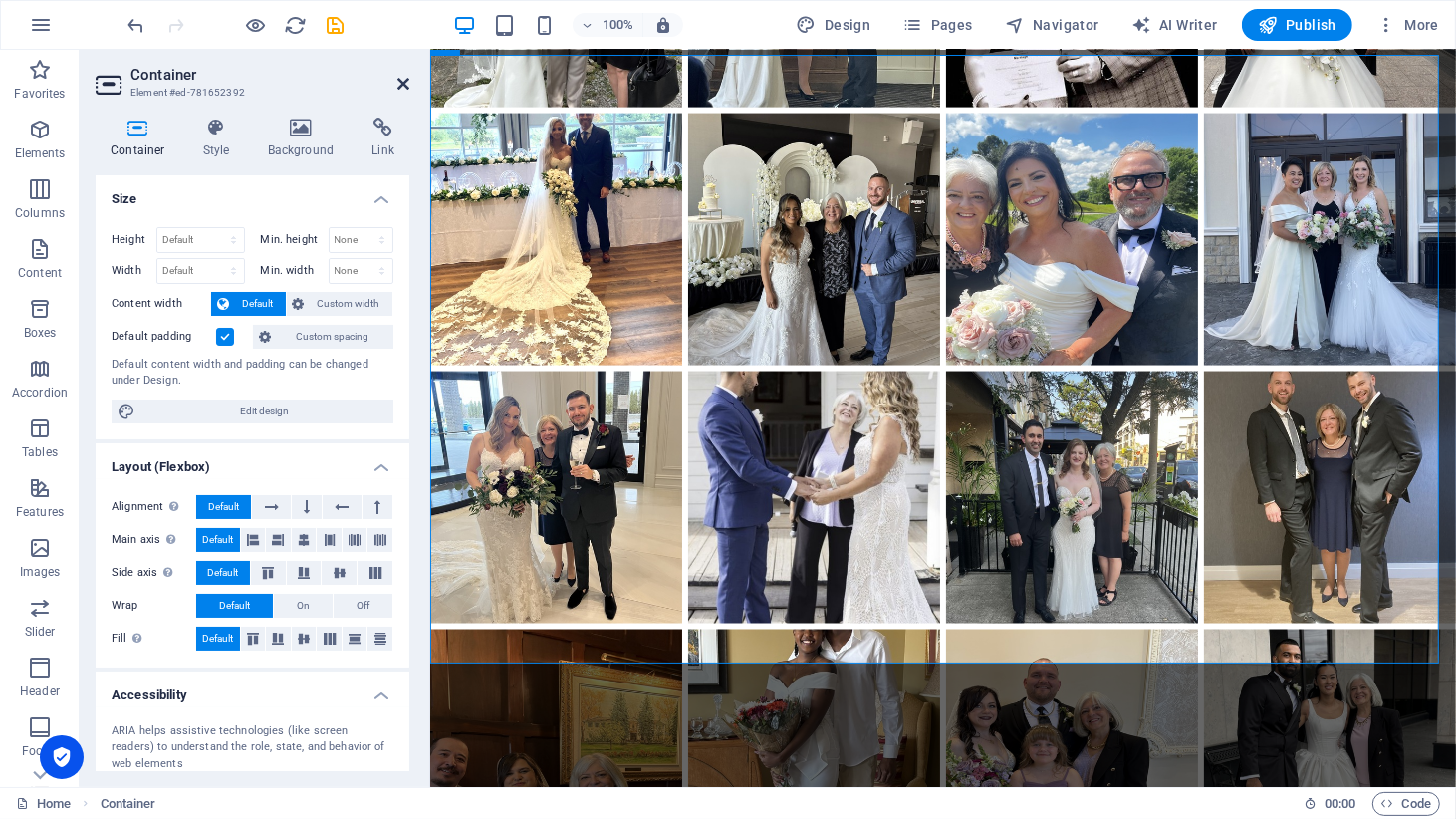 scroll, scrollTop: 3203, scrollLeft: 0, axis: vertical 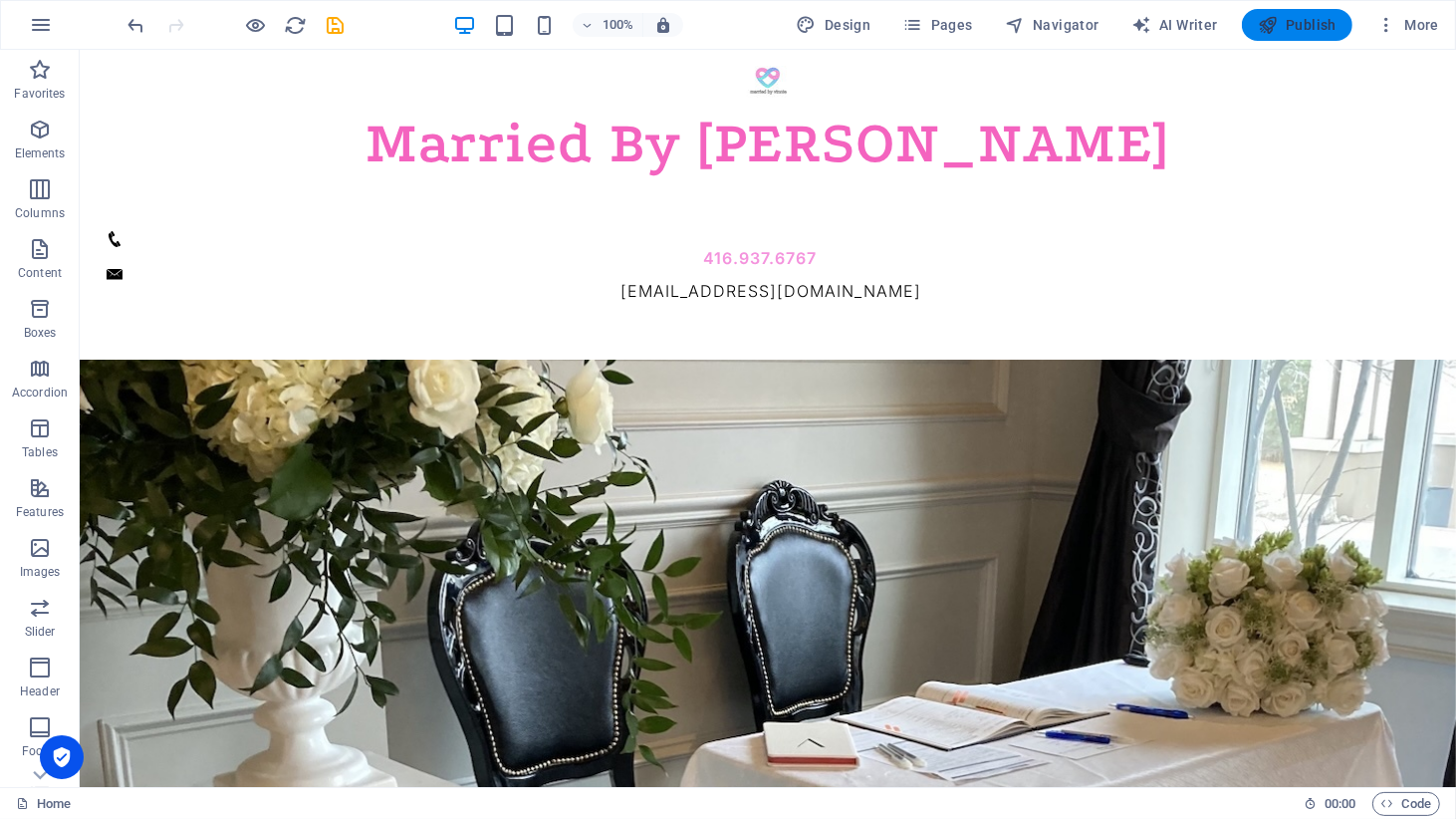 click on "Publish" at bounding box center [1297, 25] 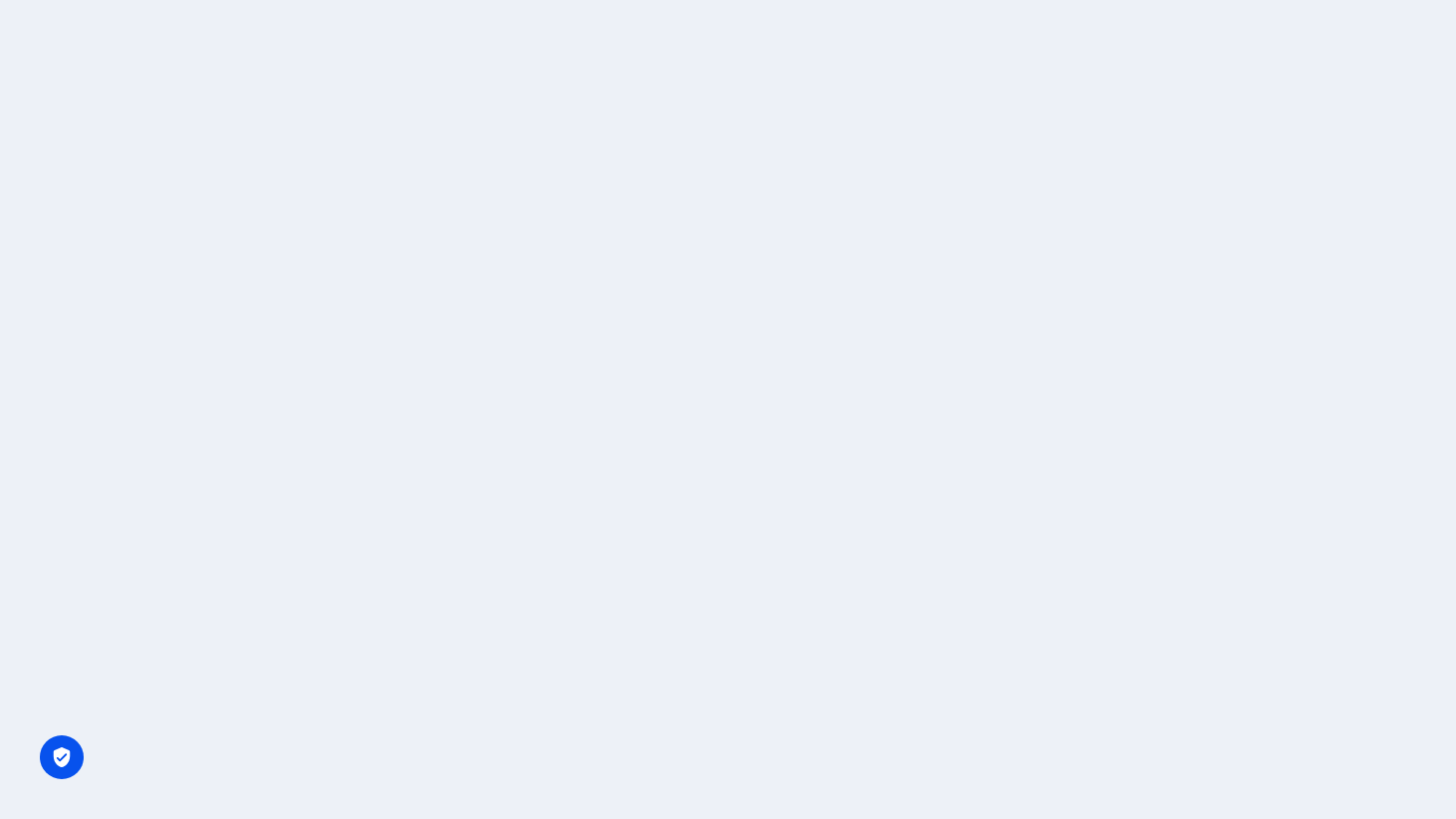 scroll, scrollTop: 0, scrollLeft: 0, axis: both 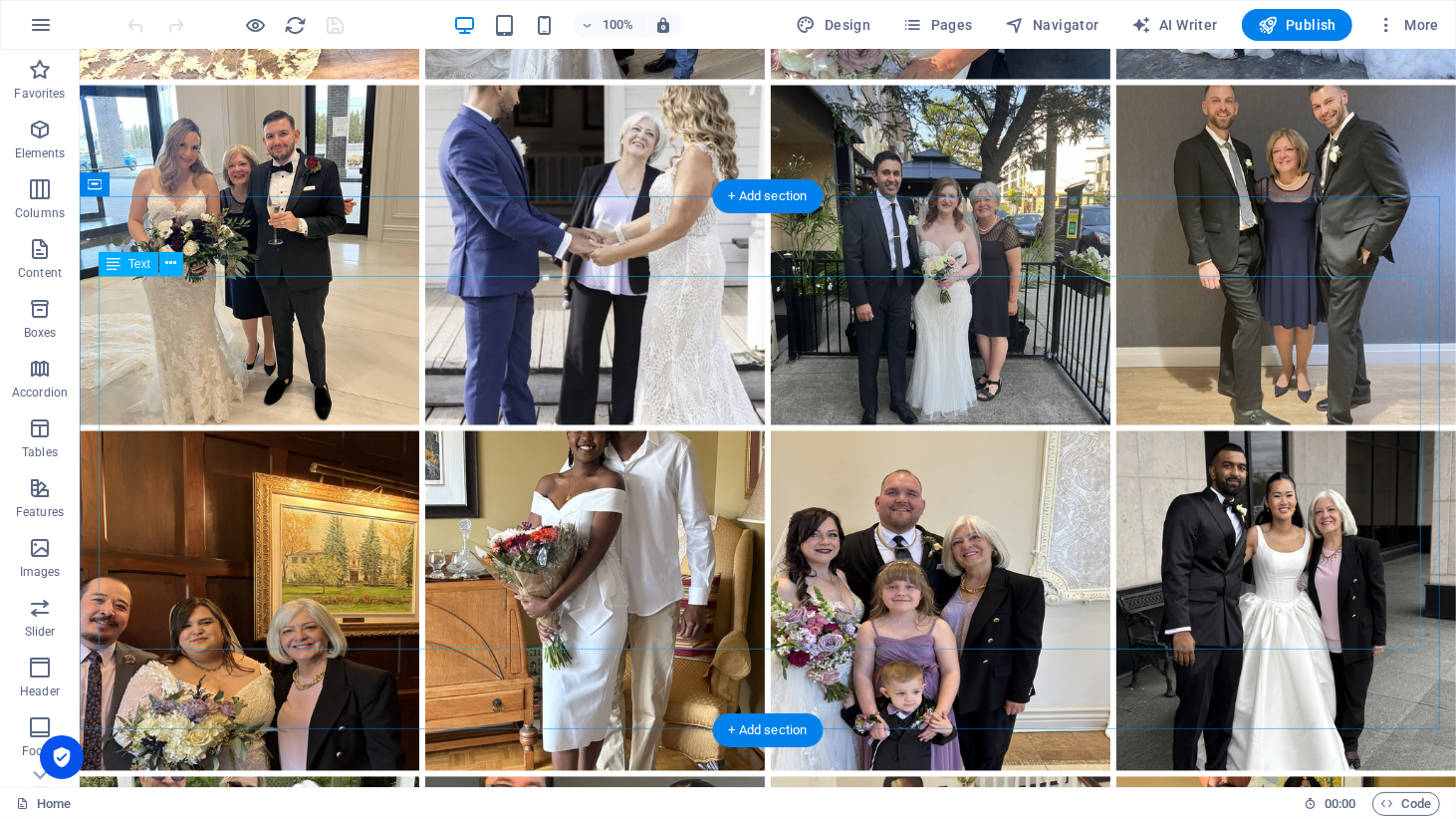 click on "What's it Like to Work with [PERSON_NAME] We begin with a free consultation where you share your vision for your ceremony, and together we determine the best package for your needs. Once the [MEDICAL_DATA] is paid, you will receive a comprehensive wedding package with all of the necessary information and instructions on how to proceed. About four weeks before the big day, I remind you to apply for your marriage licence and to make your ceremony selections, and then using your choices,  I craft a beautiful ceremony which may include the telling your love story.   We then collaborate until the draft is perfect. On the day of the wedding, I arrive about 20-30 minutes before the ceremony to coordinate with other vendors and to set up. Right after the ceremony, you receive a record of solemnization, and I handle sending your signed licence to the Registrar’s Office.   I also like to get a photo of us together. post-wedding process hassle-free." at bounding box center [767, 1778] 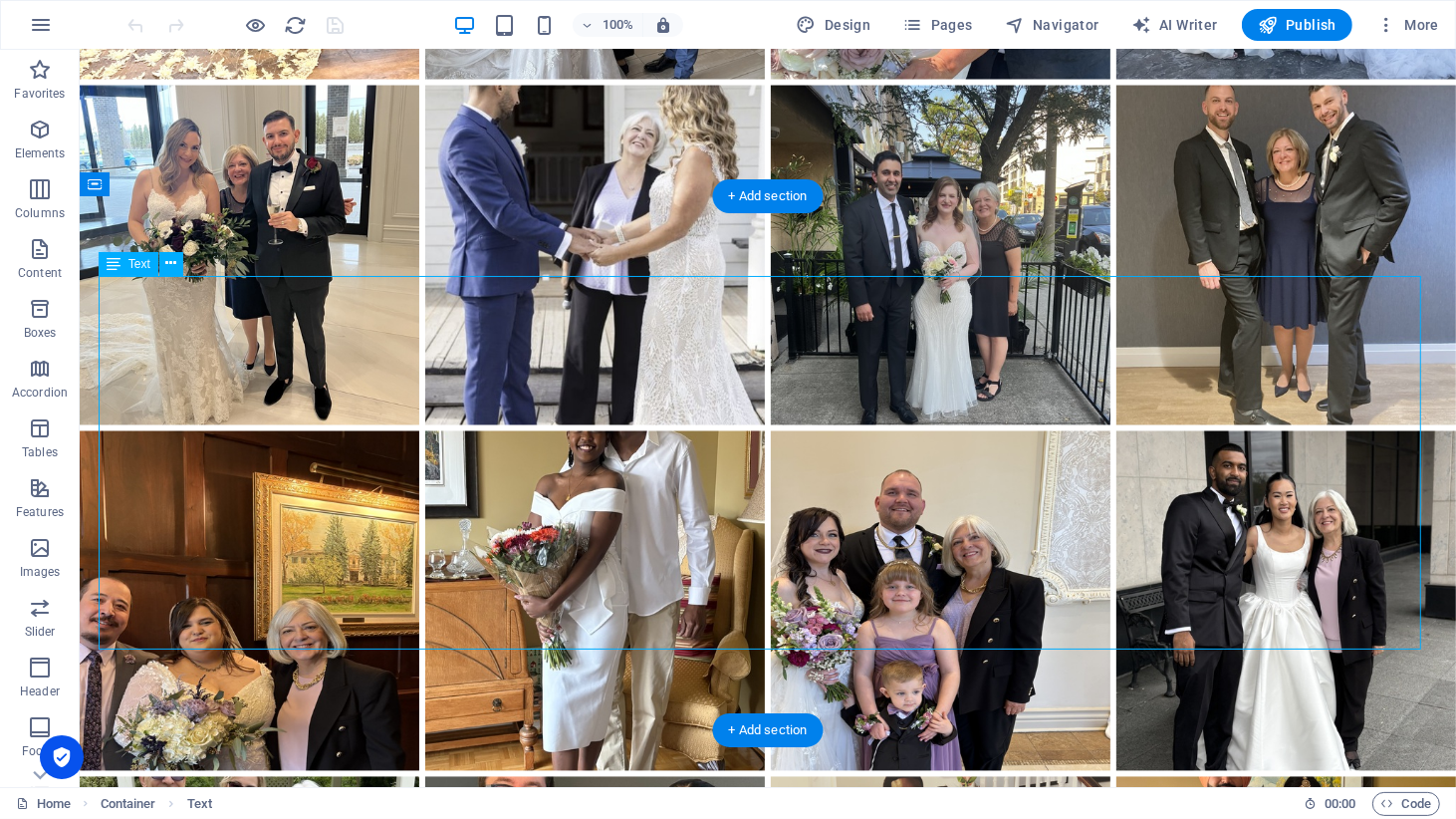 click on "What's it Like to Work with [PERSON_NAME] We begin with a free consultation where you share your vision for your ceremony, and together we determine the best package for your needs. Once the [MEDICAL_DATA] is paid, you will receive a comprehensive wedding package with all of the necessary information and instructions on how to proceed. About four weeks before the big day, I remind you to apply for your marriage licence and to make your ceremony selections, and then using your choices,  I craft a beautiful ceremony which may include the telling your love story.   We then collaborate until the draft is perfect. On the day of the wedding, I arrive about 20-30 minutes before the ceremony to coordinate with other vendors and to set up. Right after the ceremony, you receive a record of solemnization, and I handle sending your signed licence to the Registrar’s Office.   I also like to get a photo of us together. post-wedding process hassle-free." at bounding box center (767, 1778) 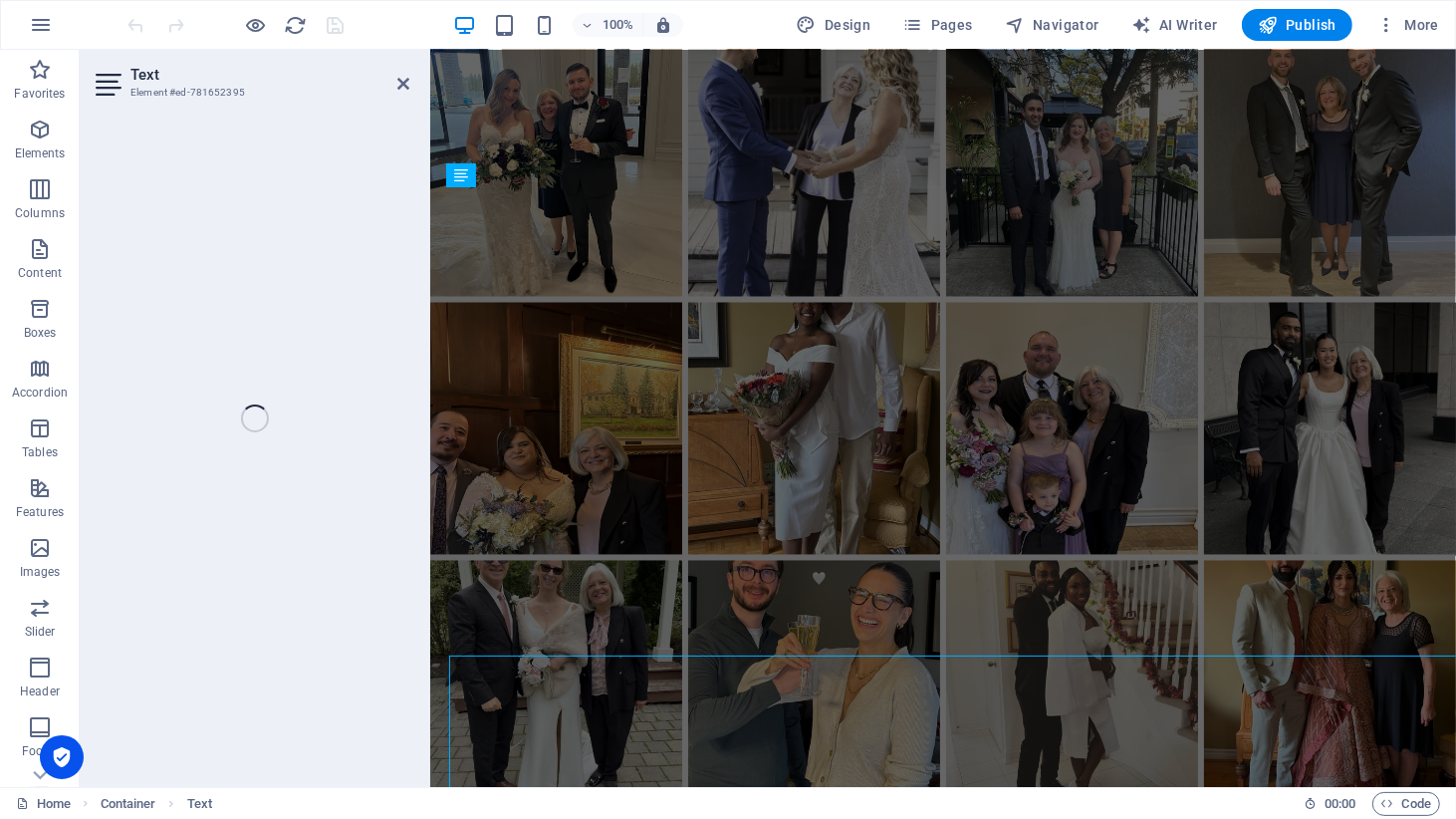 scroll, scrollTop: 2682, scrollLeft: 0, axis: vertical 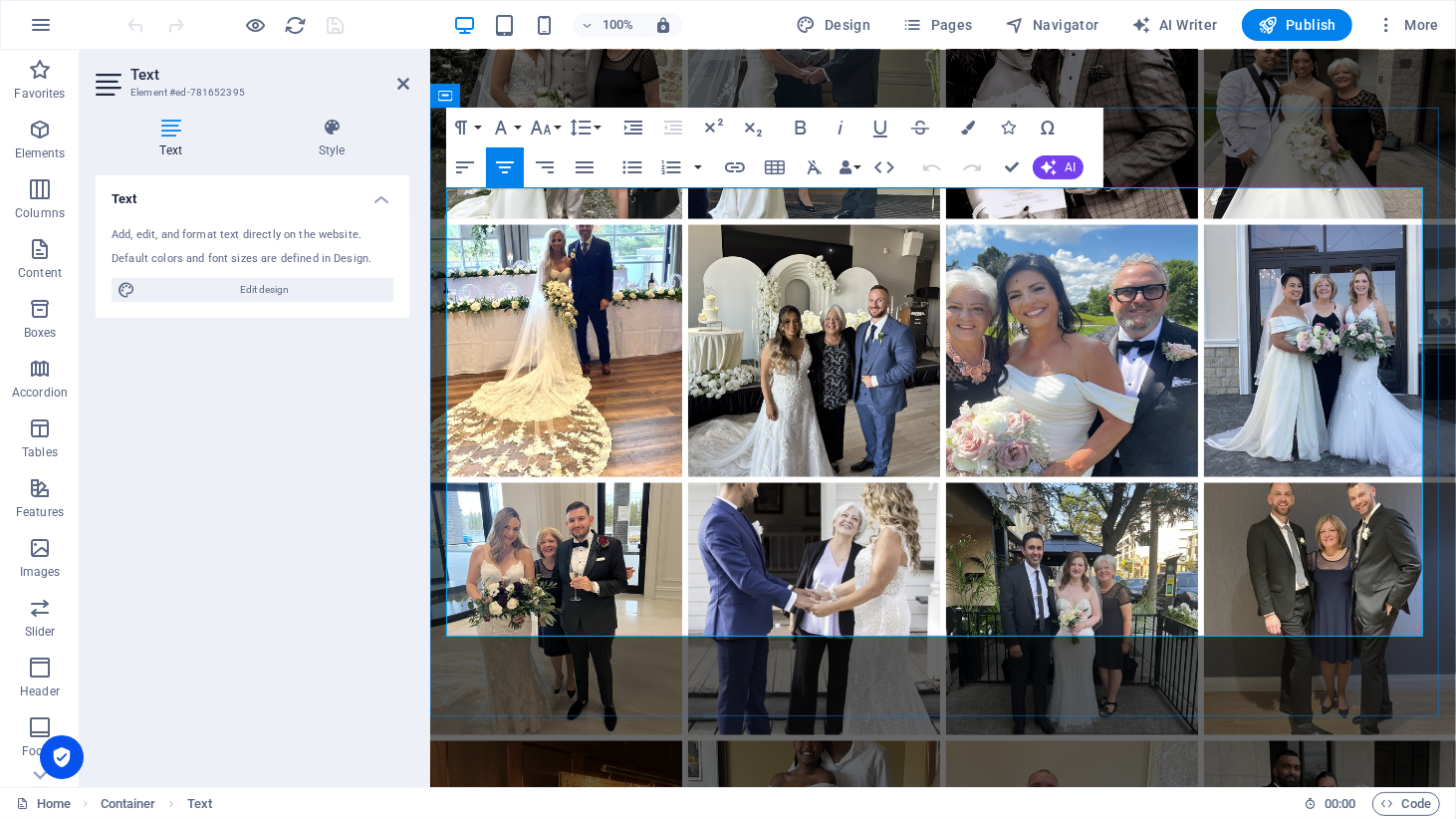 click on "We begin with a free consultation where you share your vision for your ceremony, and together we determine the best package for your needs." at bounding box center [942, 1784] 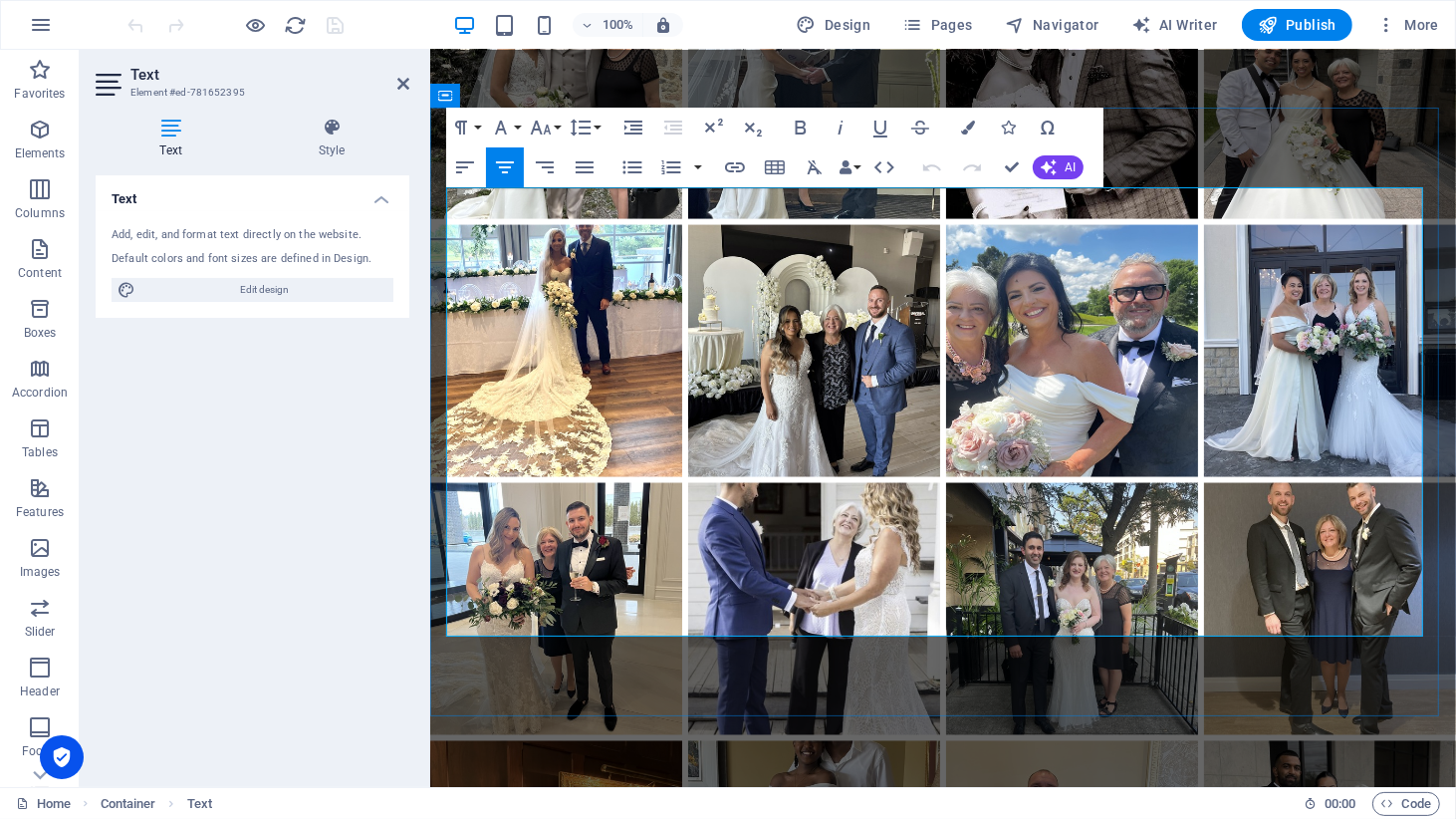drag, startPoint x: 476, startPoint y: 274, endPoint x: 1348, endPoint y: 624, distance: 939.61907 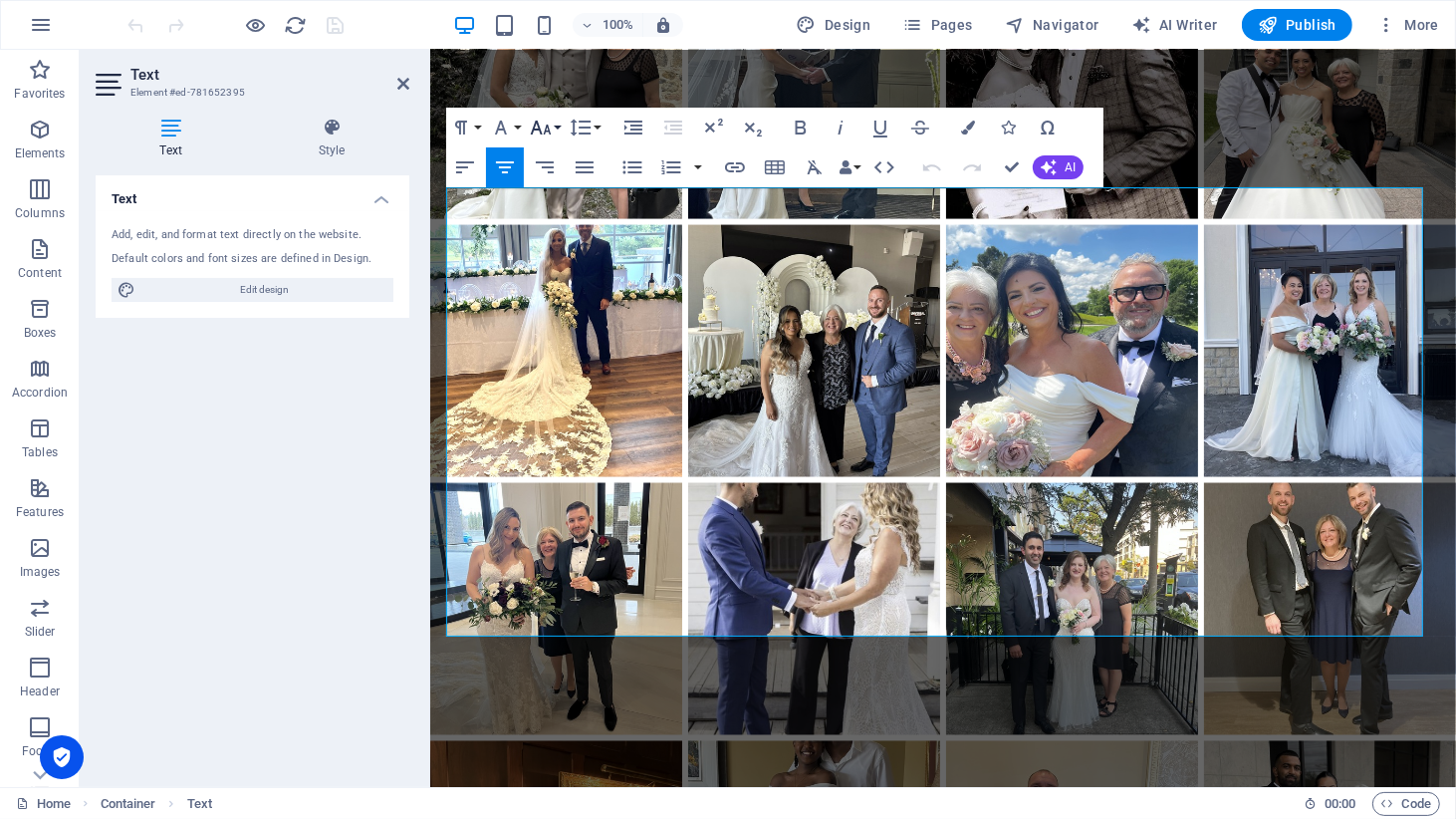 click on "Font Size" at bounding box center [545, 128] 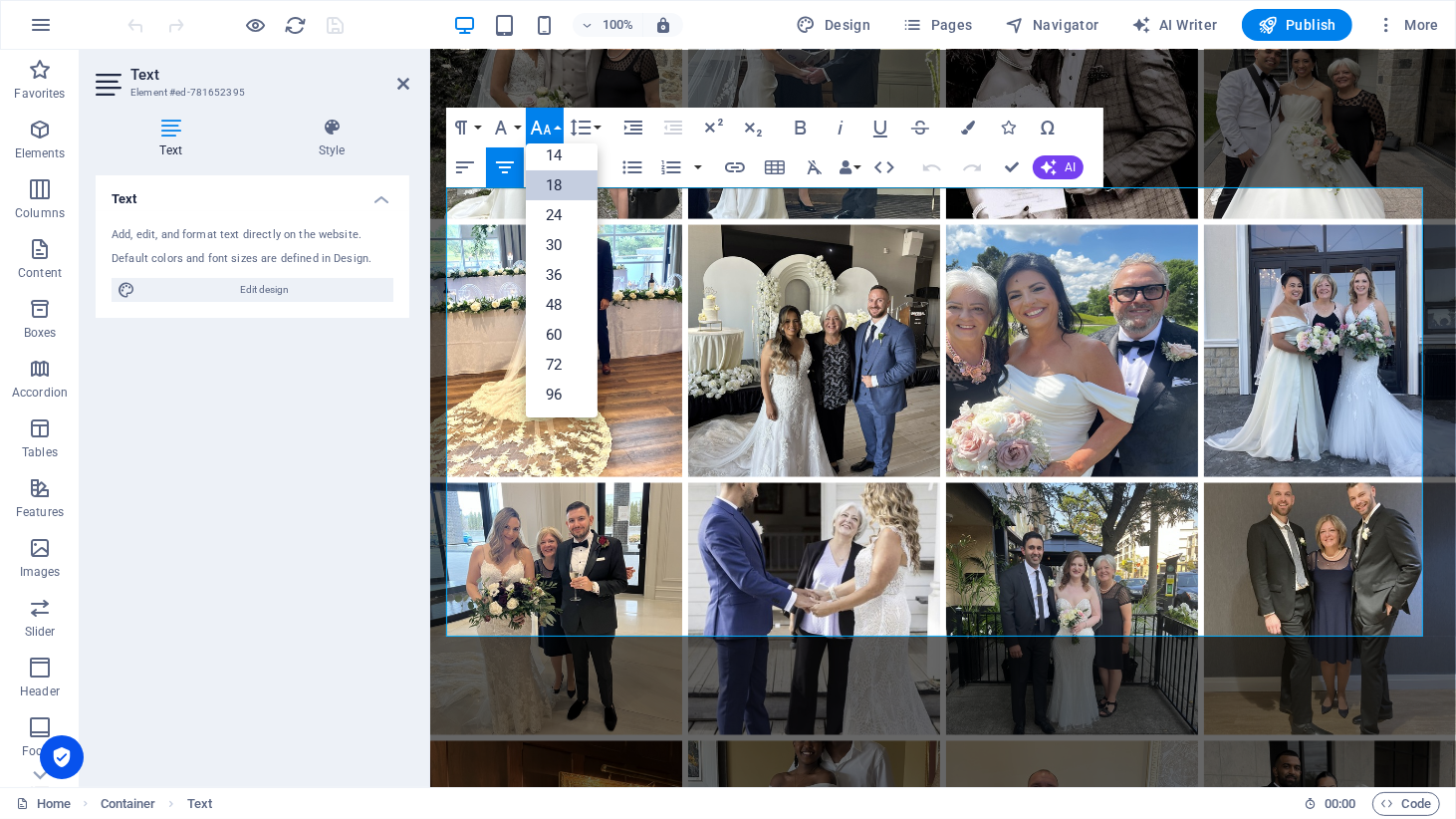 scroll, scrollTop: 160, scrollLeft: 0, axis: vertical 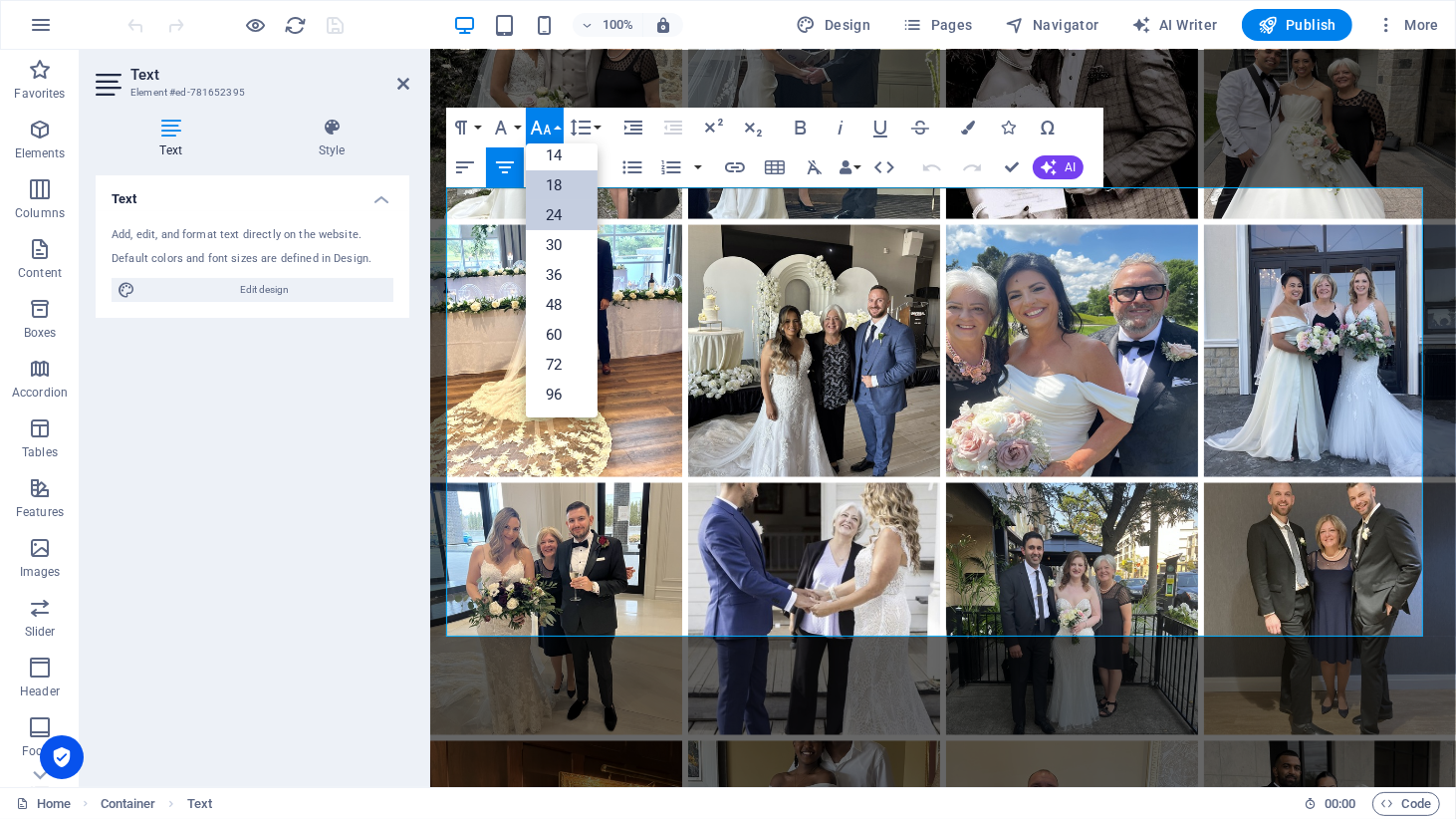 click on "24" at bounding box center (562, 215) 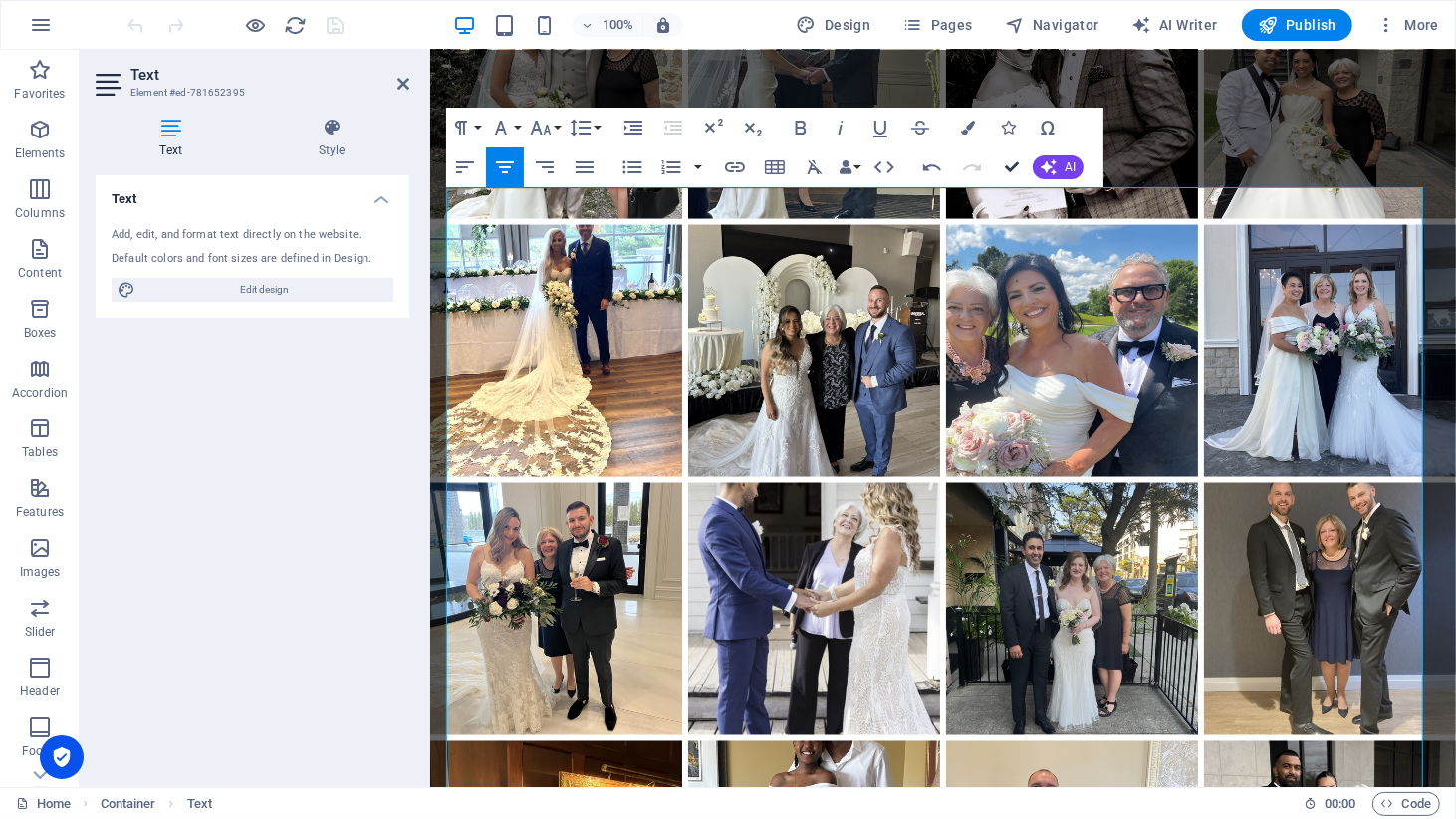 drag, startPoint x: 1020, startPoint y: 162, endPoint x: 1167, endPoint y: 66, distance: 175.5705 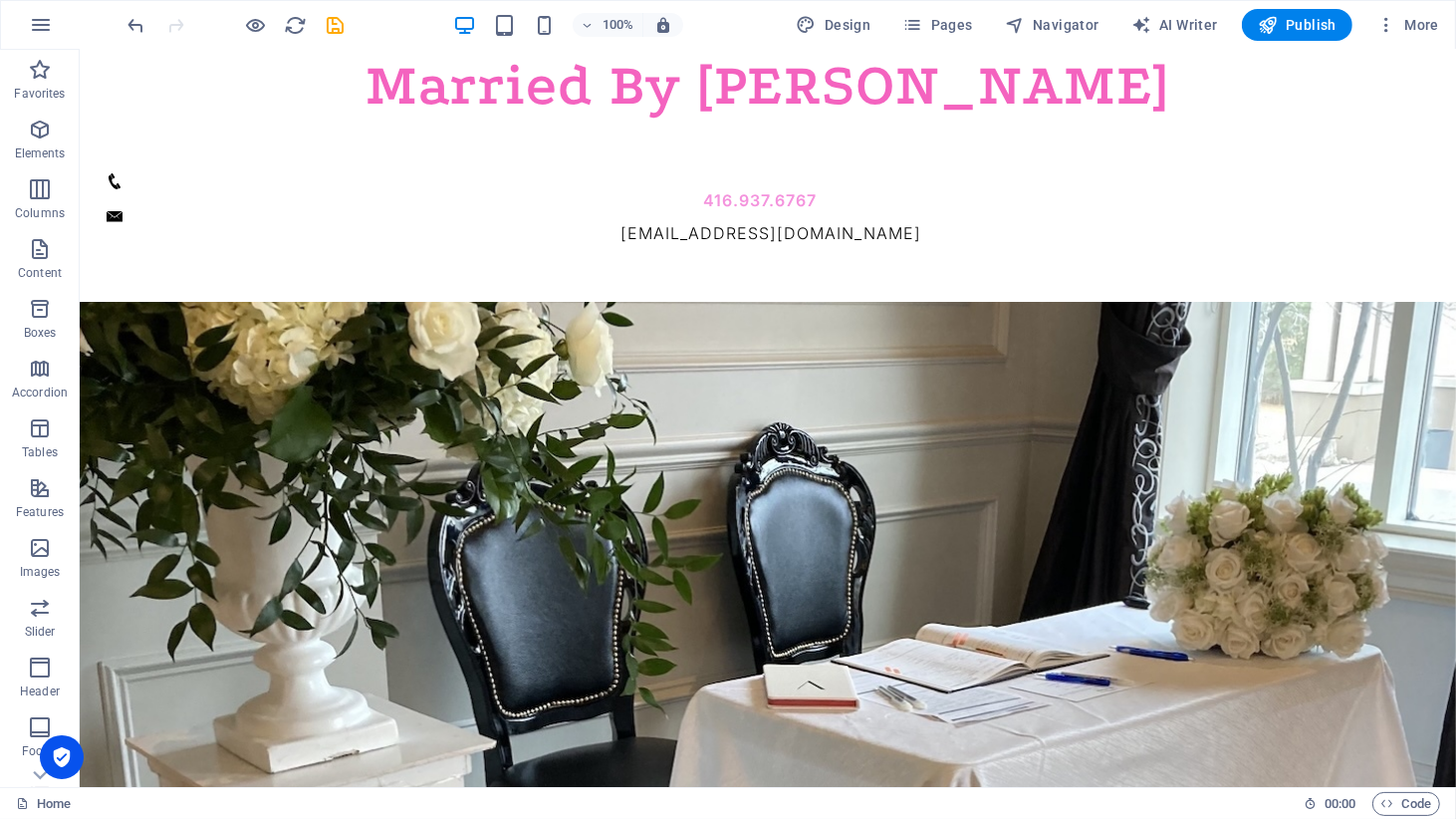 scroll, scrollTop: 0, scrollLeft: 0, axis: both 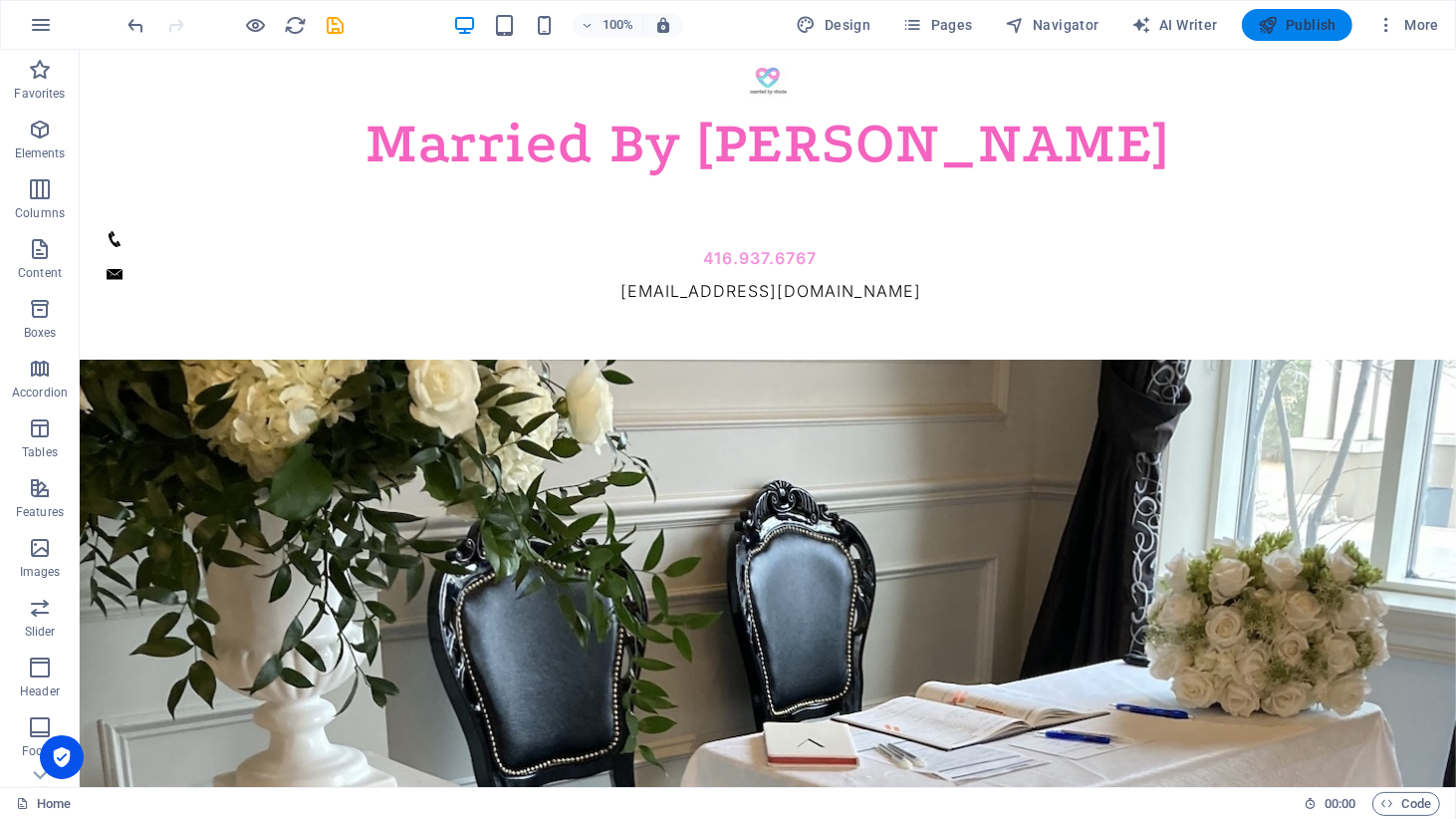 click on "Publish" at bounding box center (1297, 25) 